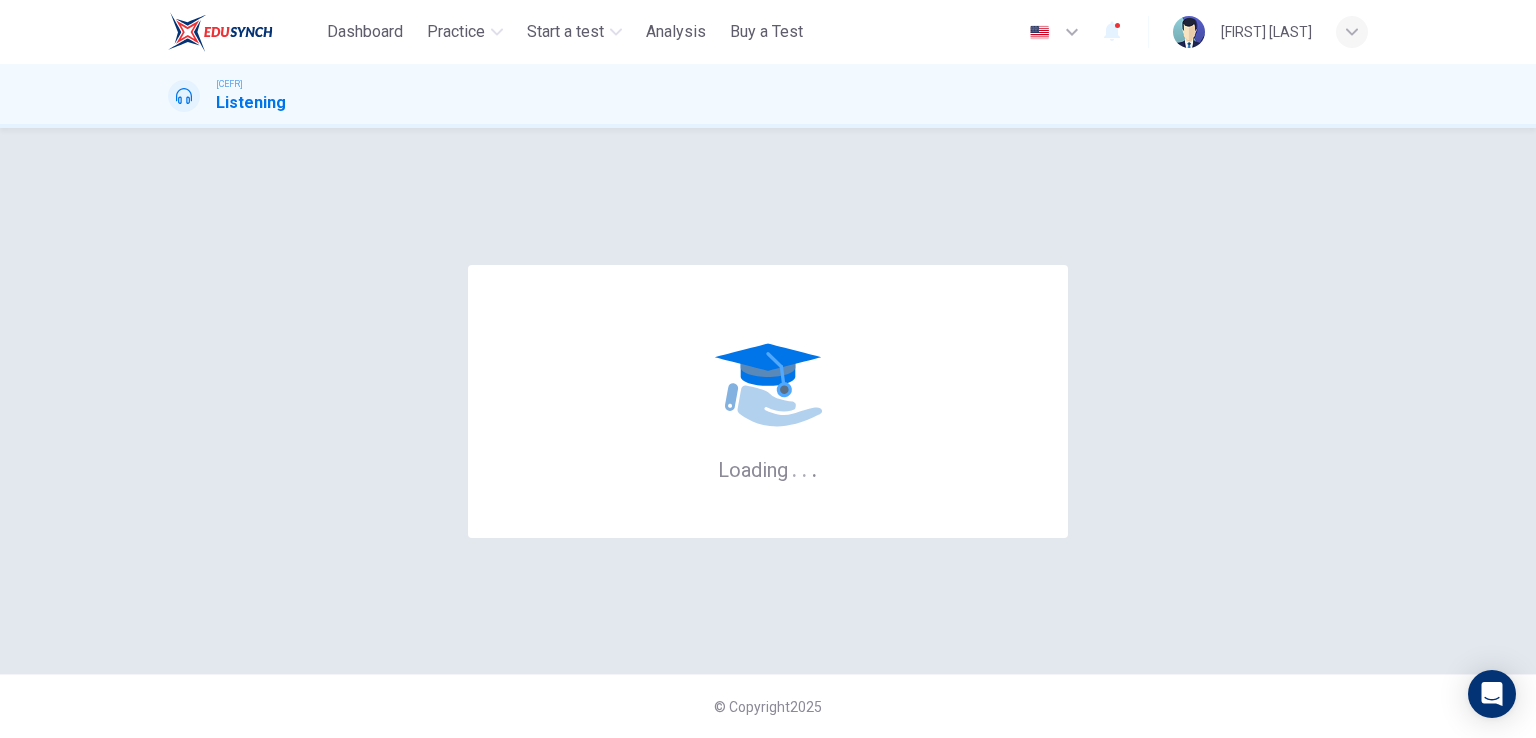 scroll, scrollTop: 0, scrollLeft: 0, axis: both 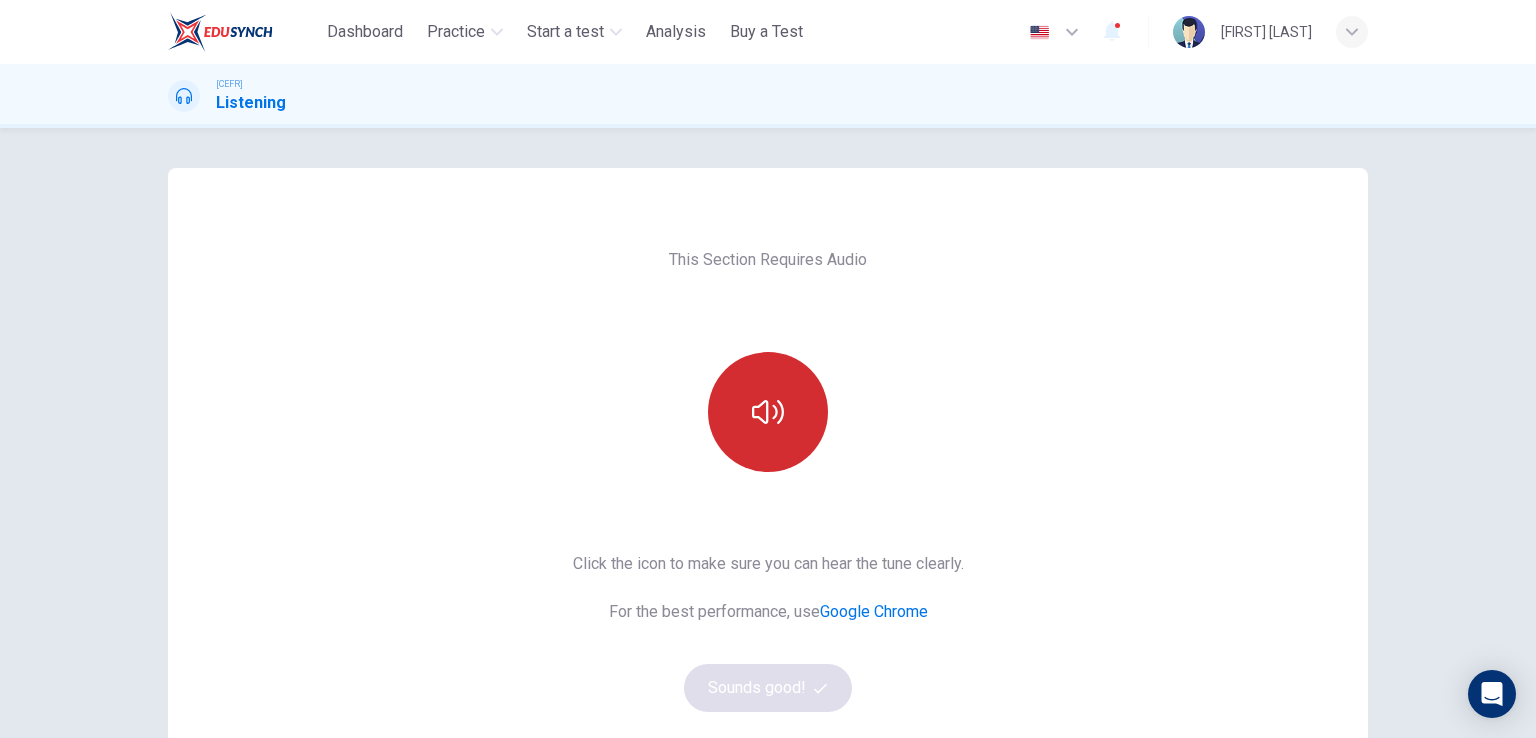 click at bounding box center (768, 412) 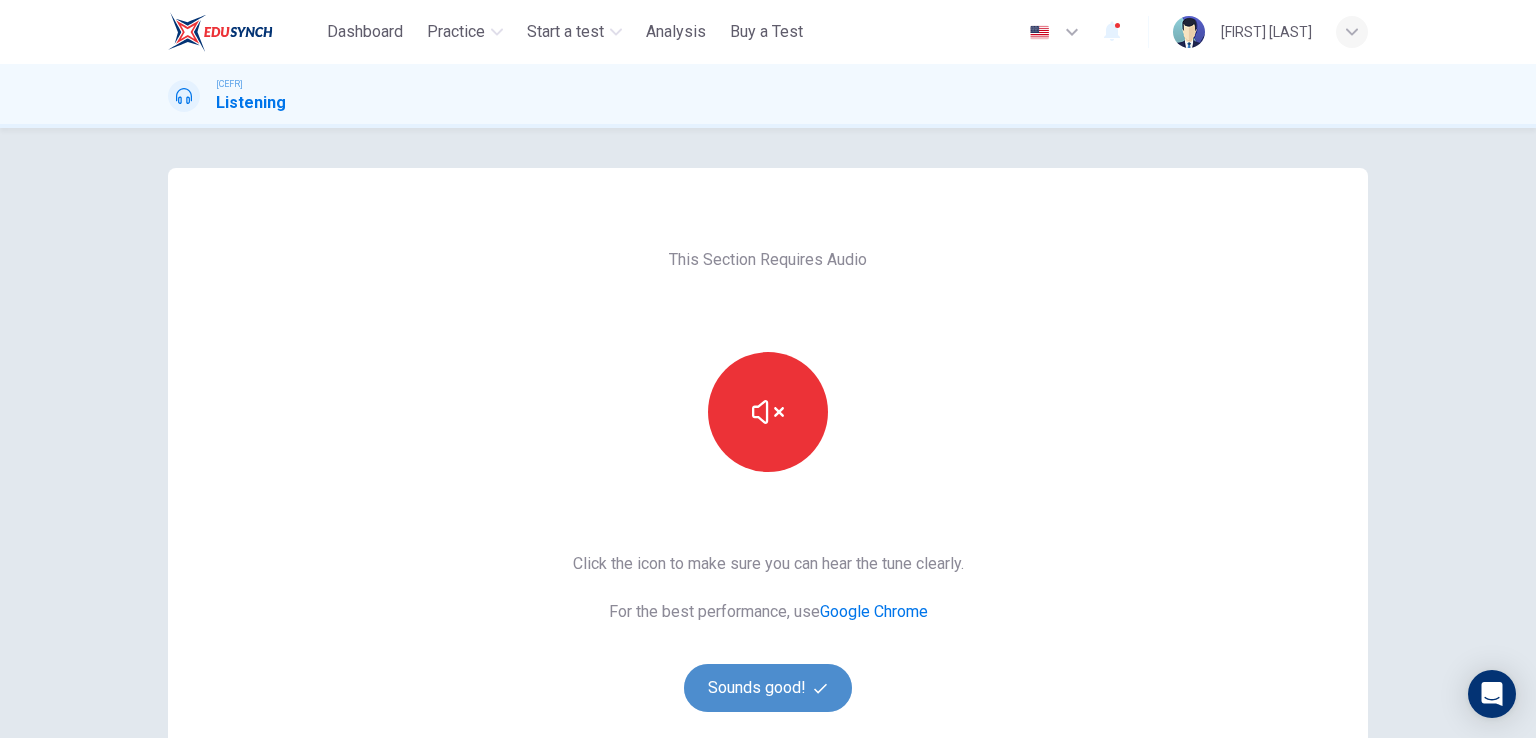 click on "Sounds good!" at bounding box center (768, 688) 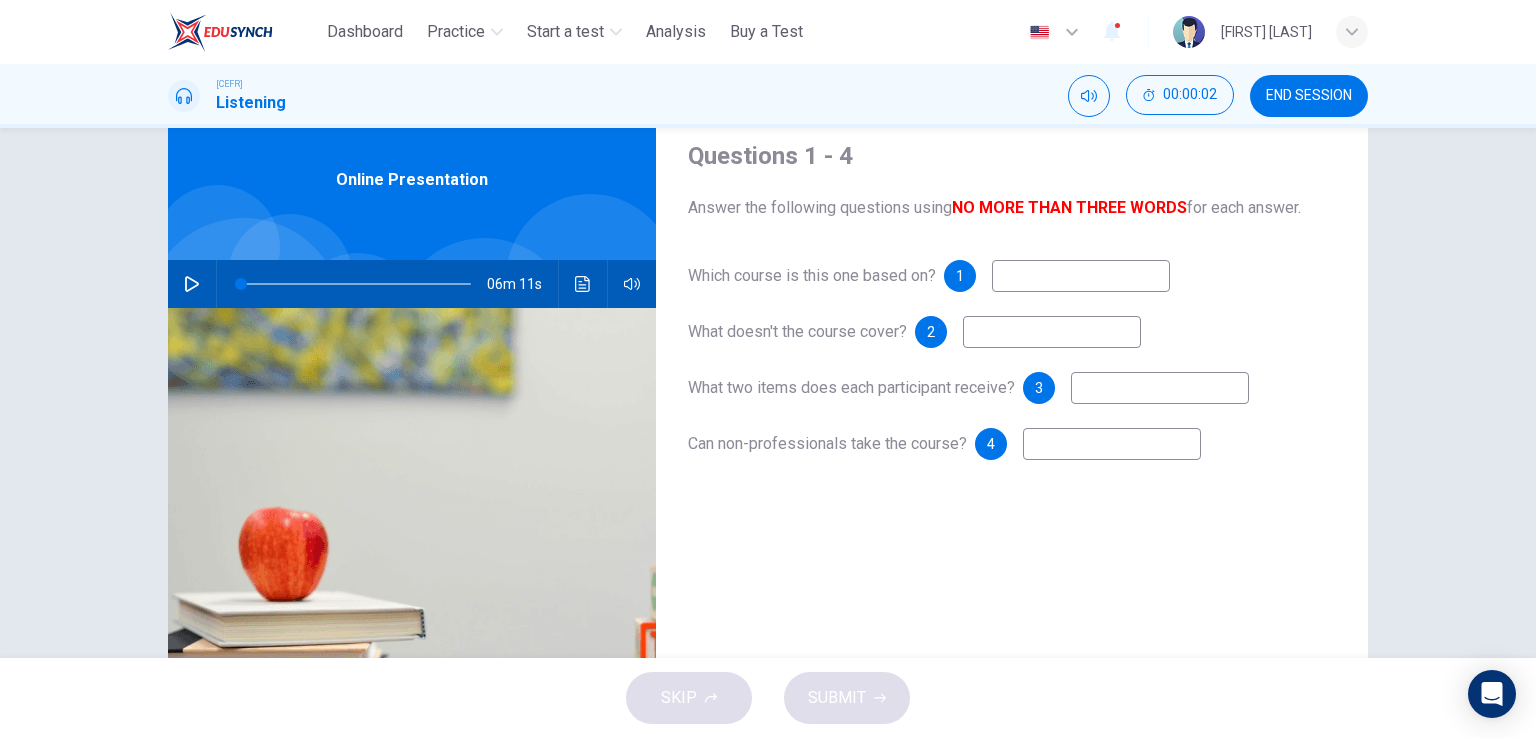scroll, scrollTop: 100, scrollLeft: 0, axis: vertical 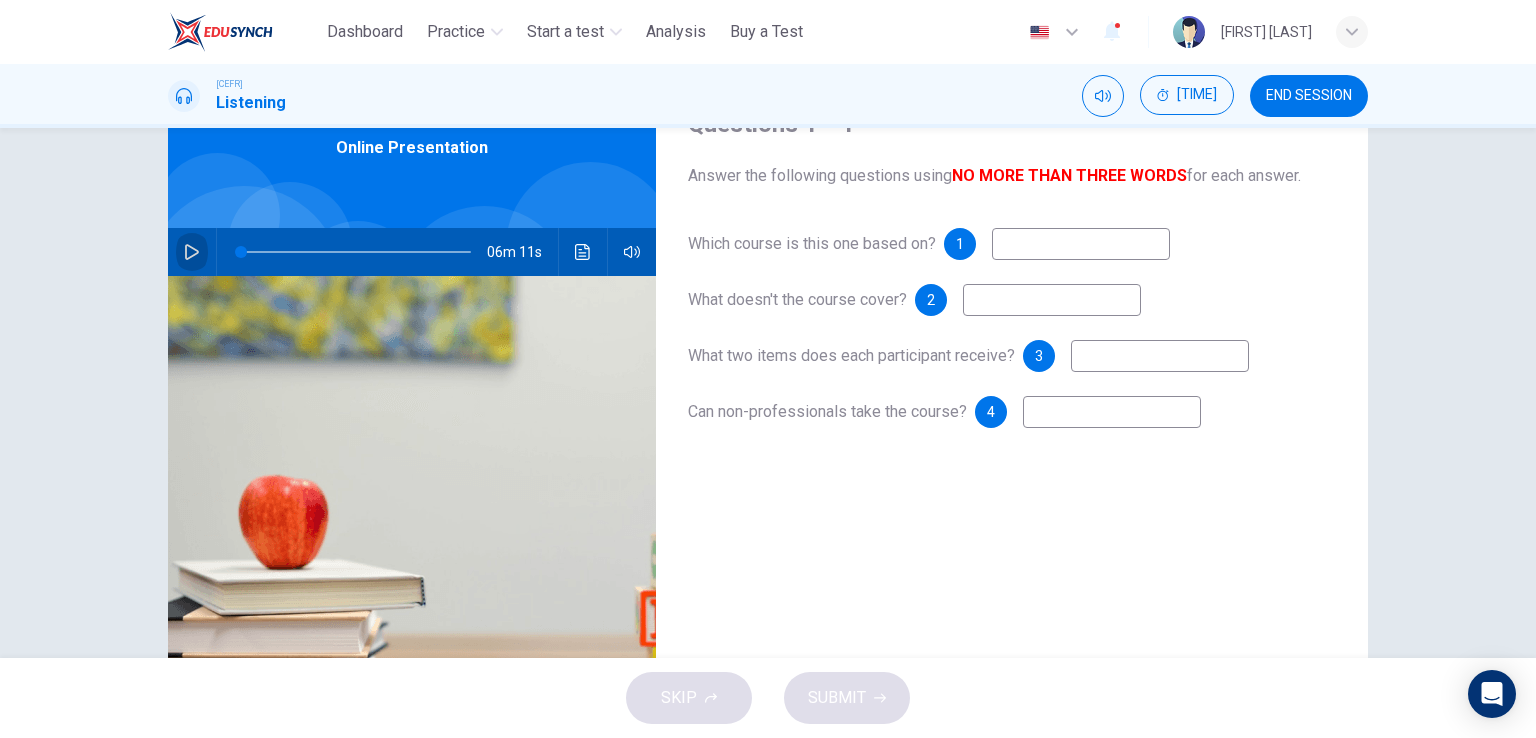 click at bounding box center (192, 252) 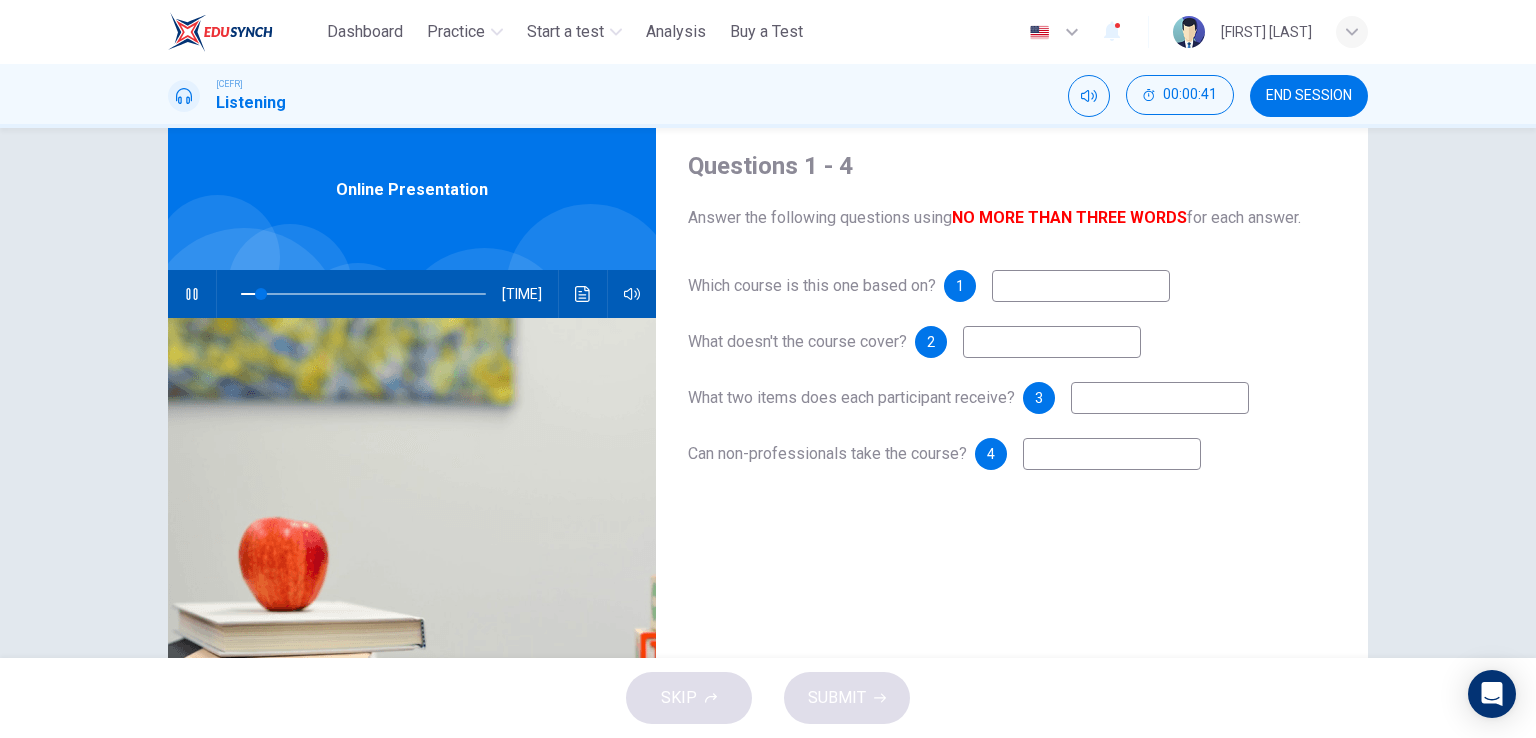 scroll, scrollTop: 45, scrollLeft: 0, axis: vertical 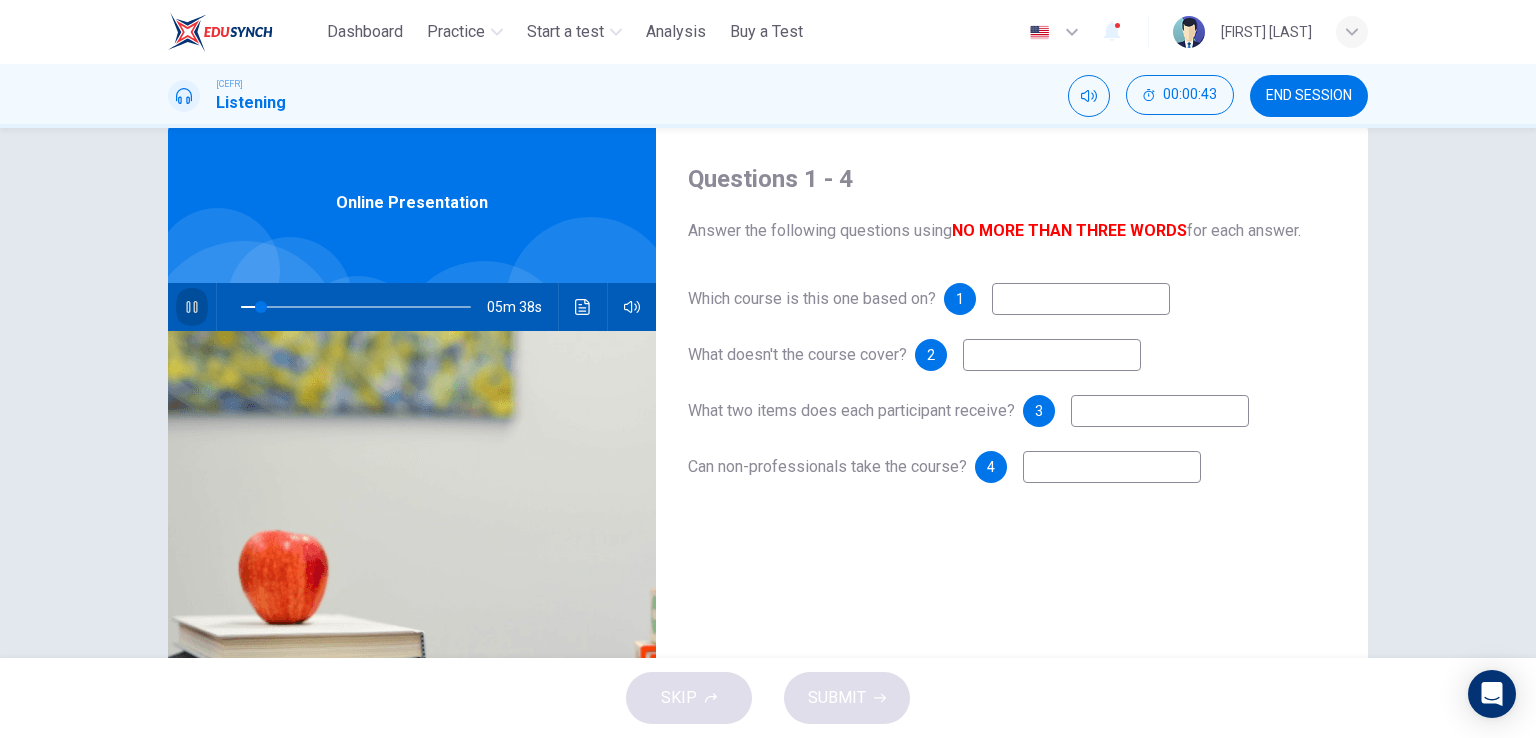 click at bounding box center (191, 307) 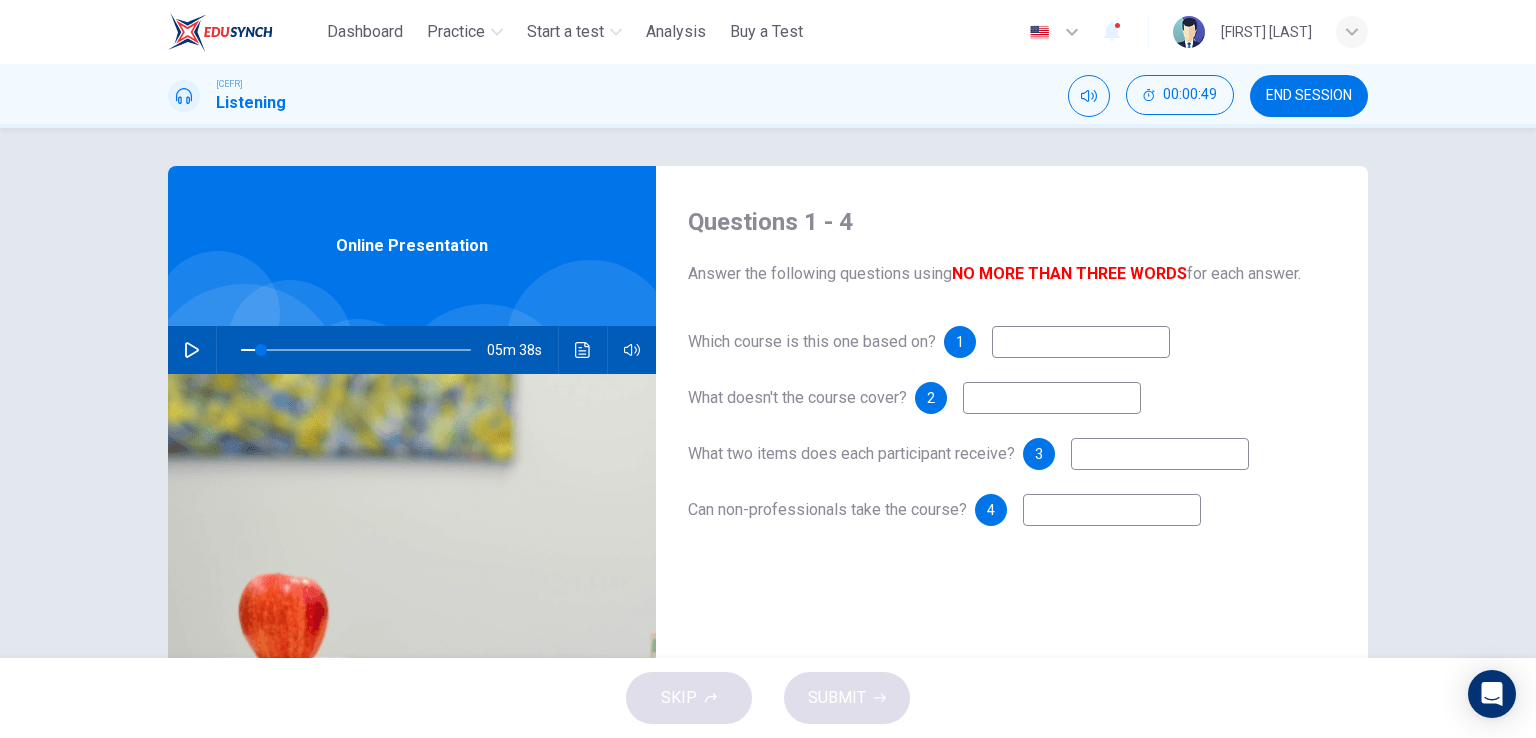 scroll, scrollTop: 0, scrollLeft: 0, axis: both 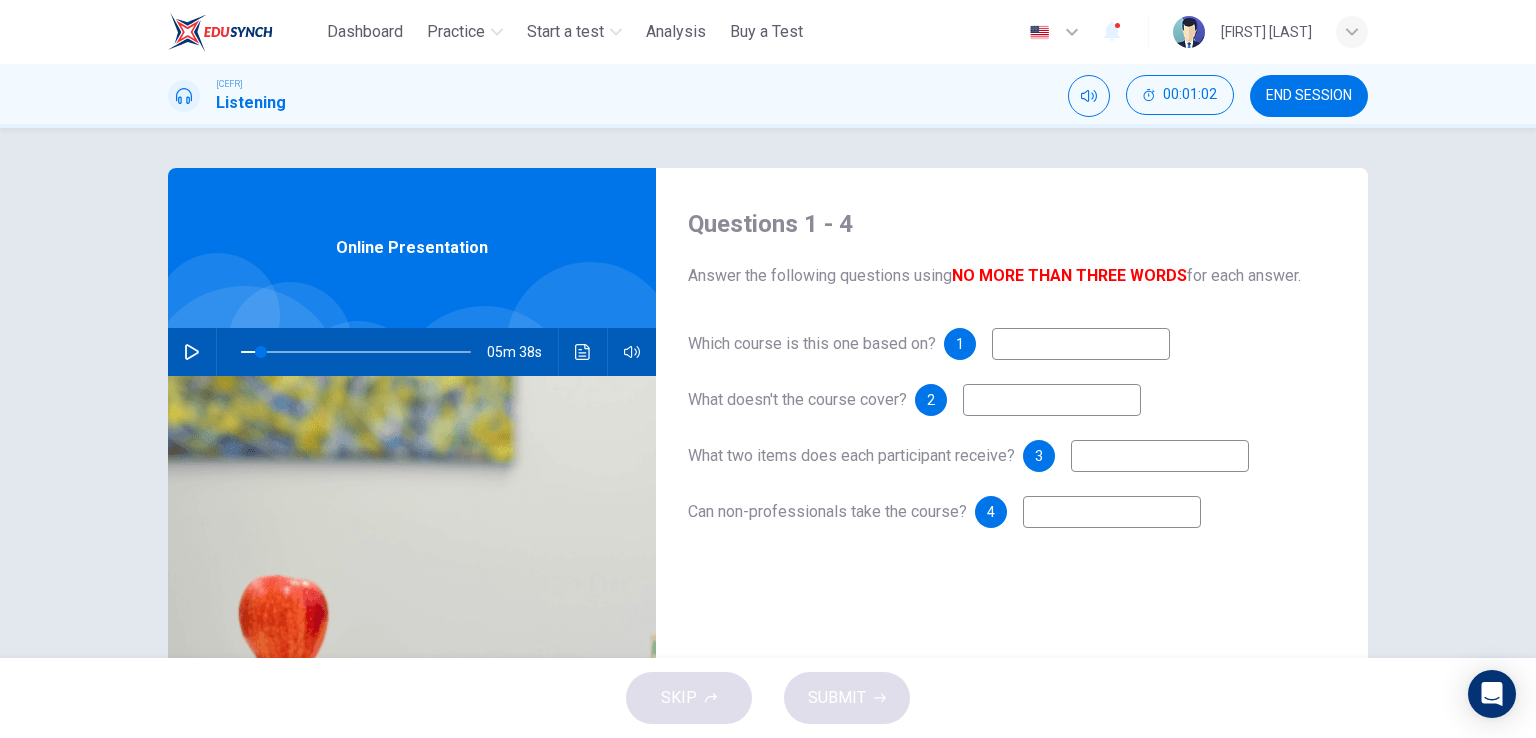 click at bounding box center (192, 352) 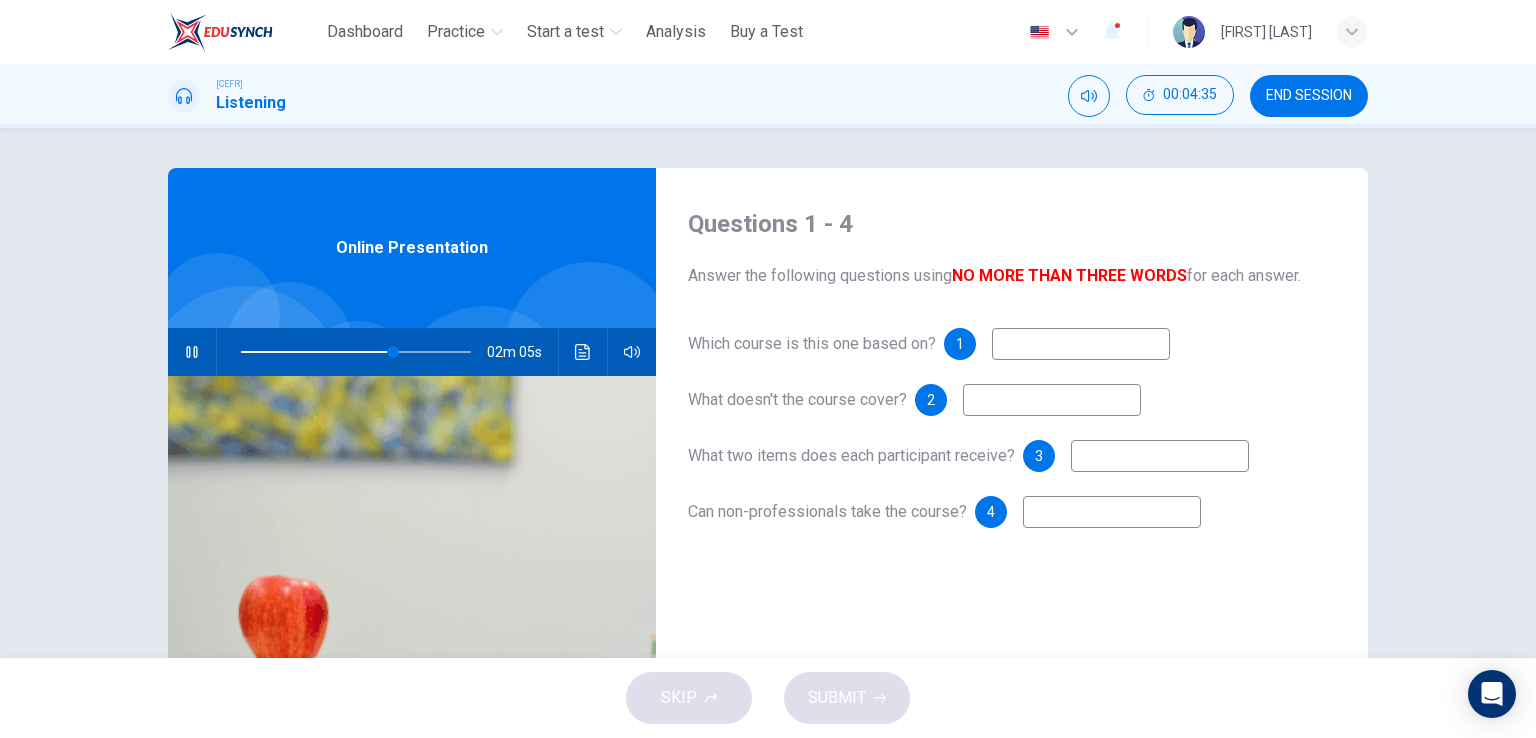 click at bounding box center (1081, 344) 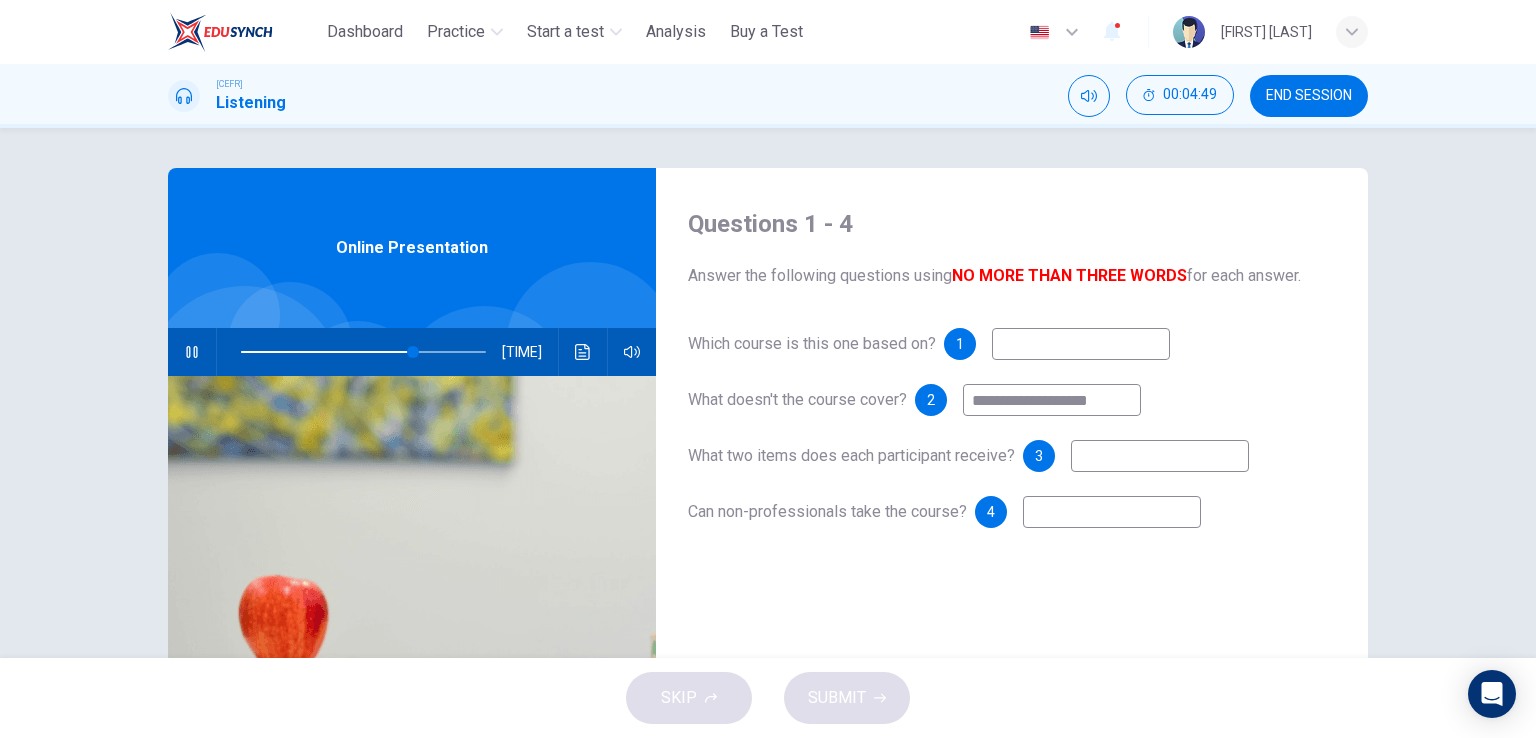 type on "**********" 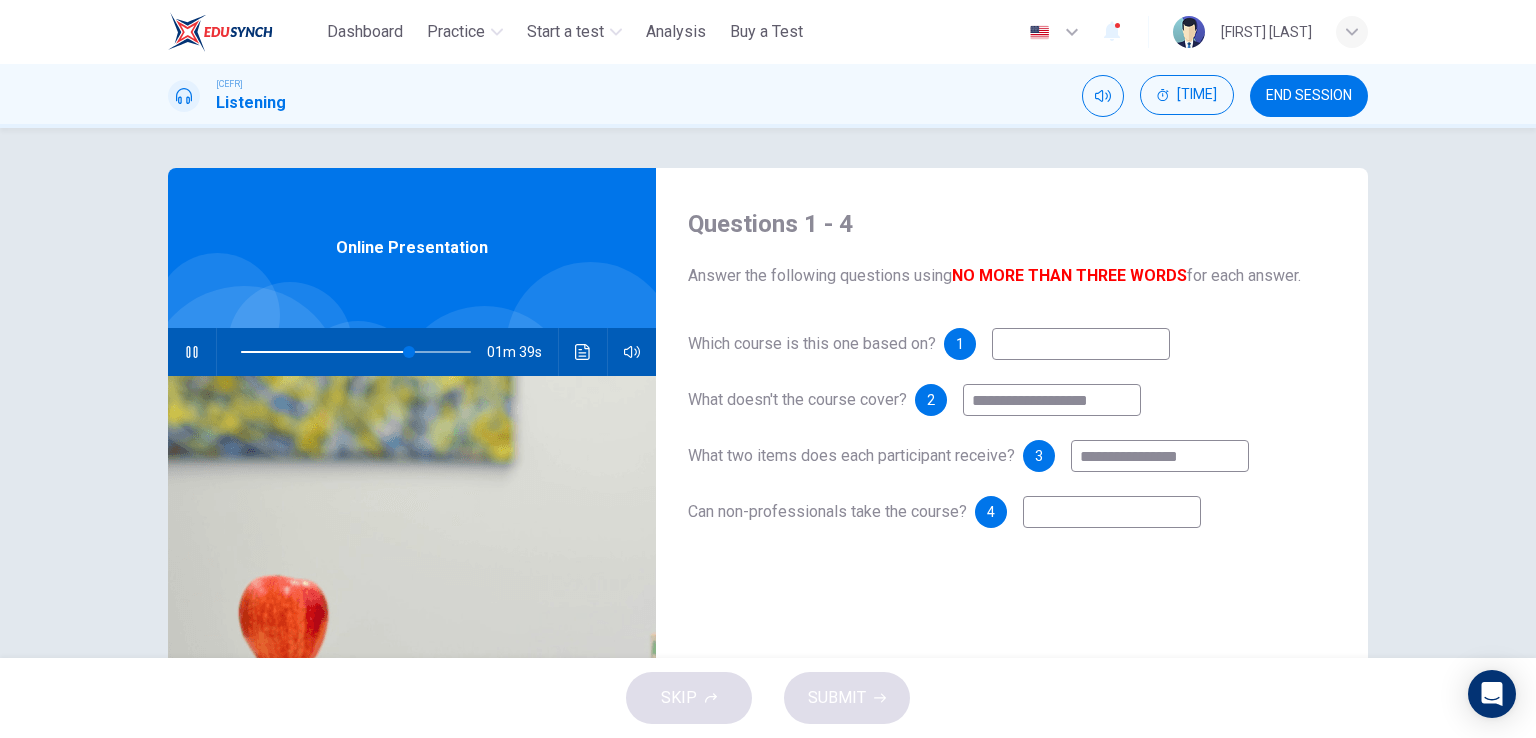 type on "**********" 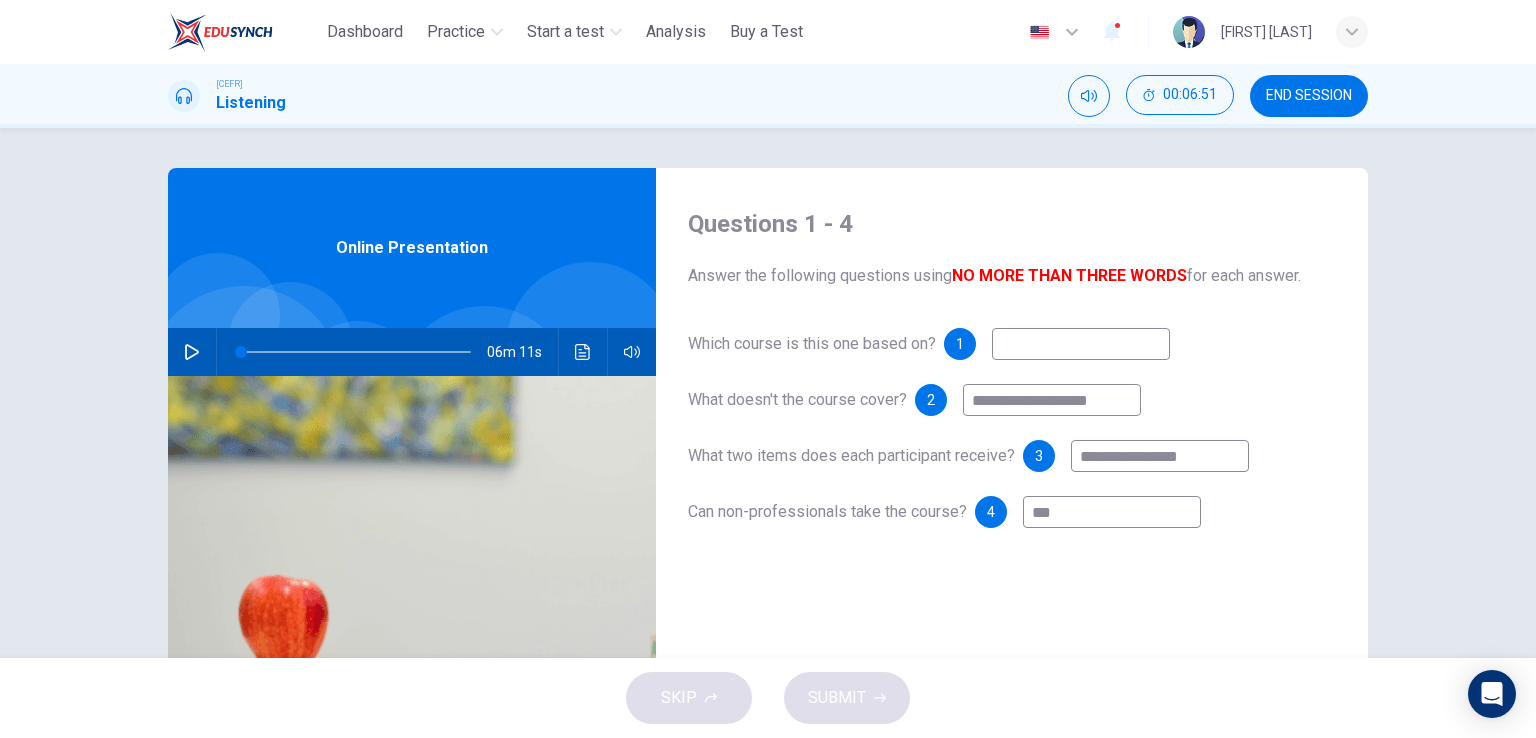 type on "***" 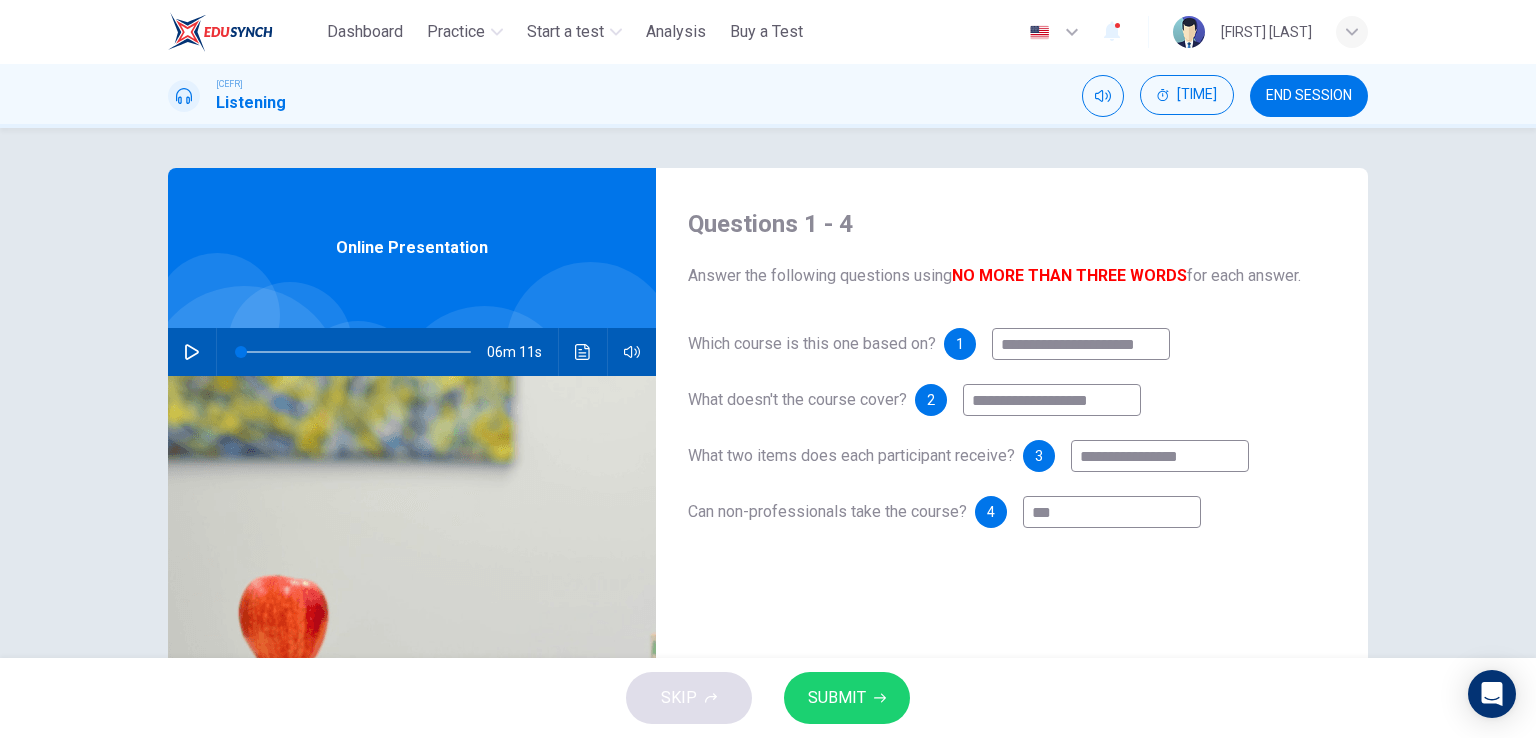 type on "**********" 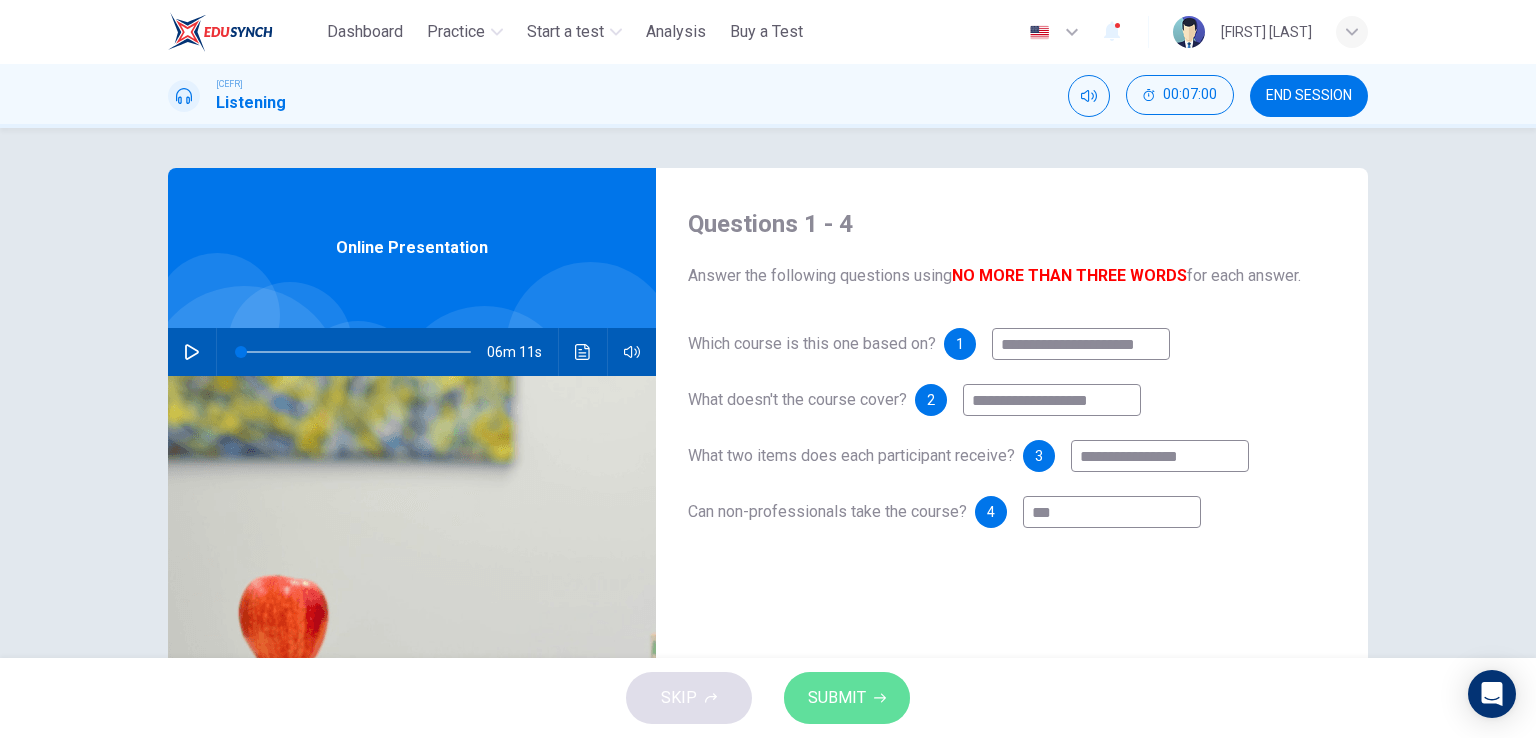 click on "SUBMIT" at bounding box center [837, 698] 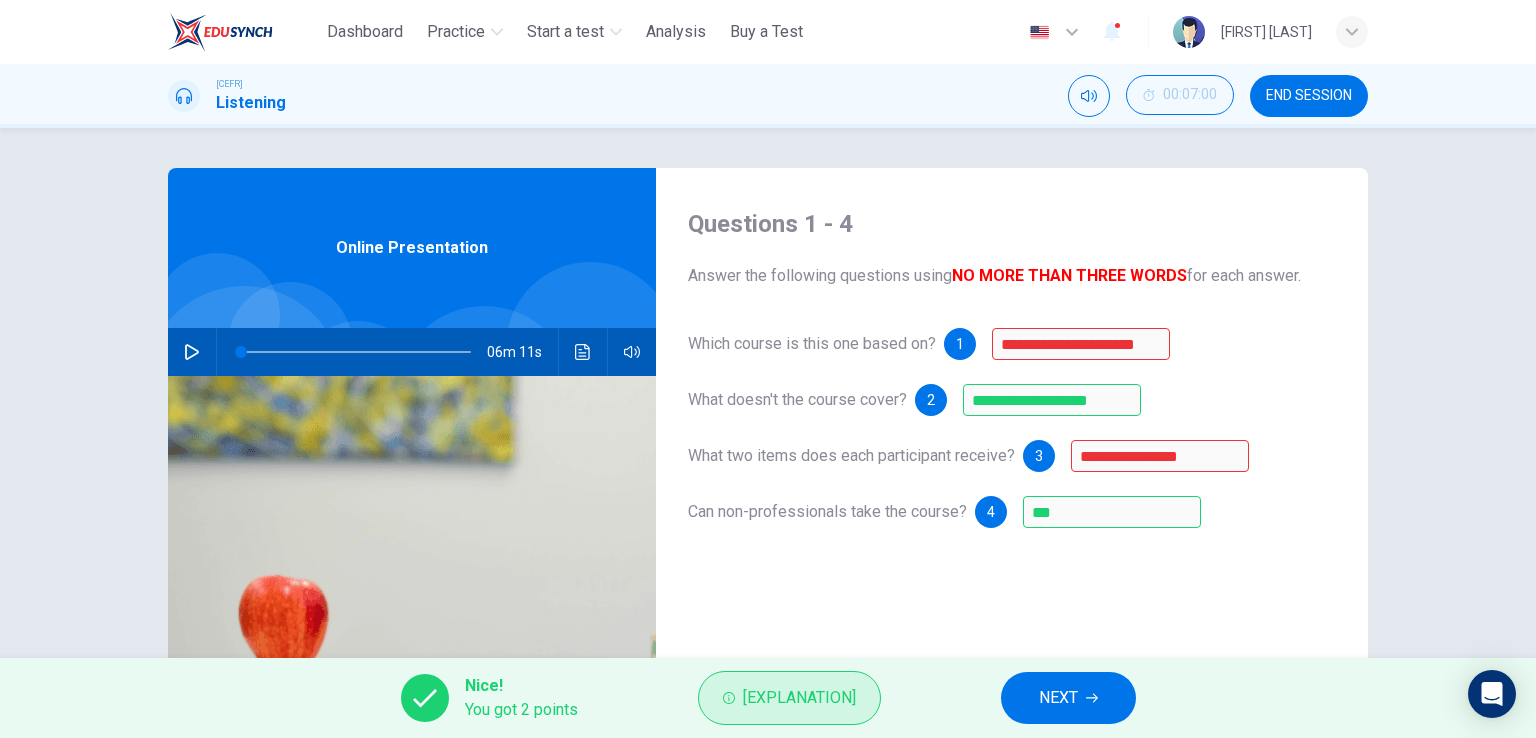 click on "[EXPLANATION]" at bounding box center [799, 698] 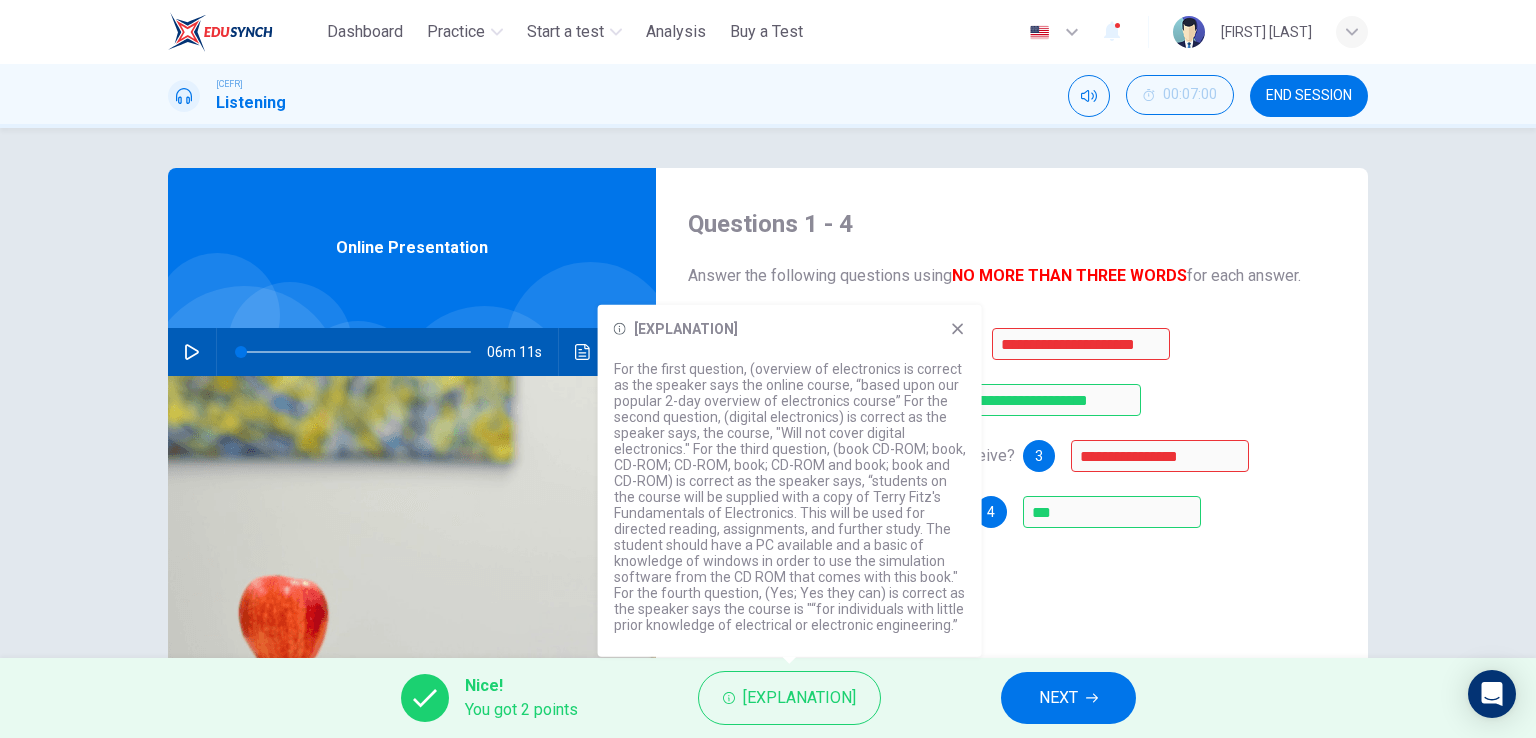click at bounding box center [957, 328] 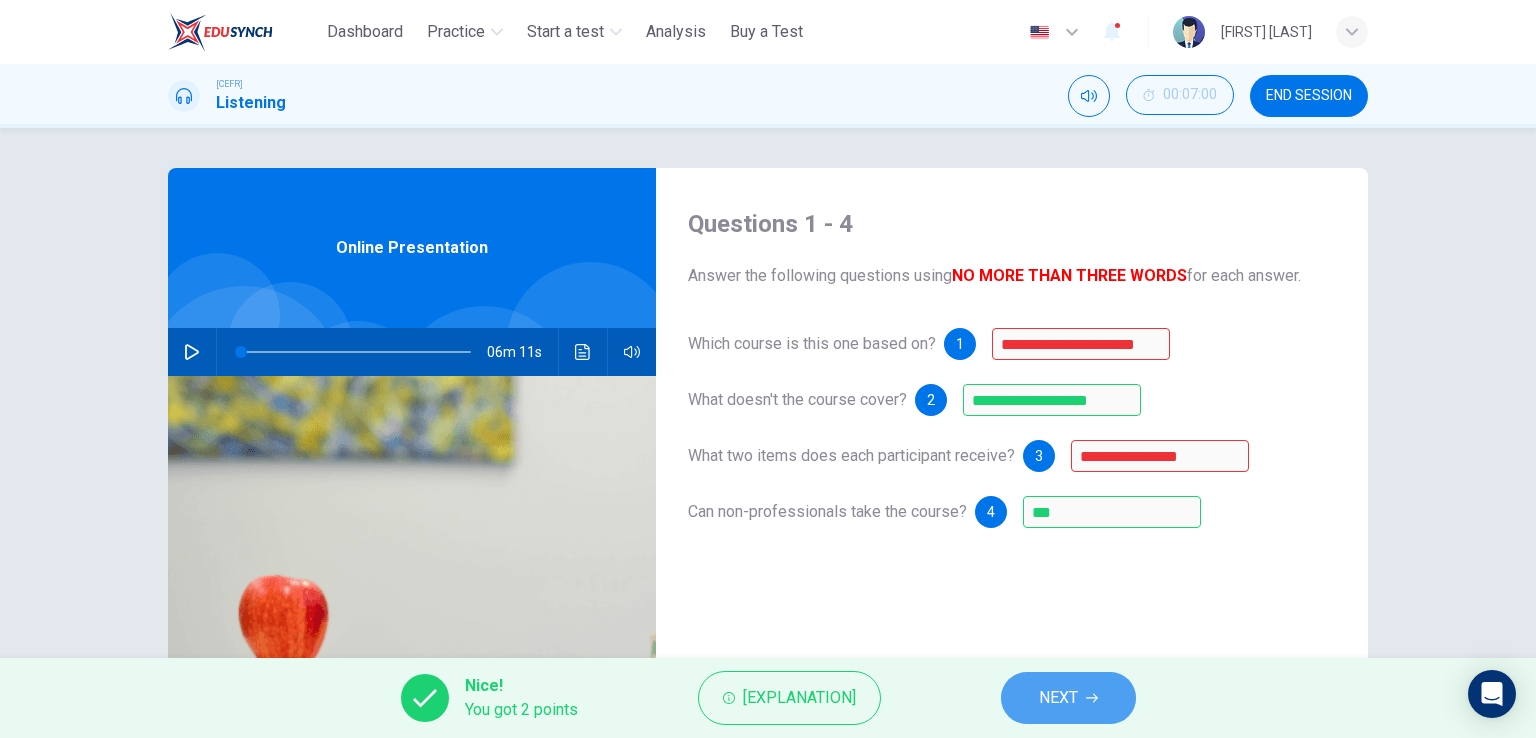 click on "NEXT" at bounding box center (1058, 698) 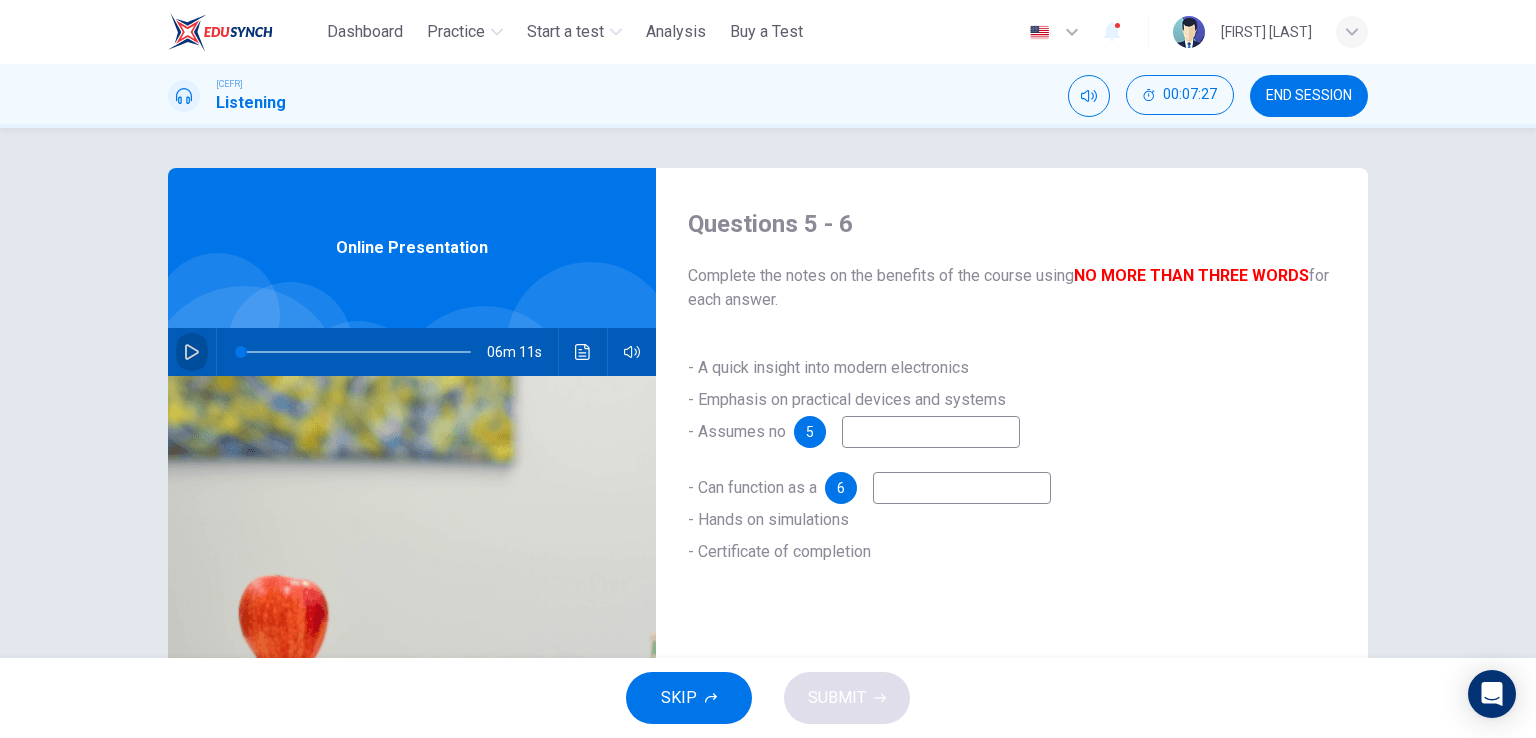 click at bounding box center (192, 352) 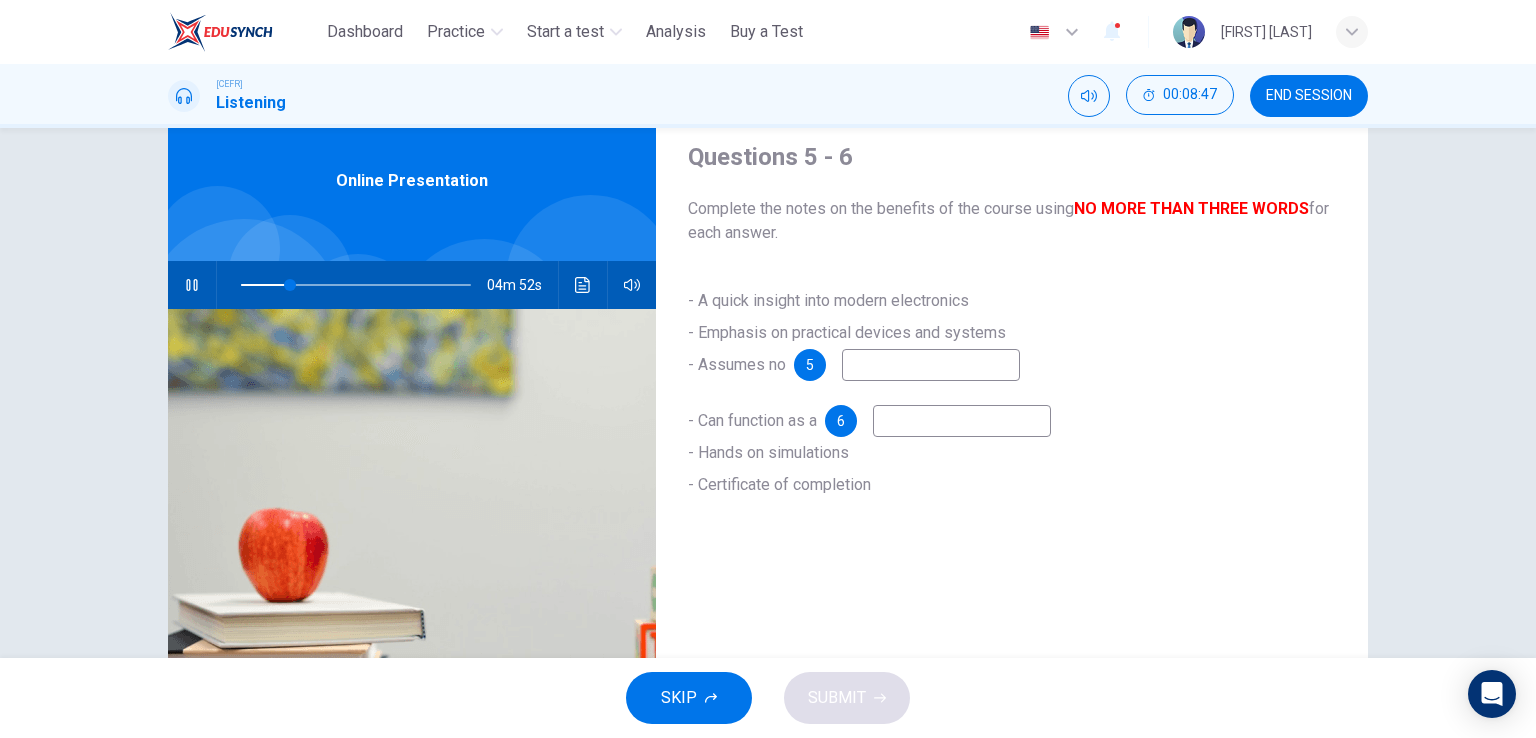 scroll, scrollTop: 100, scrollLeft: 0, axis: vertical 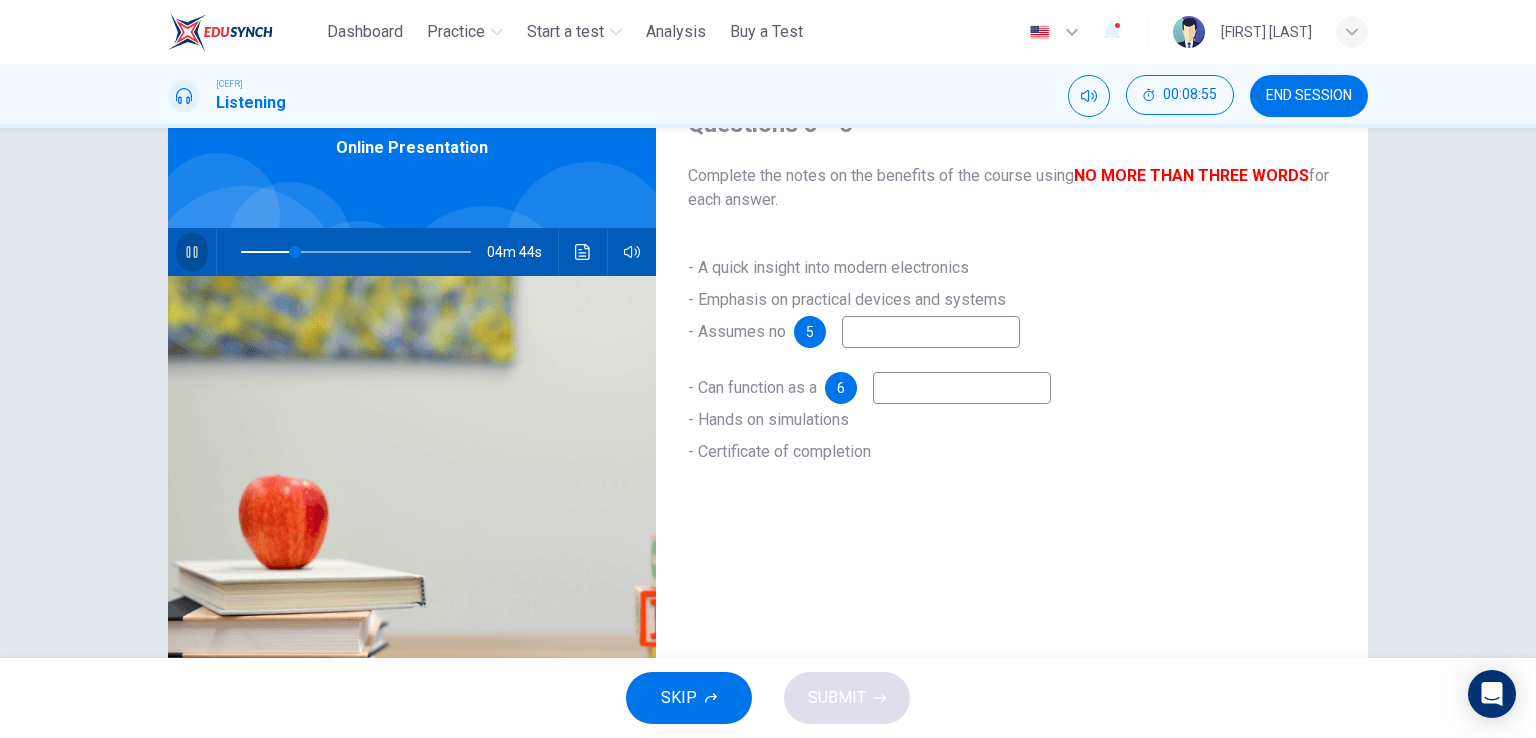 click at bounding box center (192, 252) 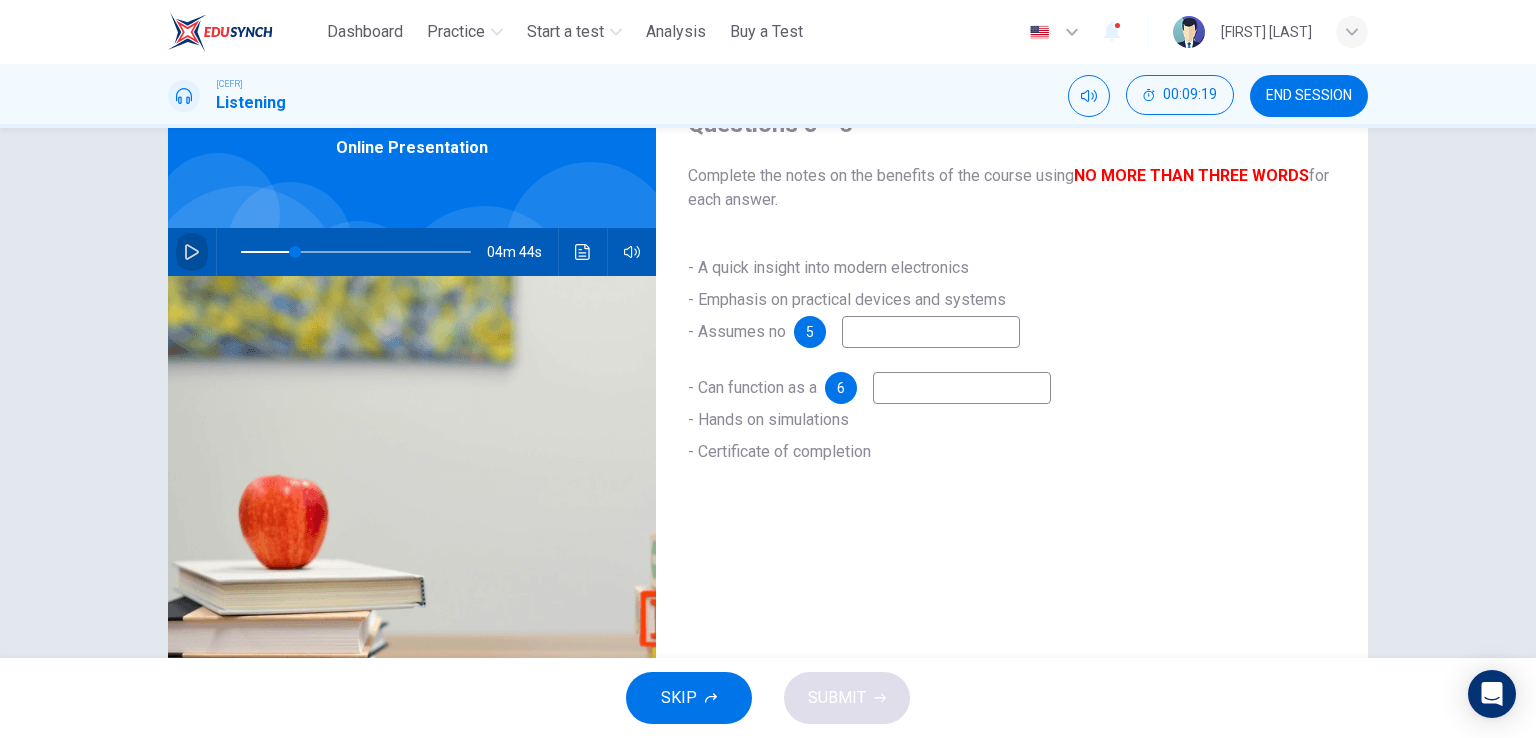 click at bounding box center (192, 252) 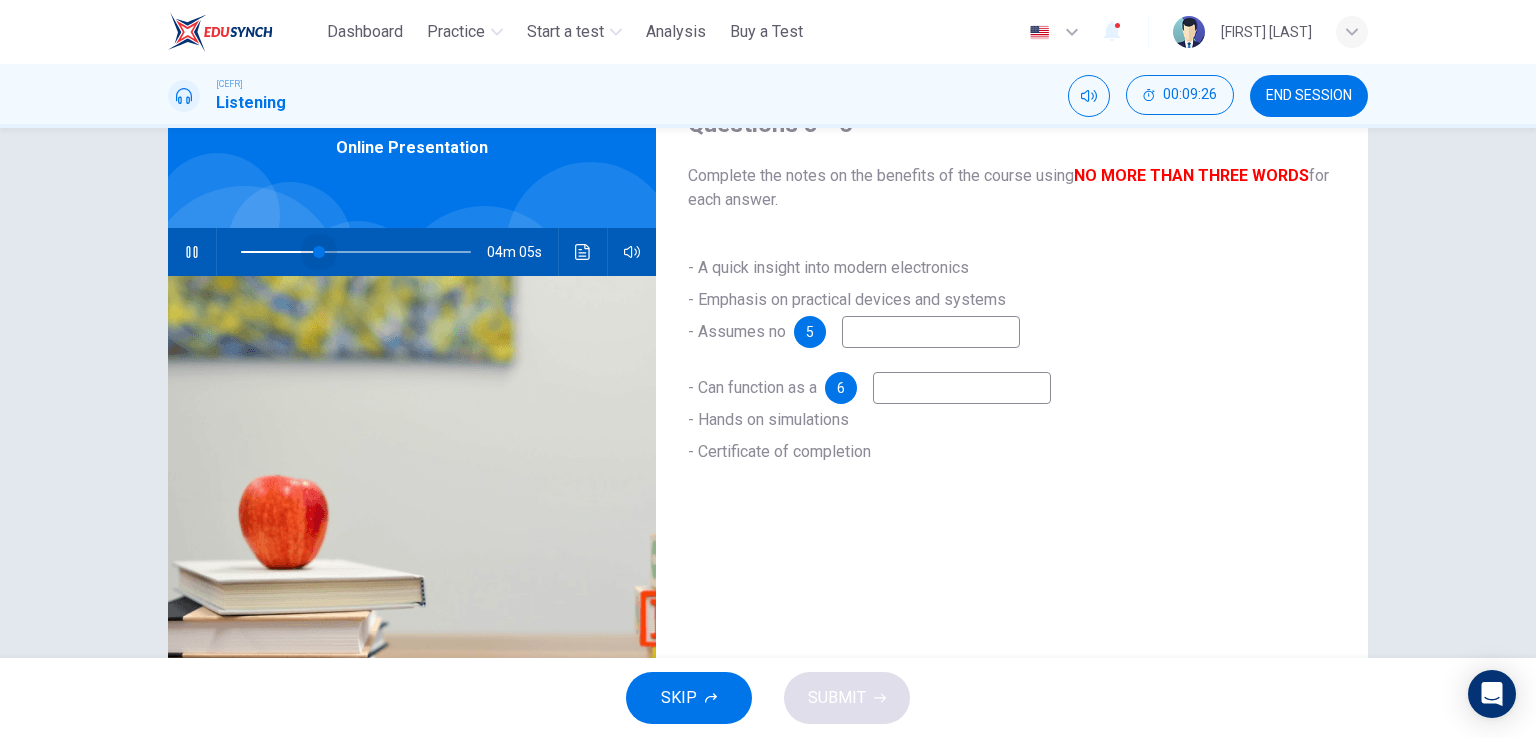 click at bounding box center (356, 252) 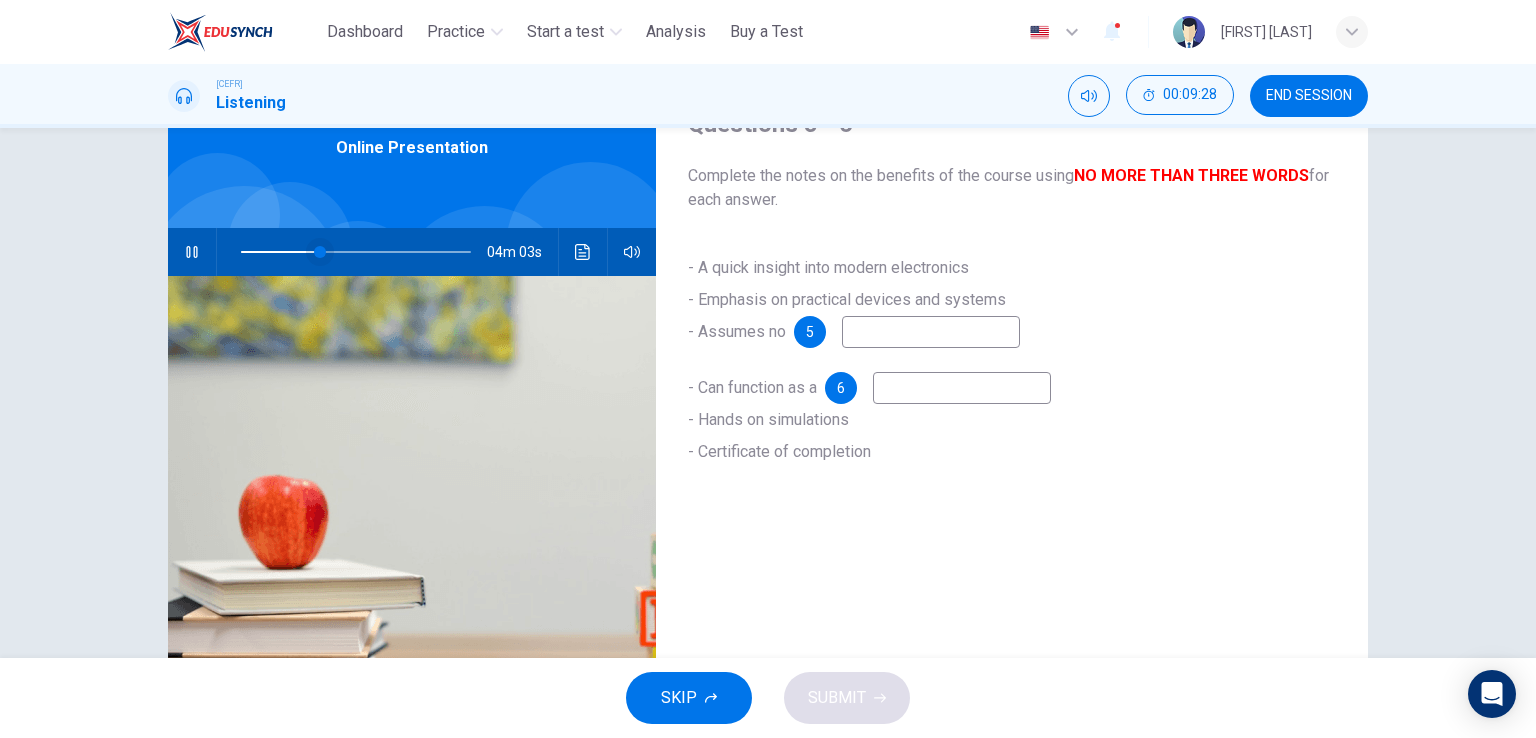 click at bounding box center (320, 252) 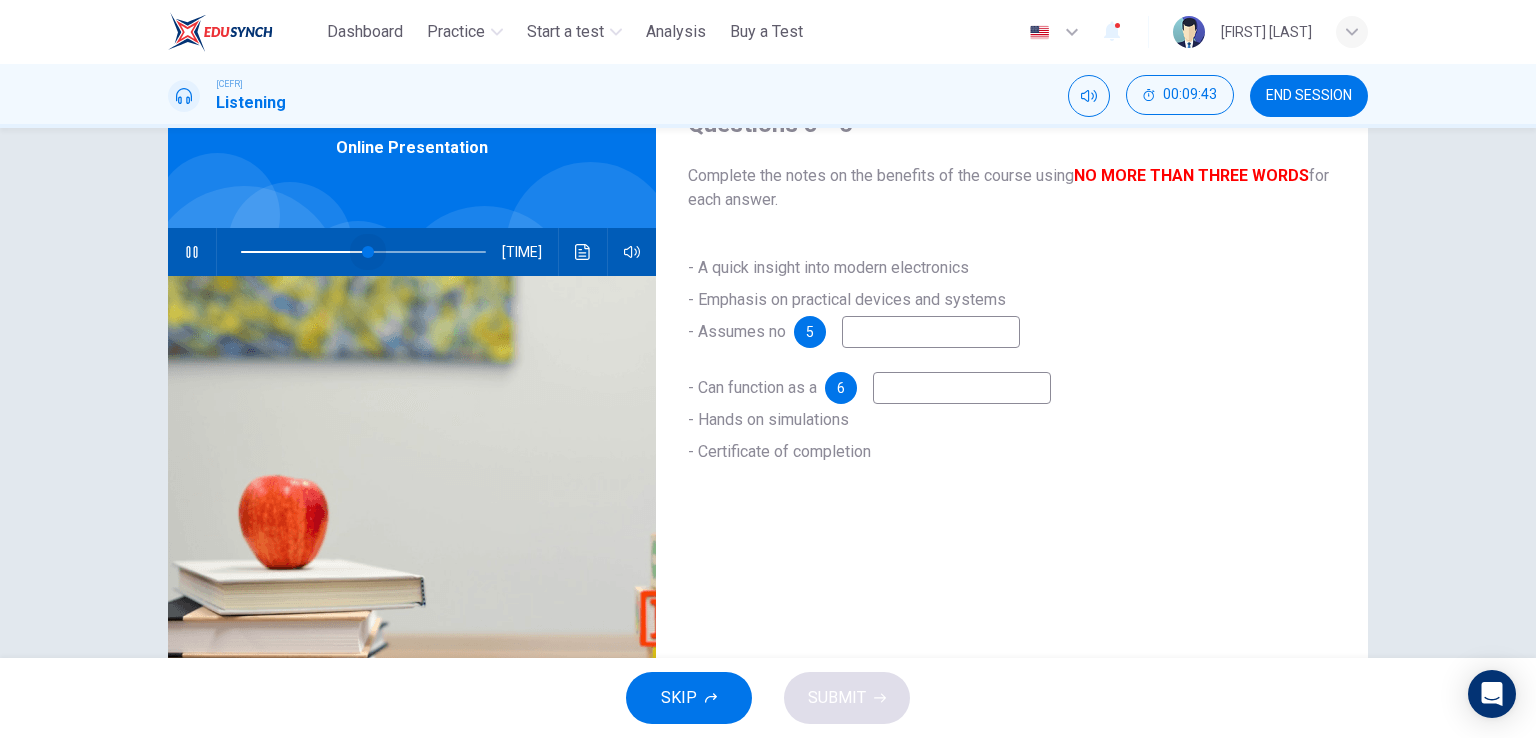 click at bounding box center (368, 252) 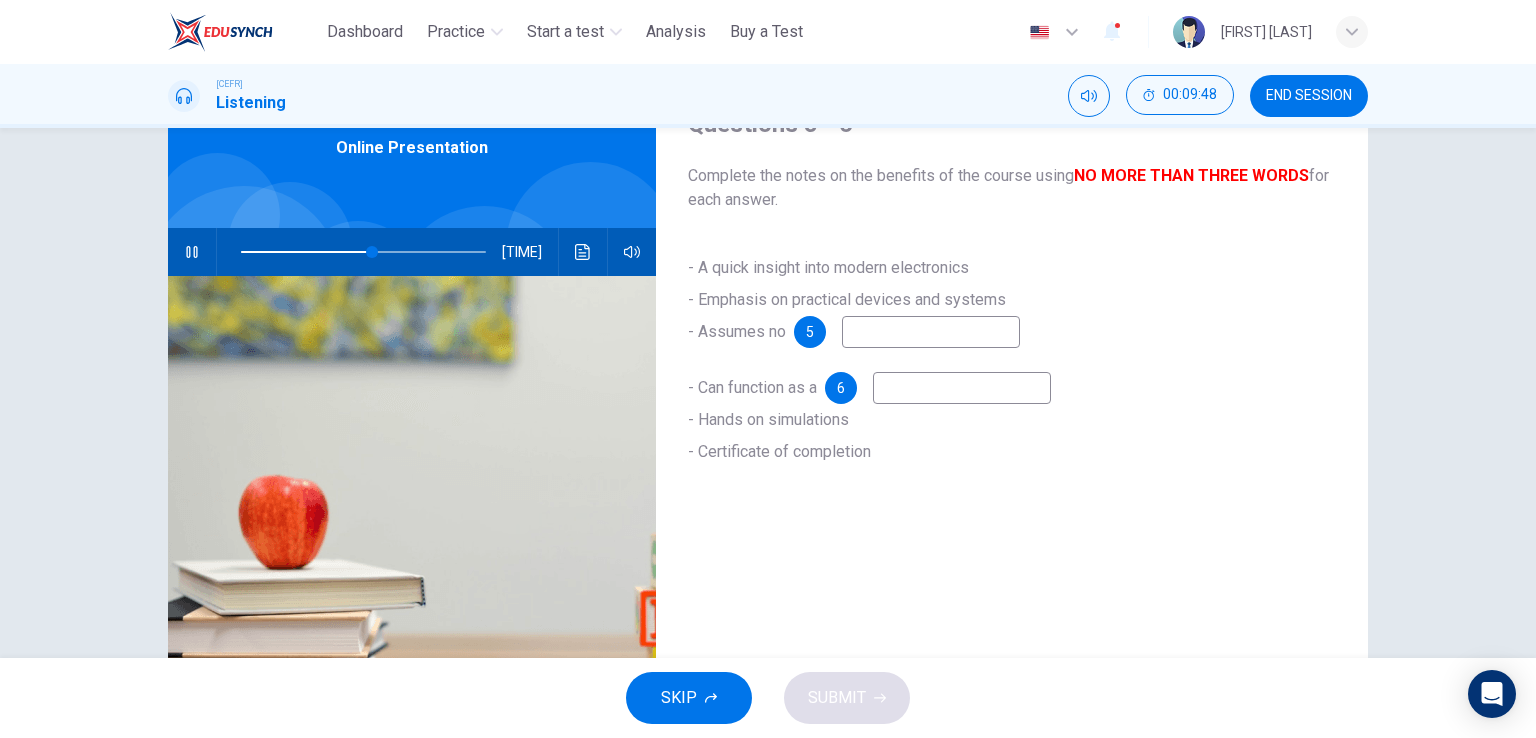 click at bounding box center [931, 332] 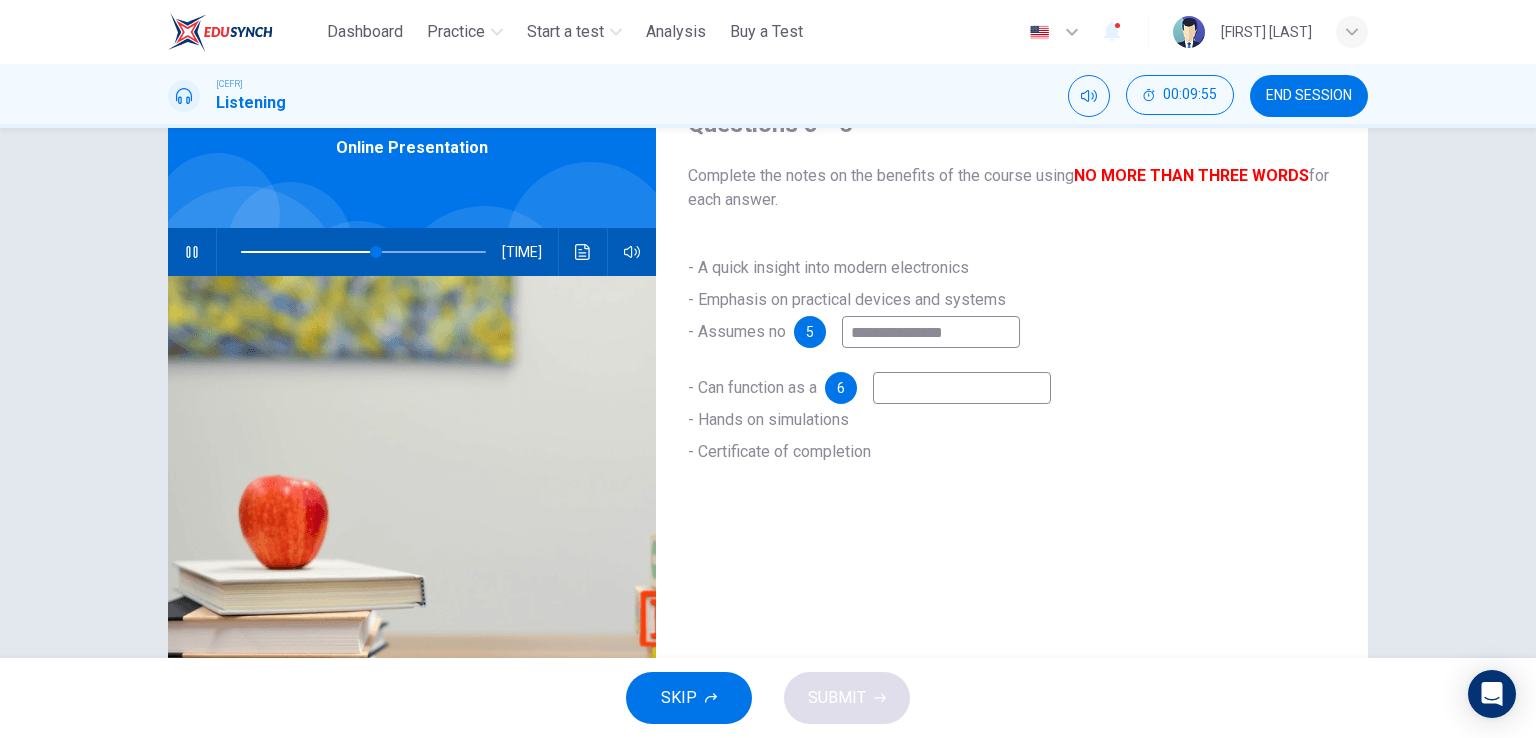 type on "**********" 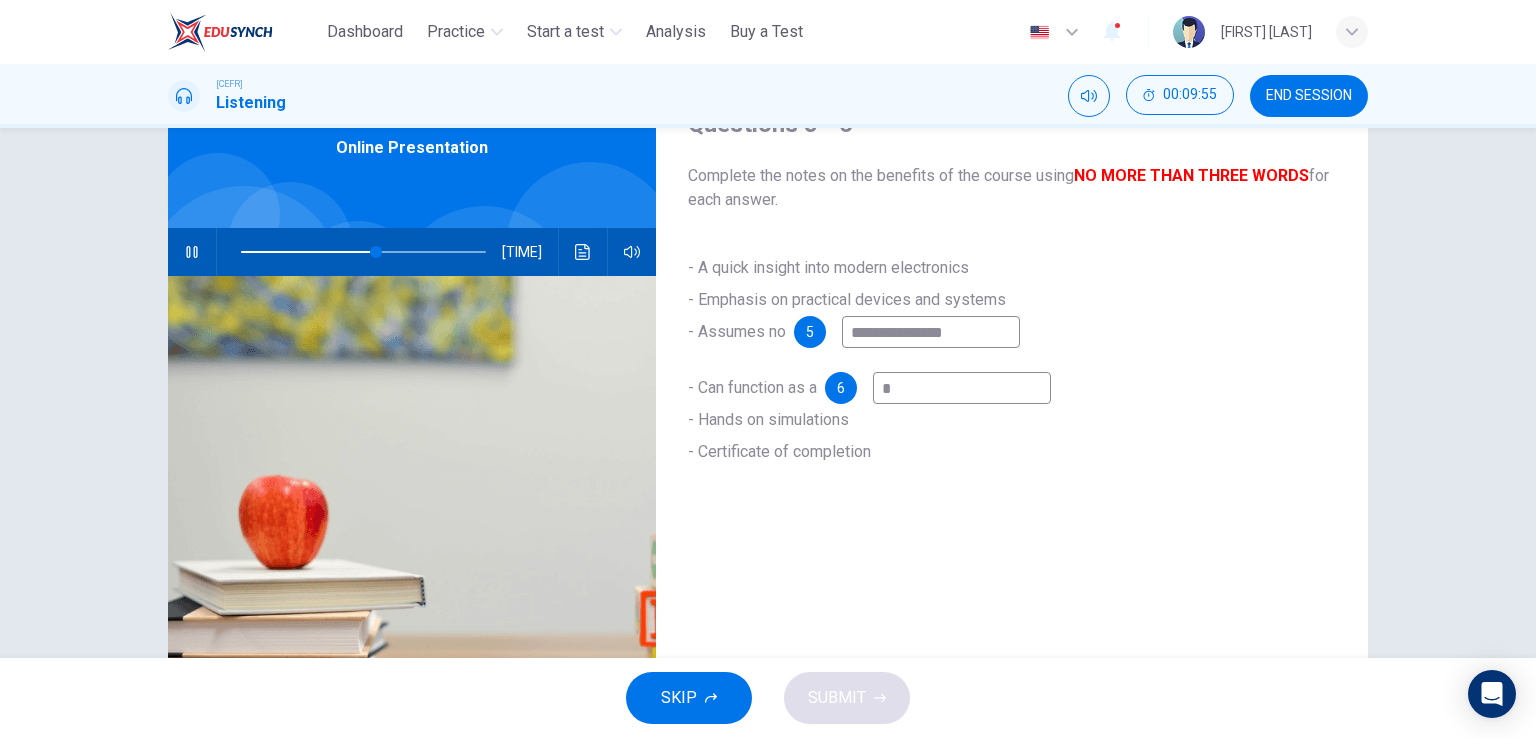click on "*" at bounding box center (931, 332) 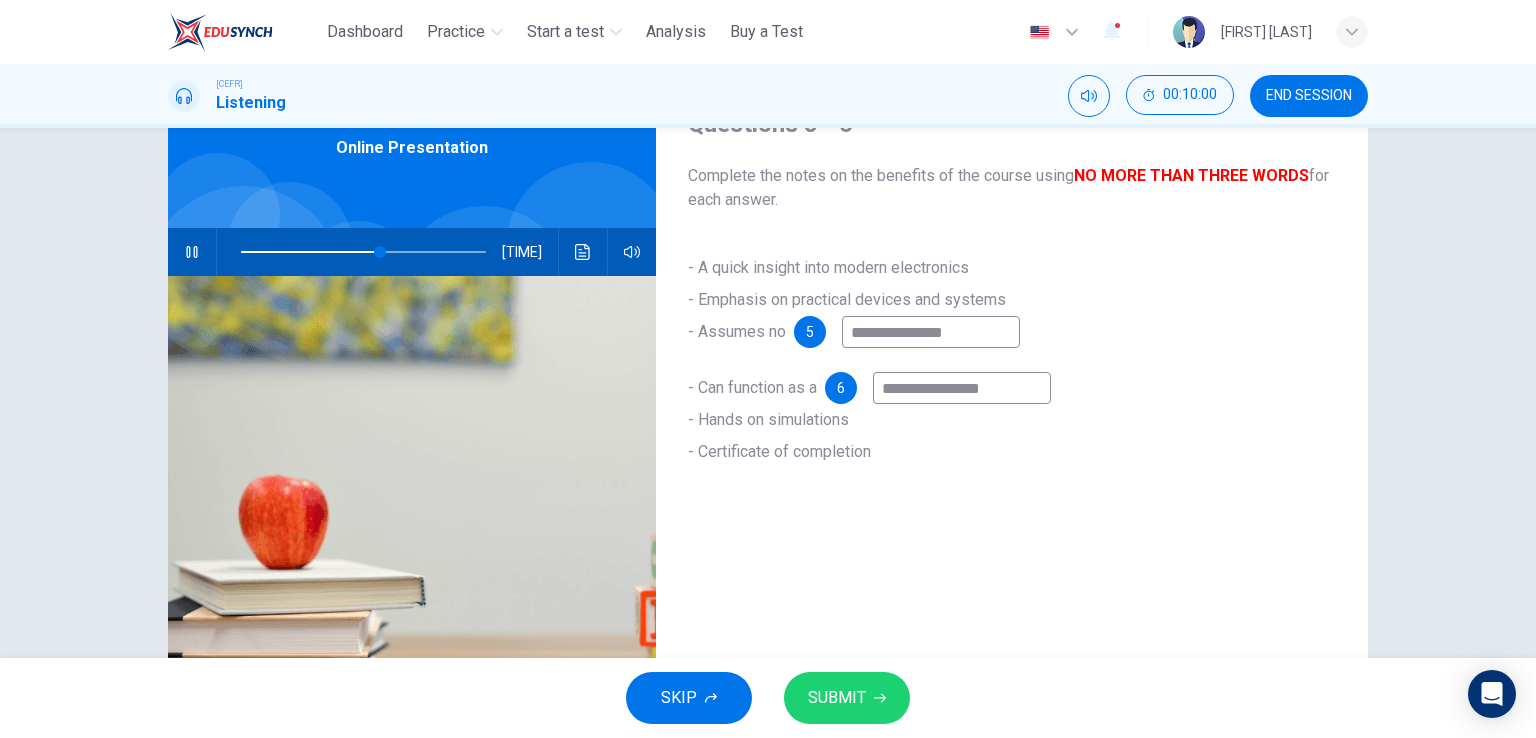 type on "**********" 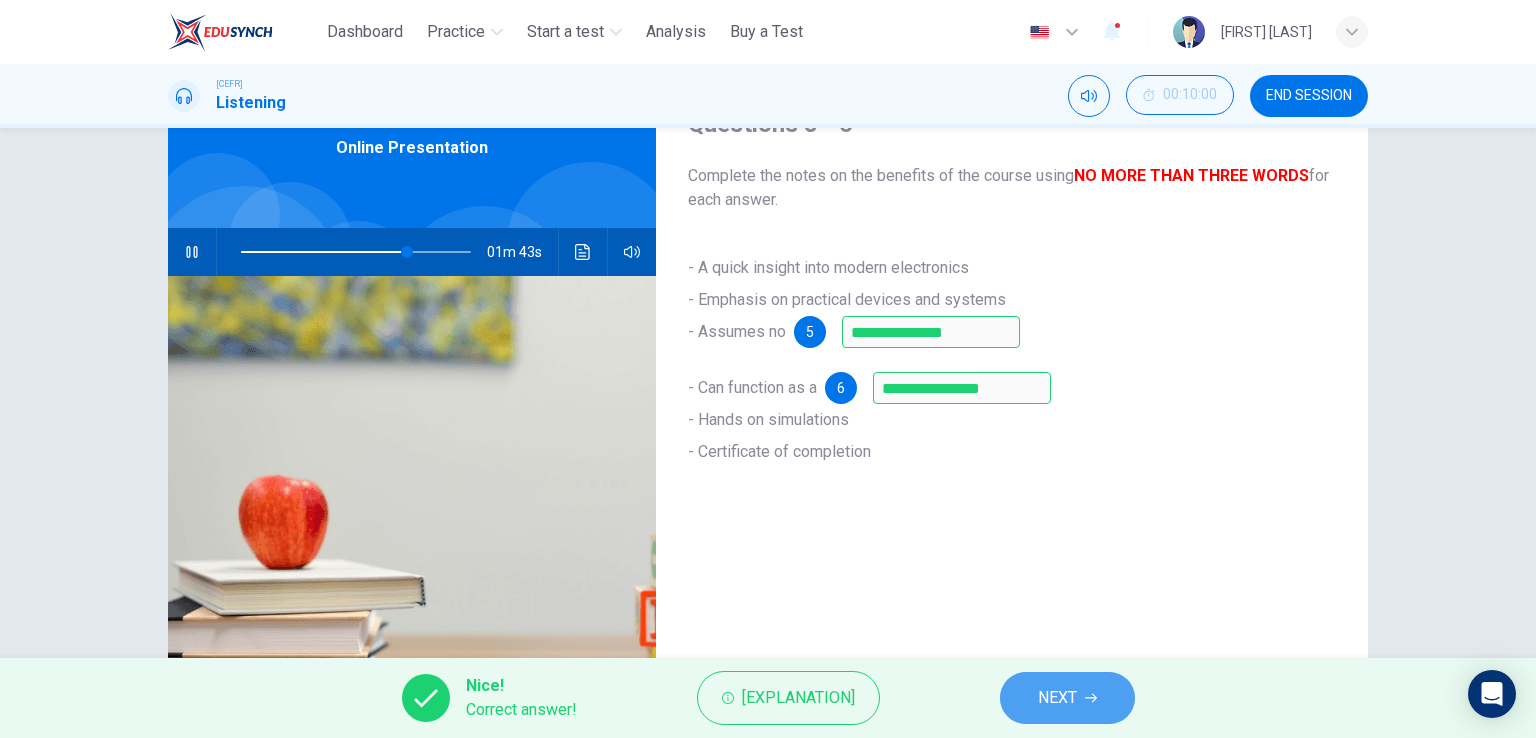 click on "NEXT" at bounding box center (1057, 698) 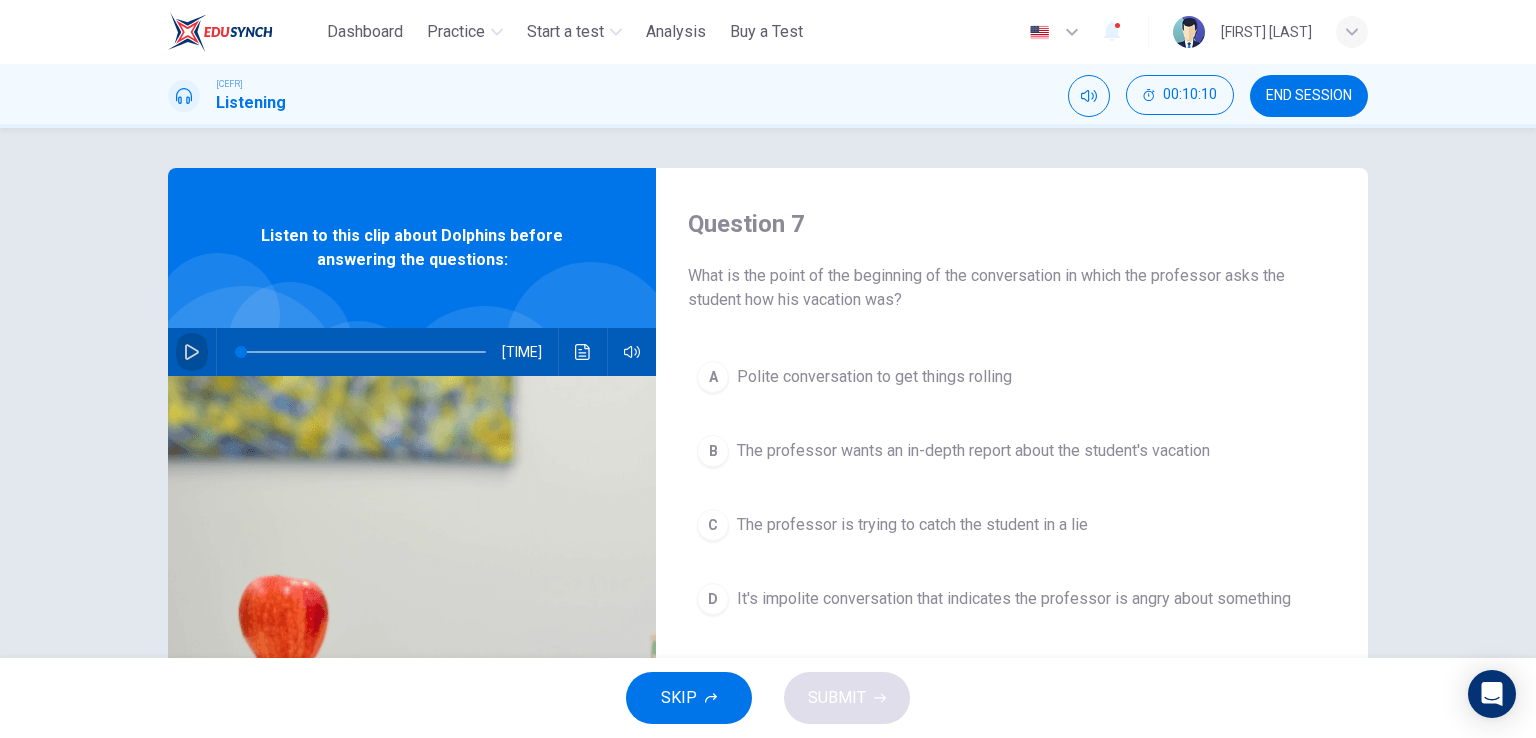 click at bounding box center [192, 352] 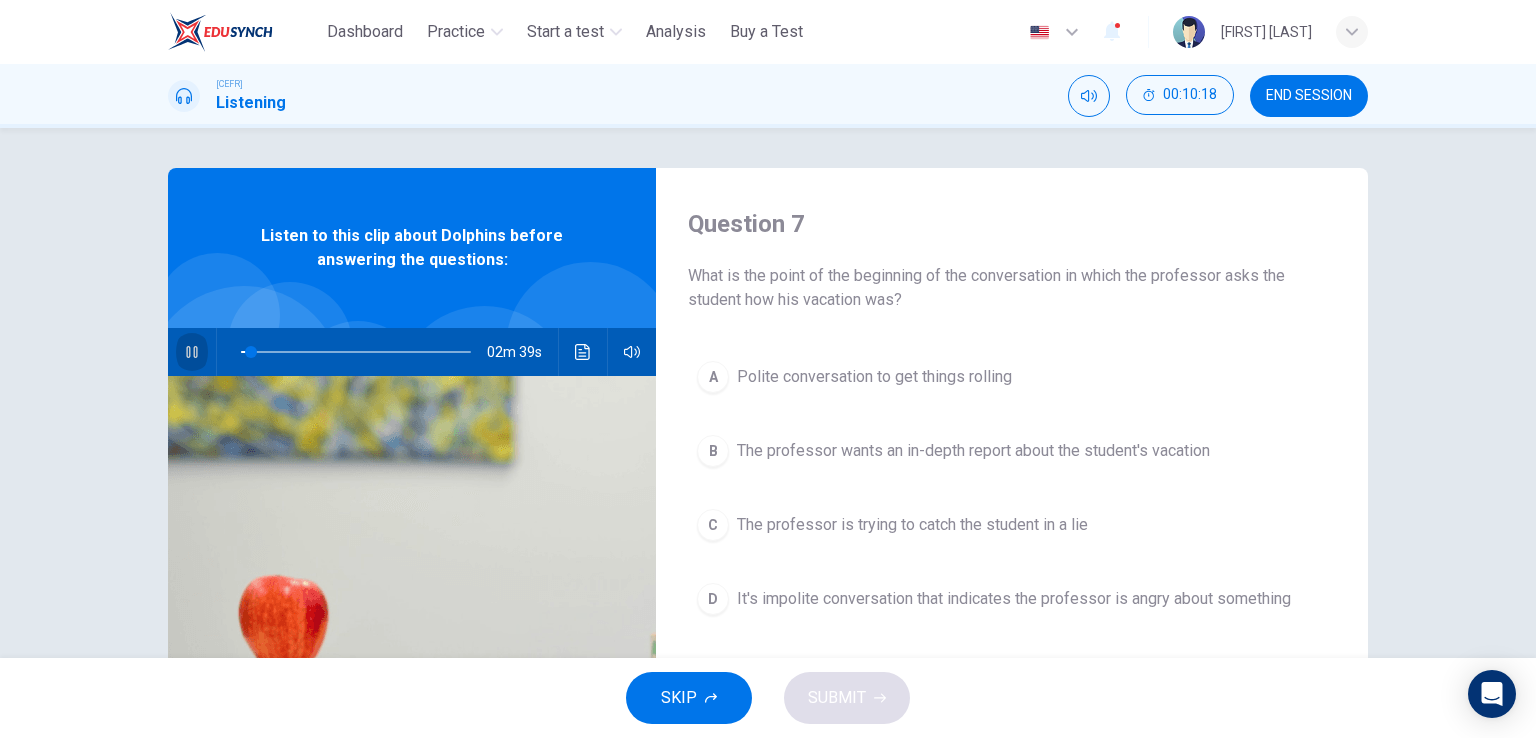 click at bounding box center [192, 352] 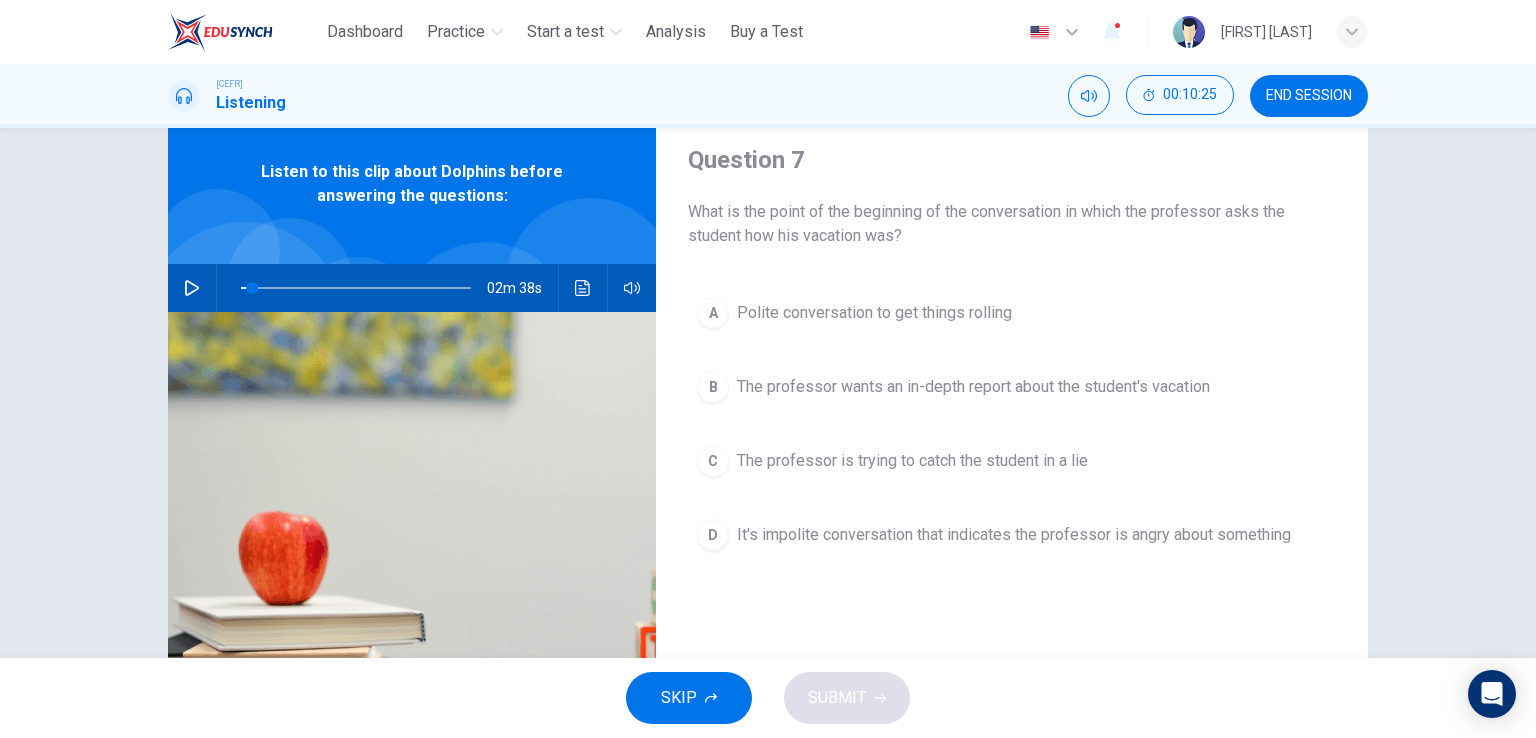 scroll, scrollTop: 100, scrollLeft: 0, axis: vertical 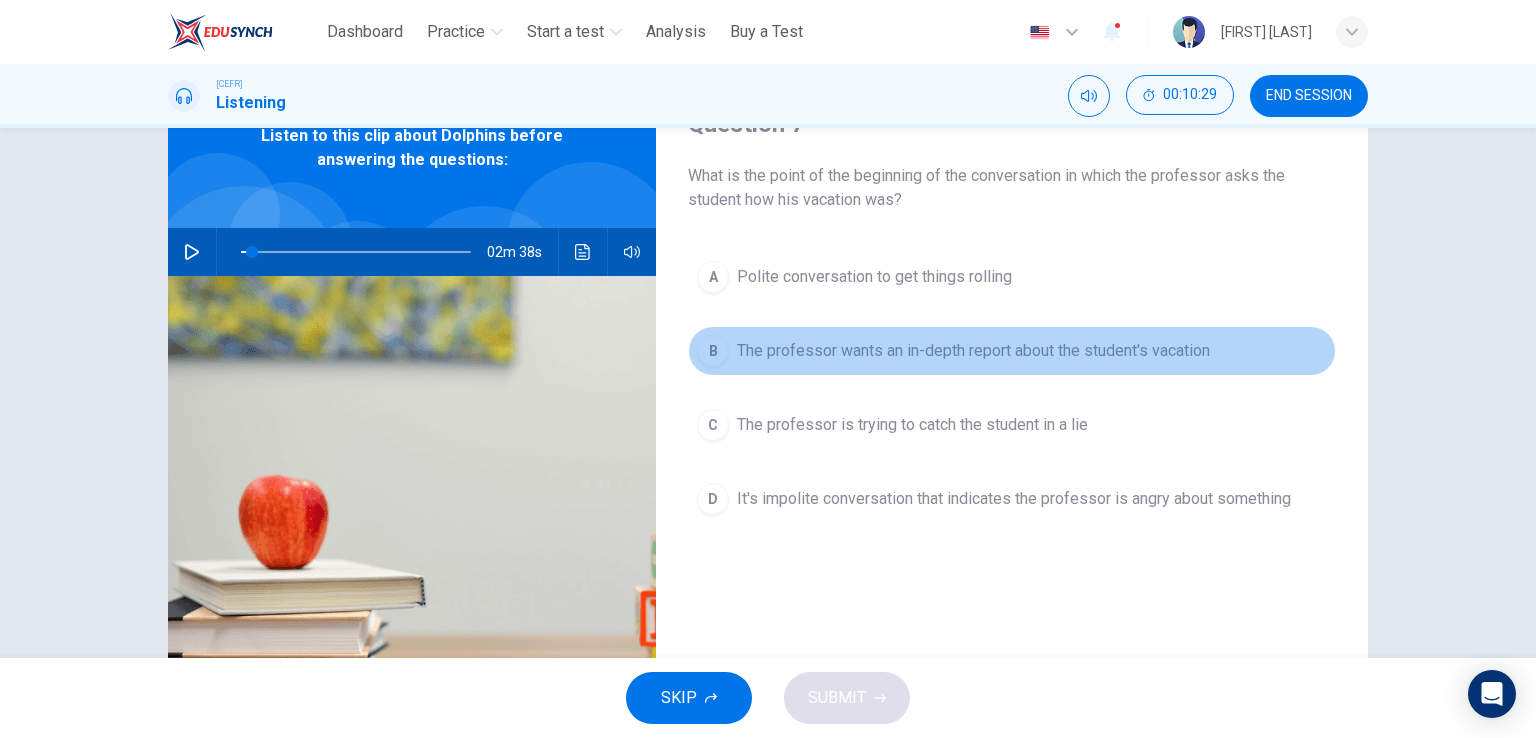 click on "The professor wants an in-depth report about the student's vacation" at bounding box center (874, 277) 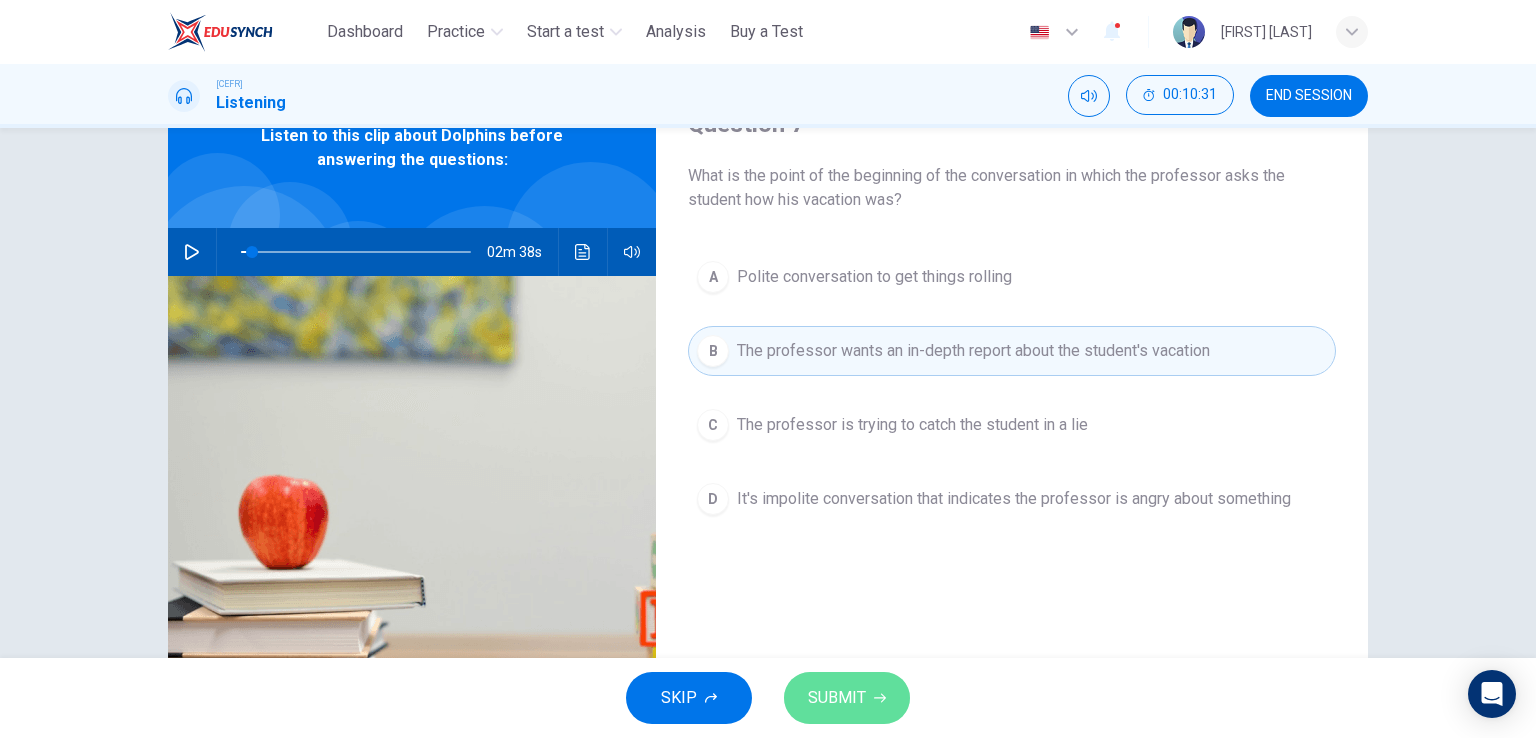 click on "SUBMIT" at bounding box center (847, 698) 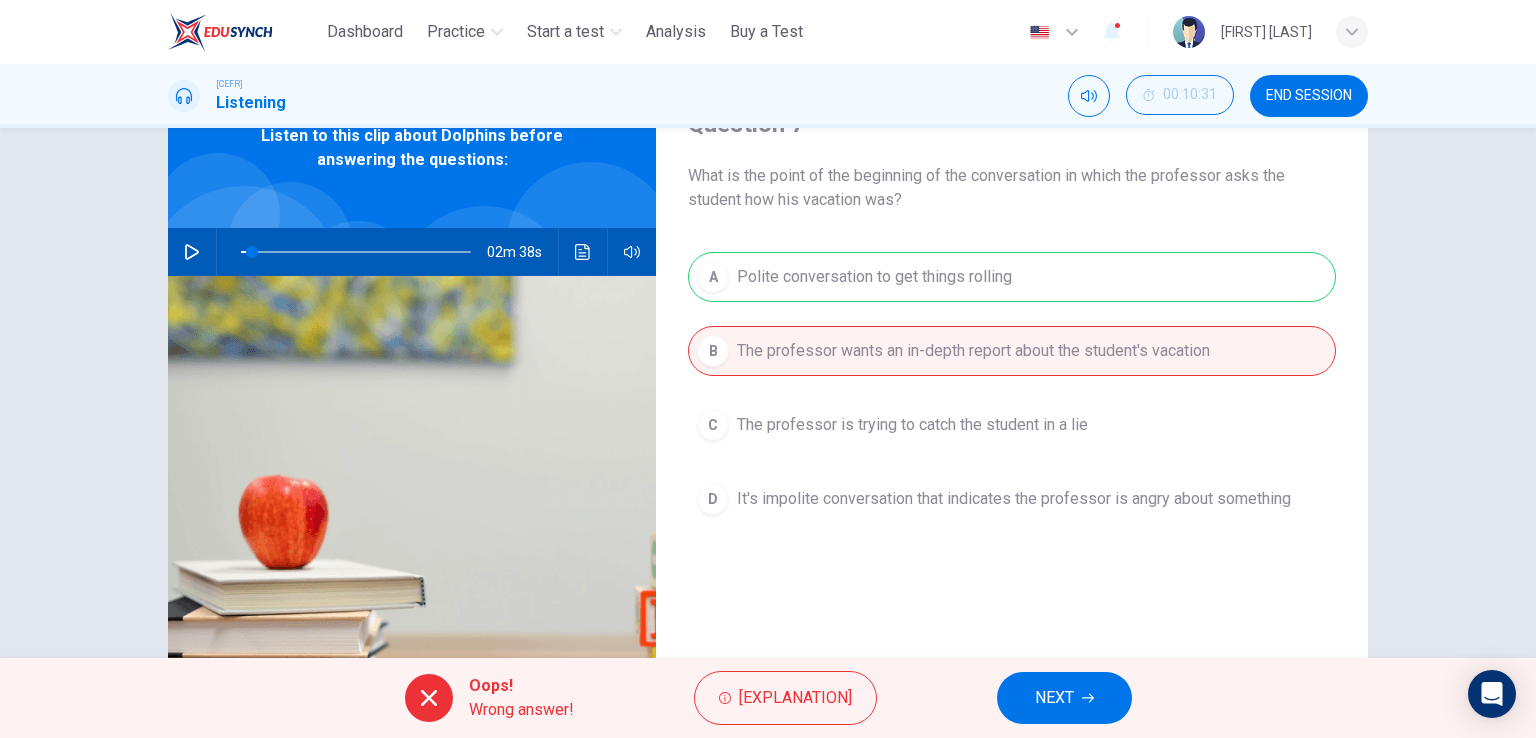 click at bounding box center (192, 252) 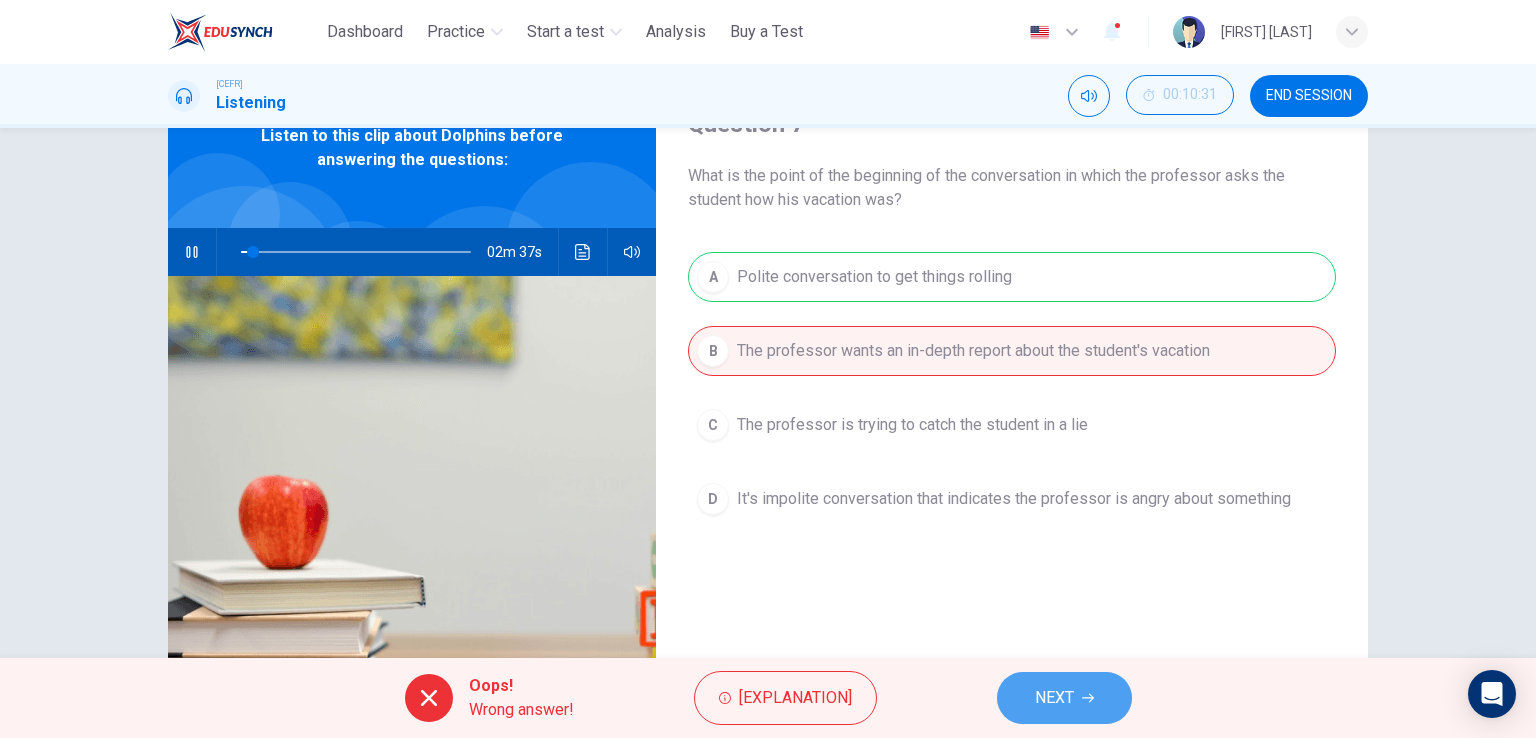 click on "NEXT" at bounding box center (1064, 698) 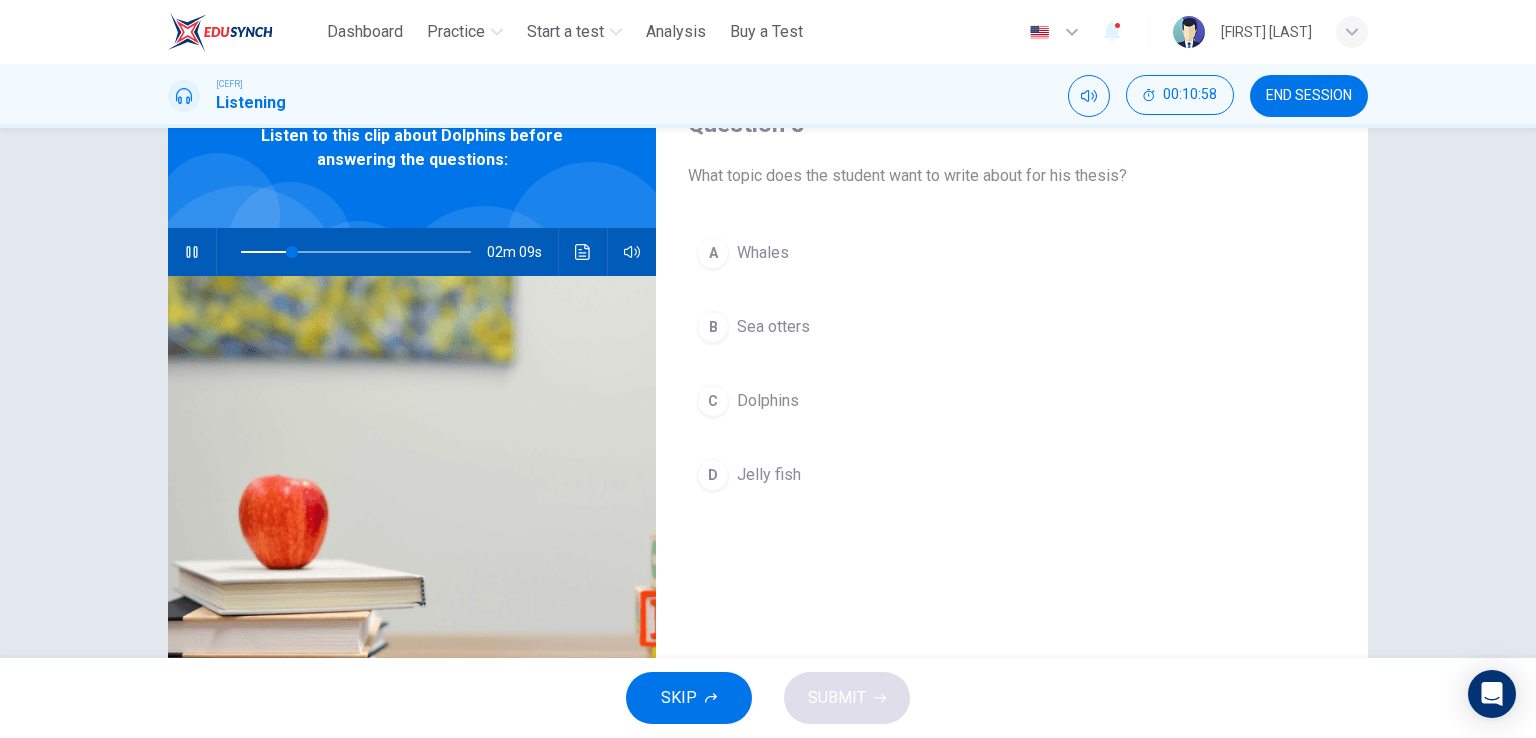 scroll, scrollTop: 0, scrollLeft: 0, axis: both 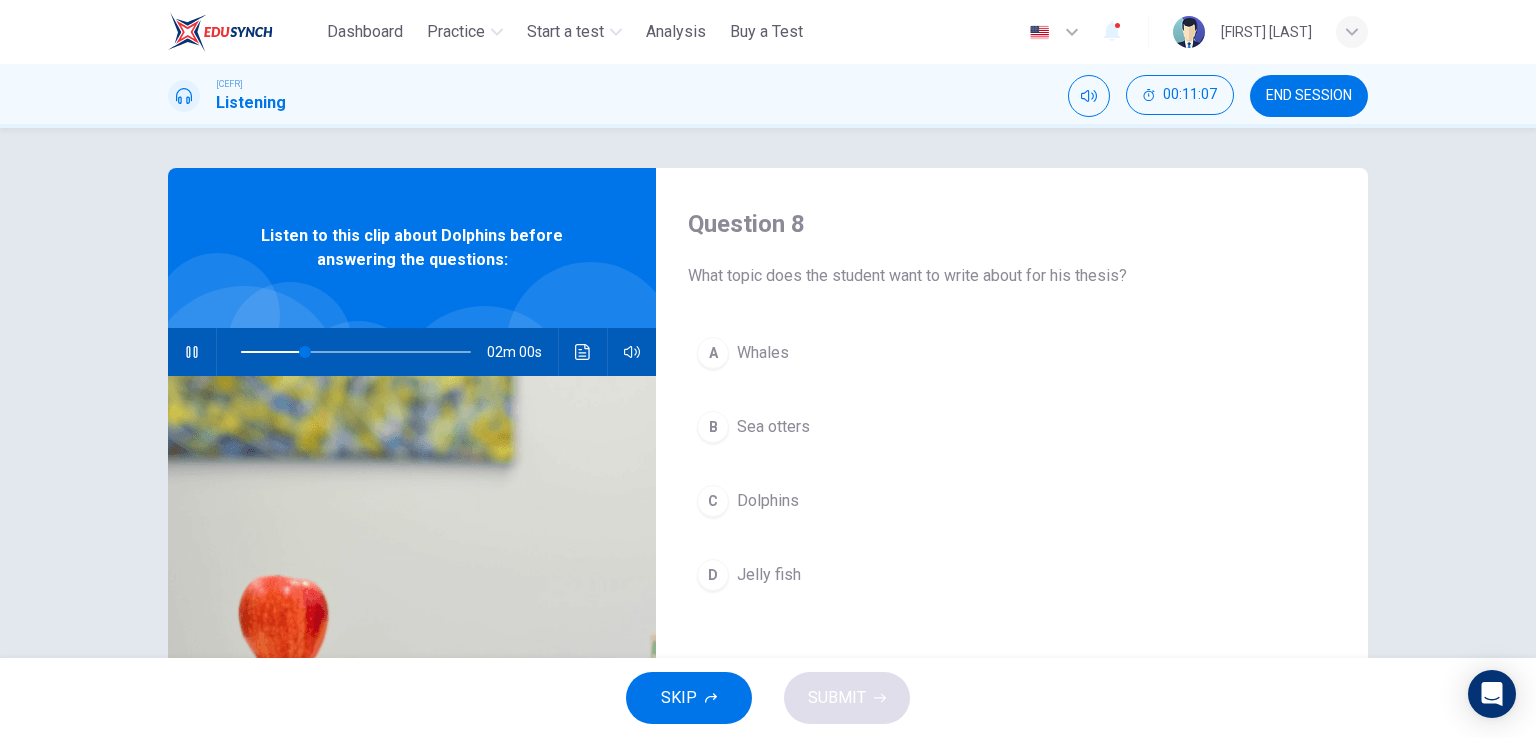 click on "Dolphins" at bounding box center (763, 353) 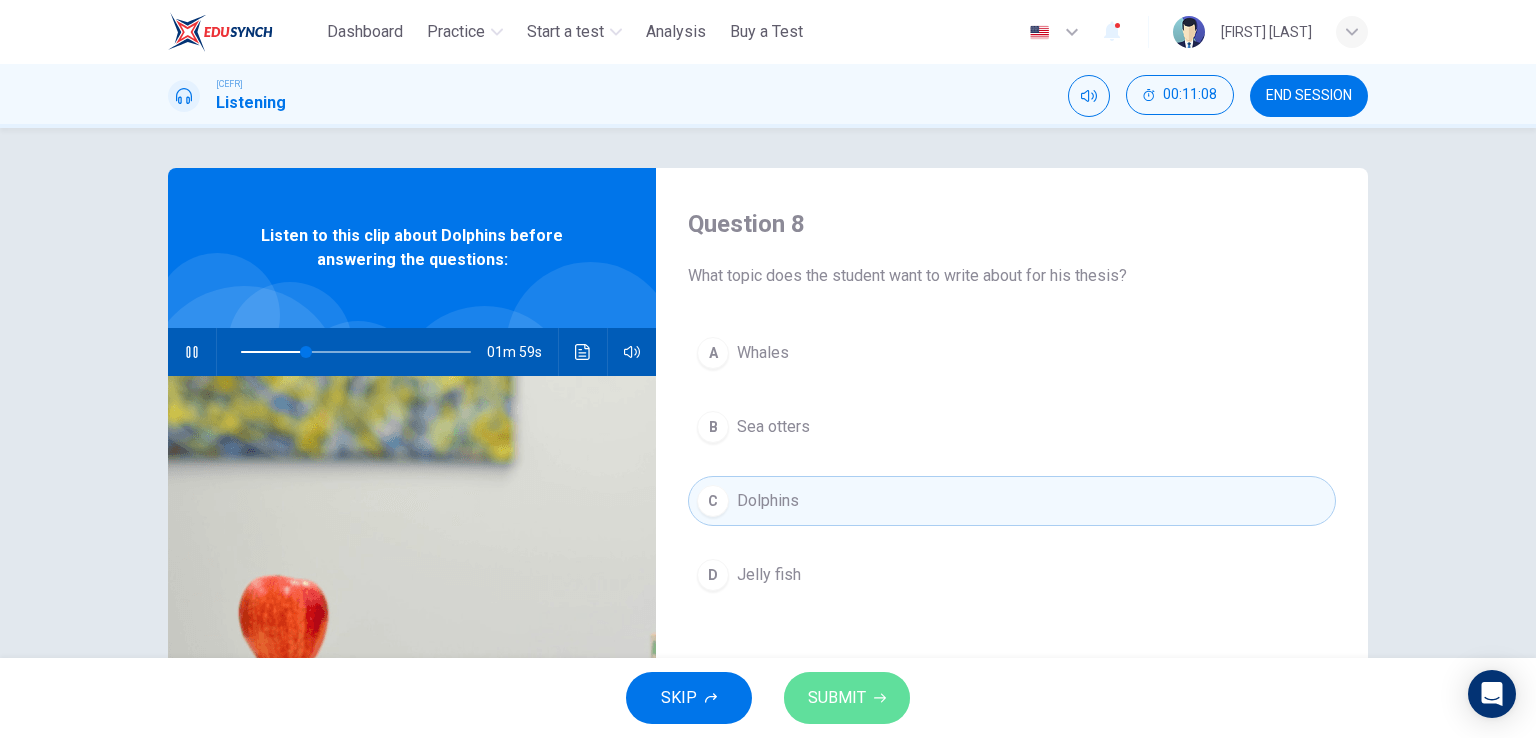 click on "SUBMIT" at bounding box center [837, 698] 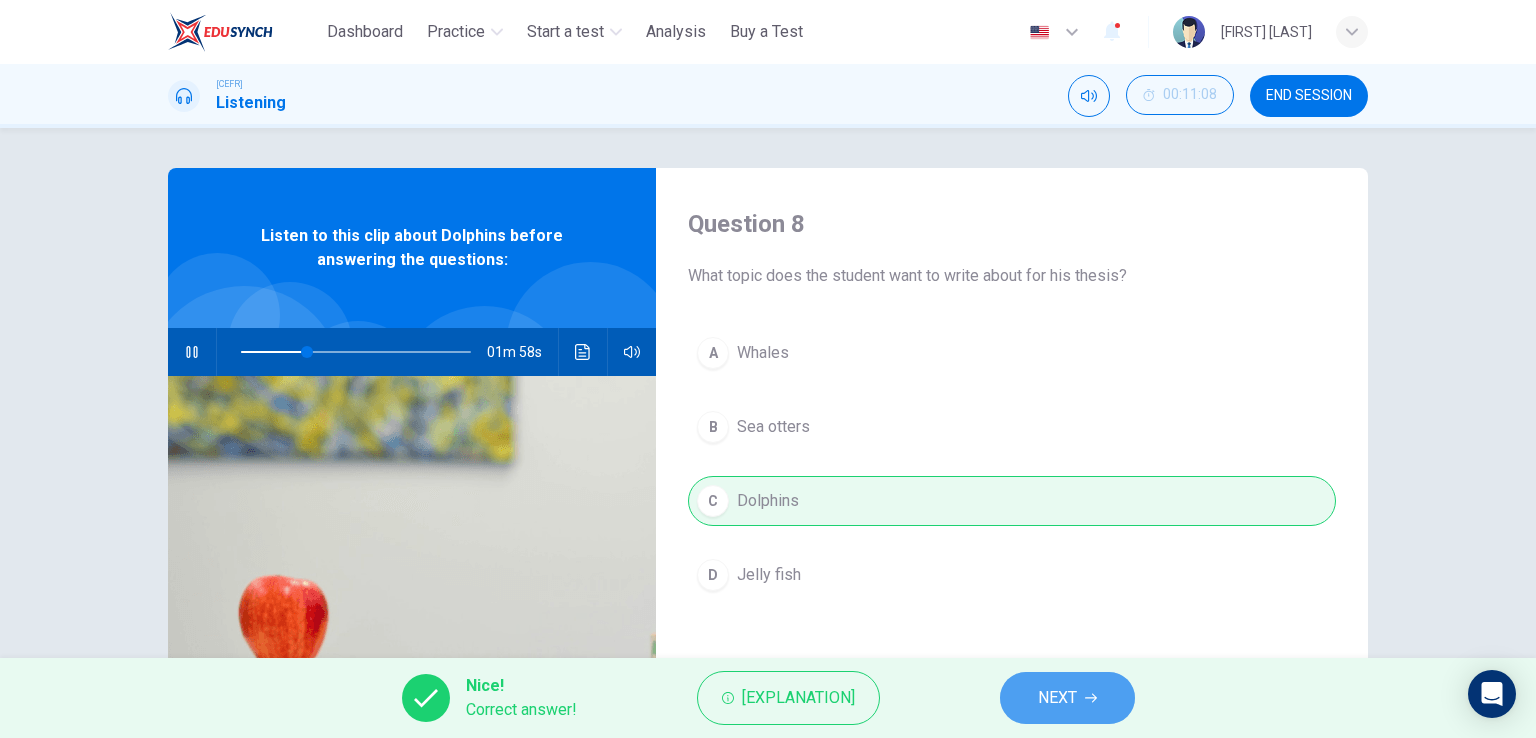 click on "NEXT" at bounding box center (1067, 698) 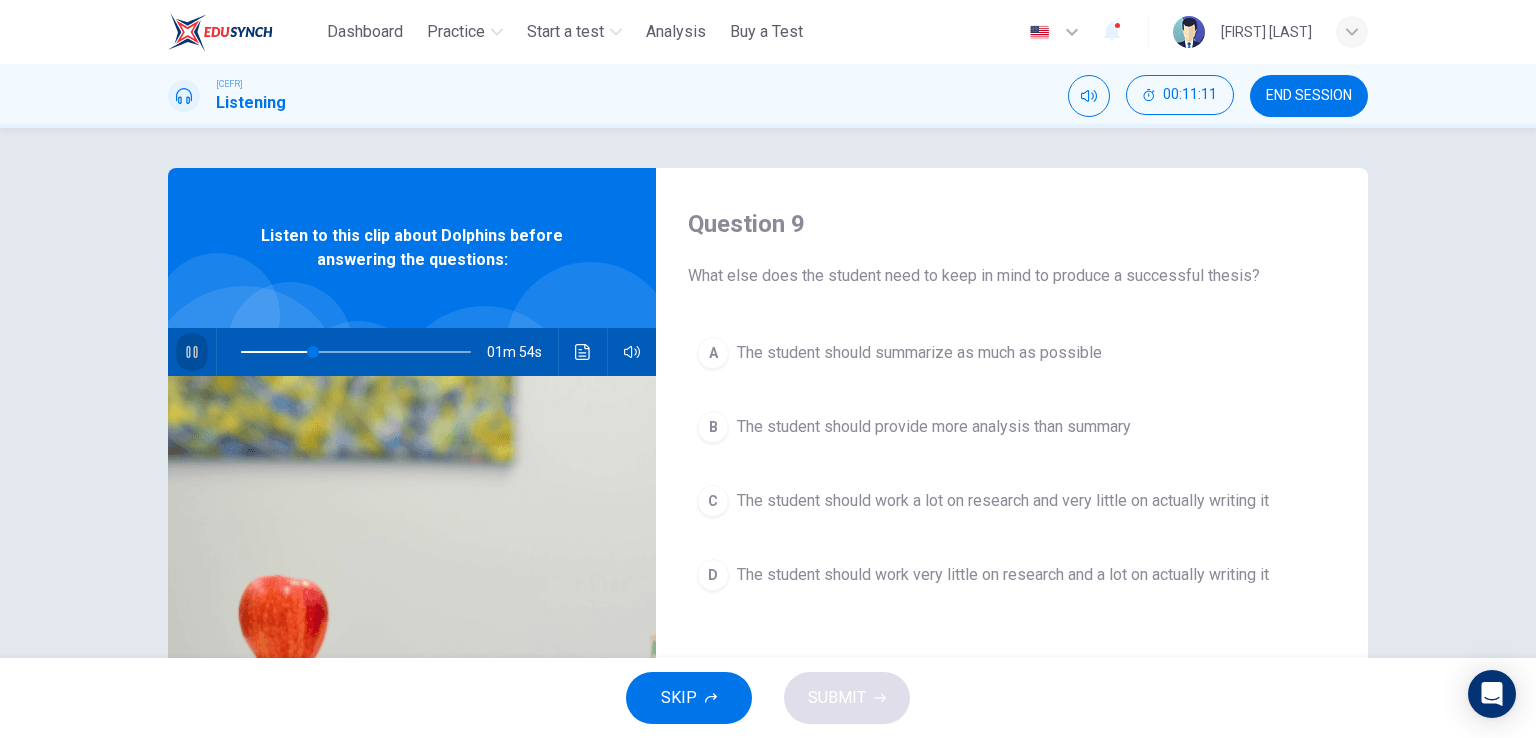 click at bounding box center (191, 352) 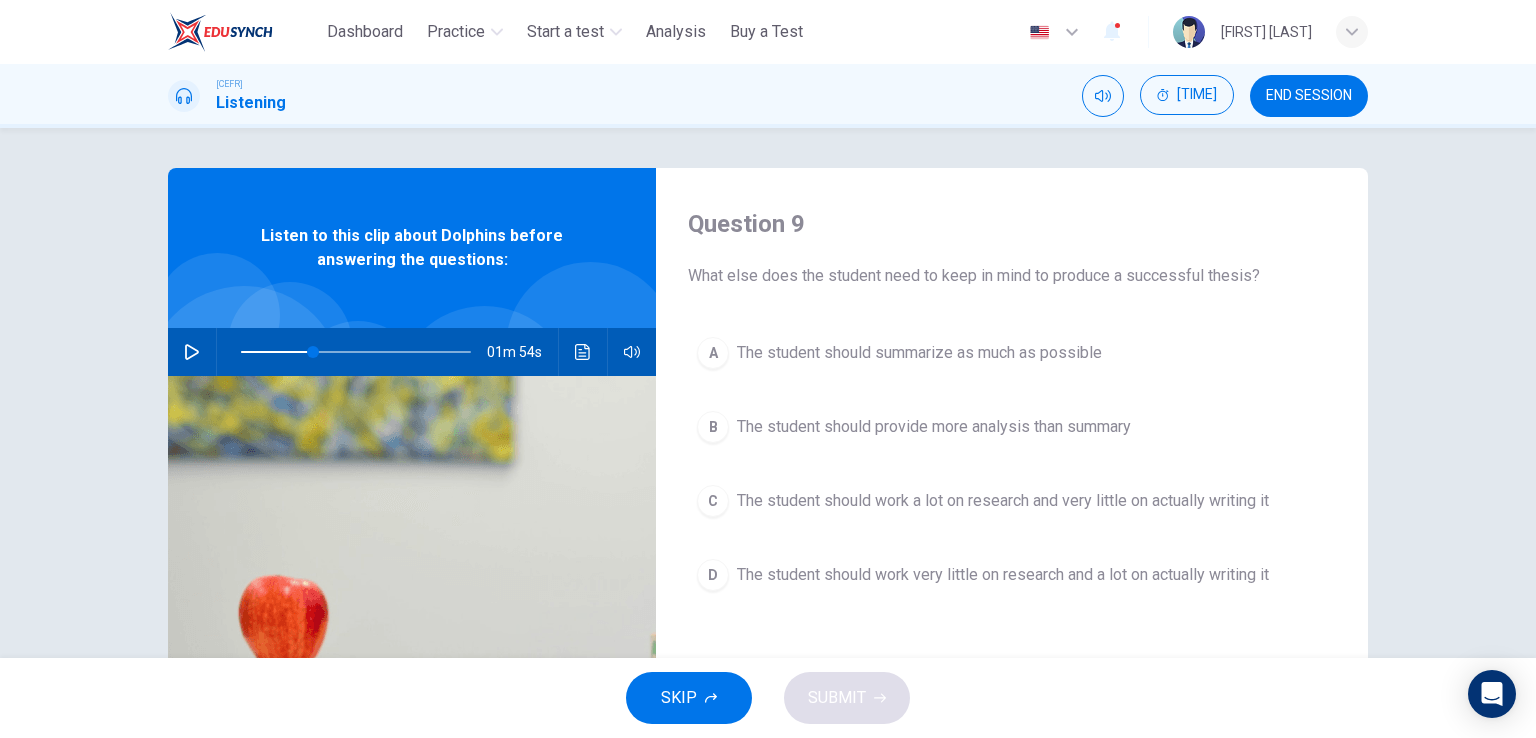 scroll, scrollTop: 100, scrollLeft: 0, axis: vertical 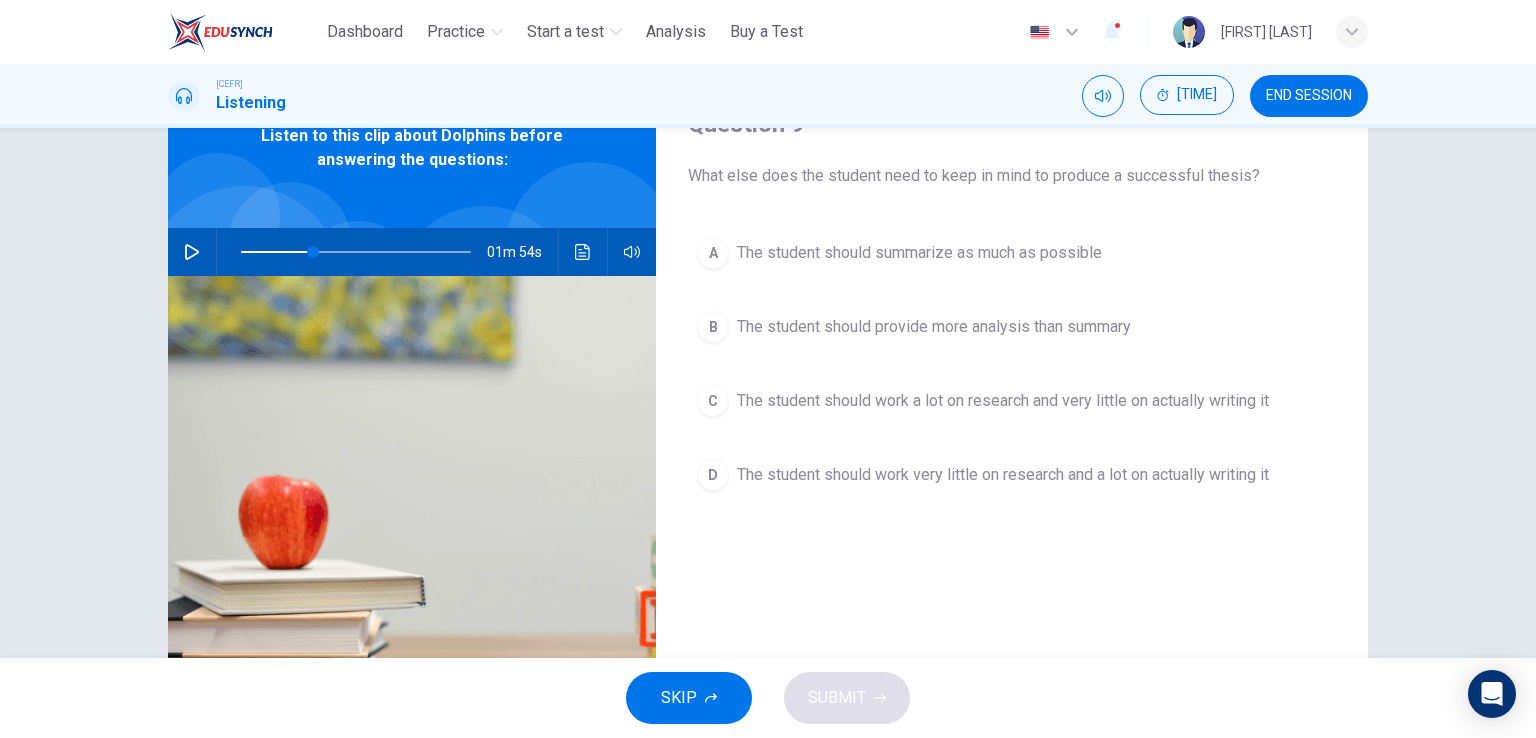 click at bounding box center [192, 252] 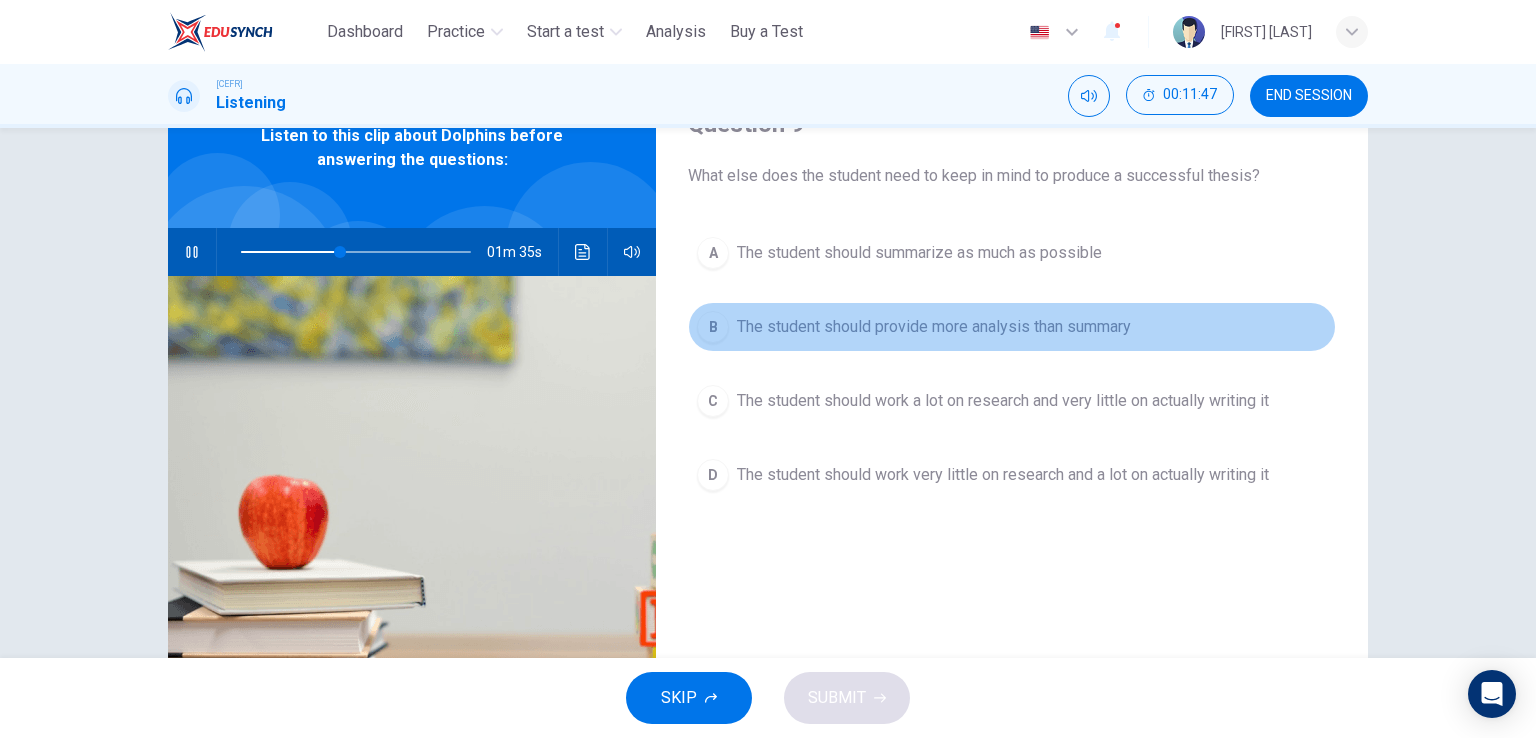 click on "The student should provide more analysis than summary" at bounding box center [919, 253] 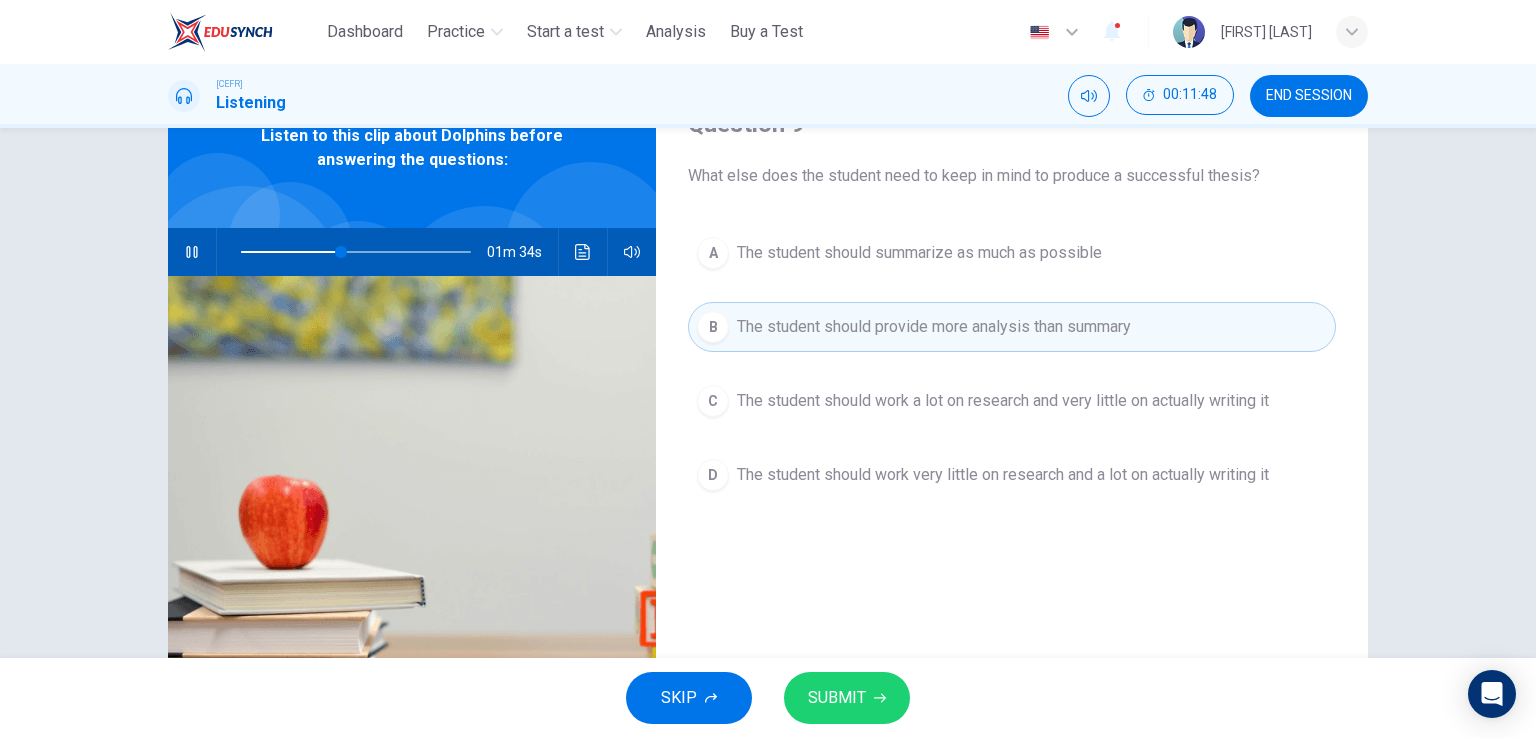 click on "SUBMIT" at bounding box center [837, 698] 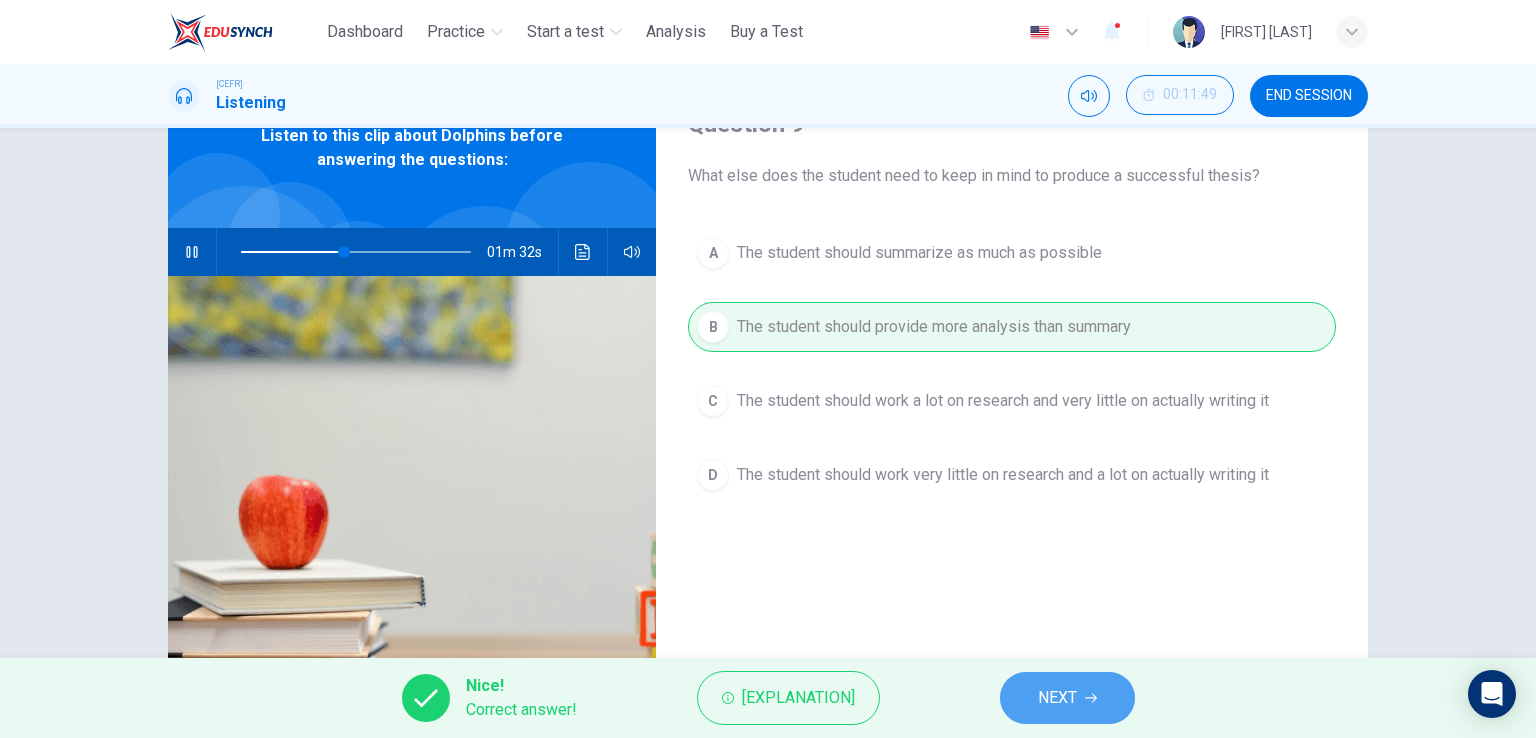 click on "NEXT" at bounding box center [1057, 698] 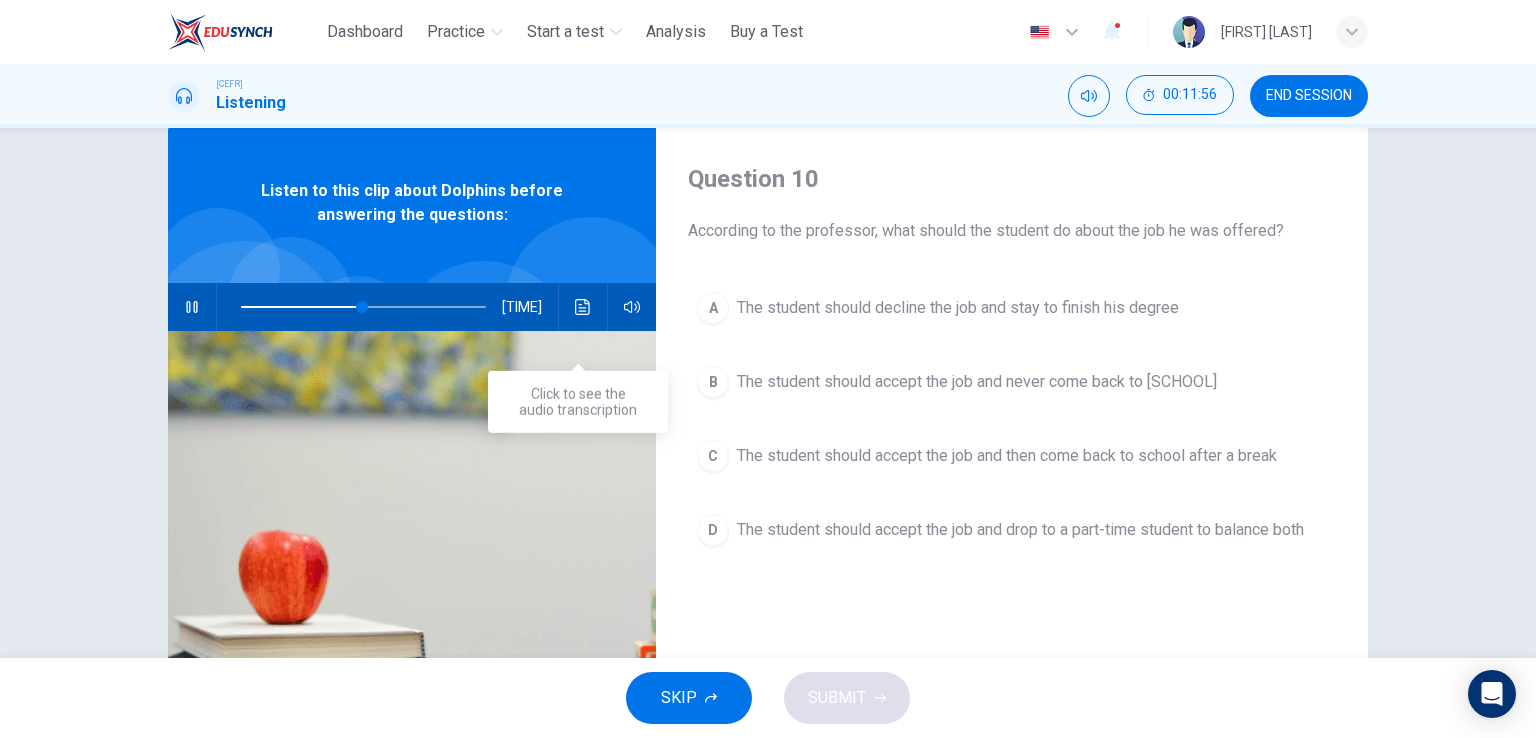 scroll, scrollTop: 0, scrollLeft: 0, axis: both 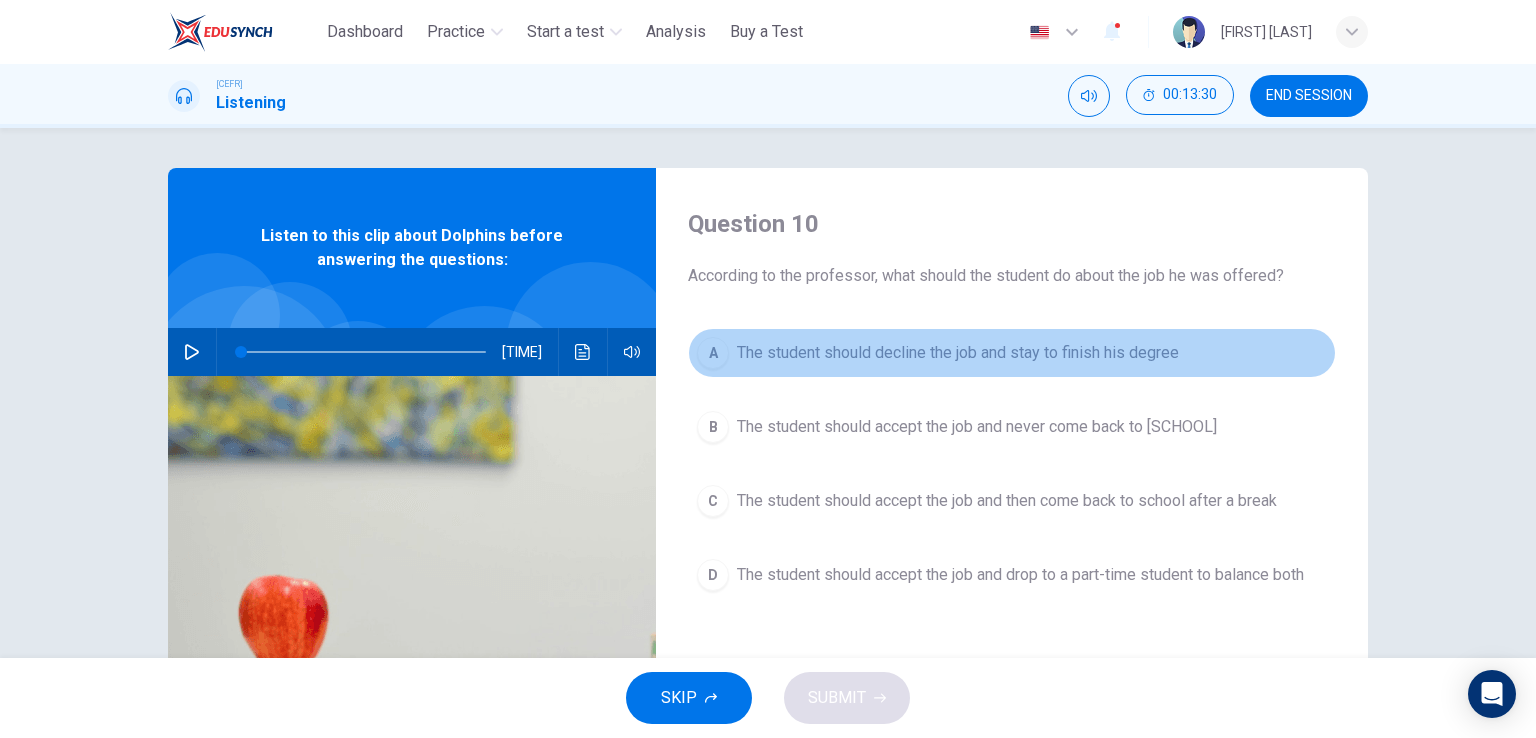 click on "The student should decline the job and stay to finish his degree" at bounding box center [958, 353] 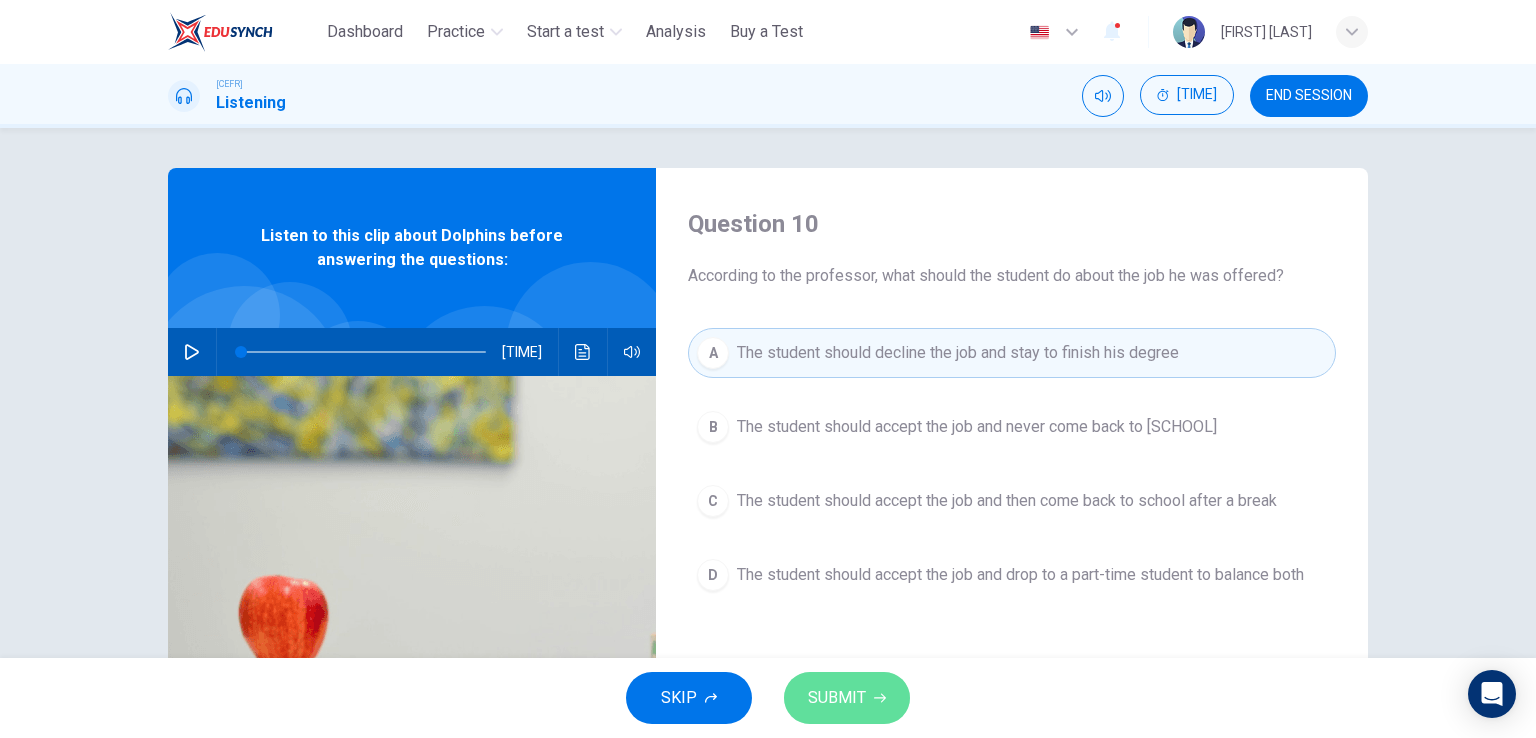 click on "SUBMIT" at bounding box center [837, 698] 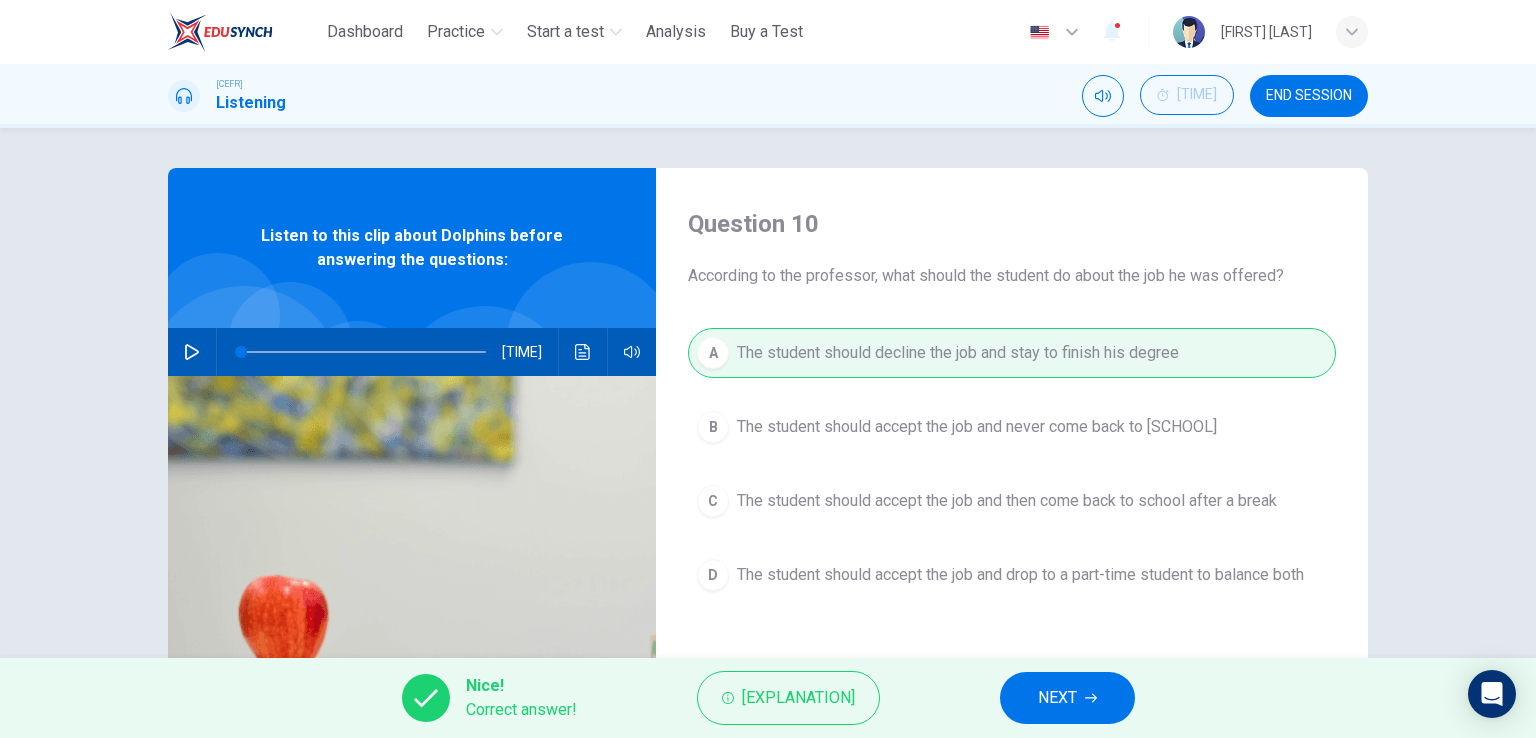 click on "NEXT" at bounding box center (1057, 698) 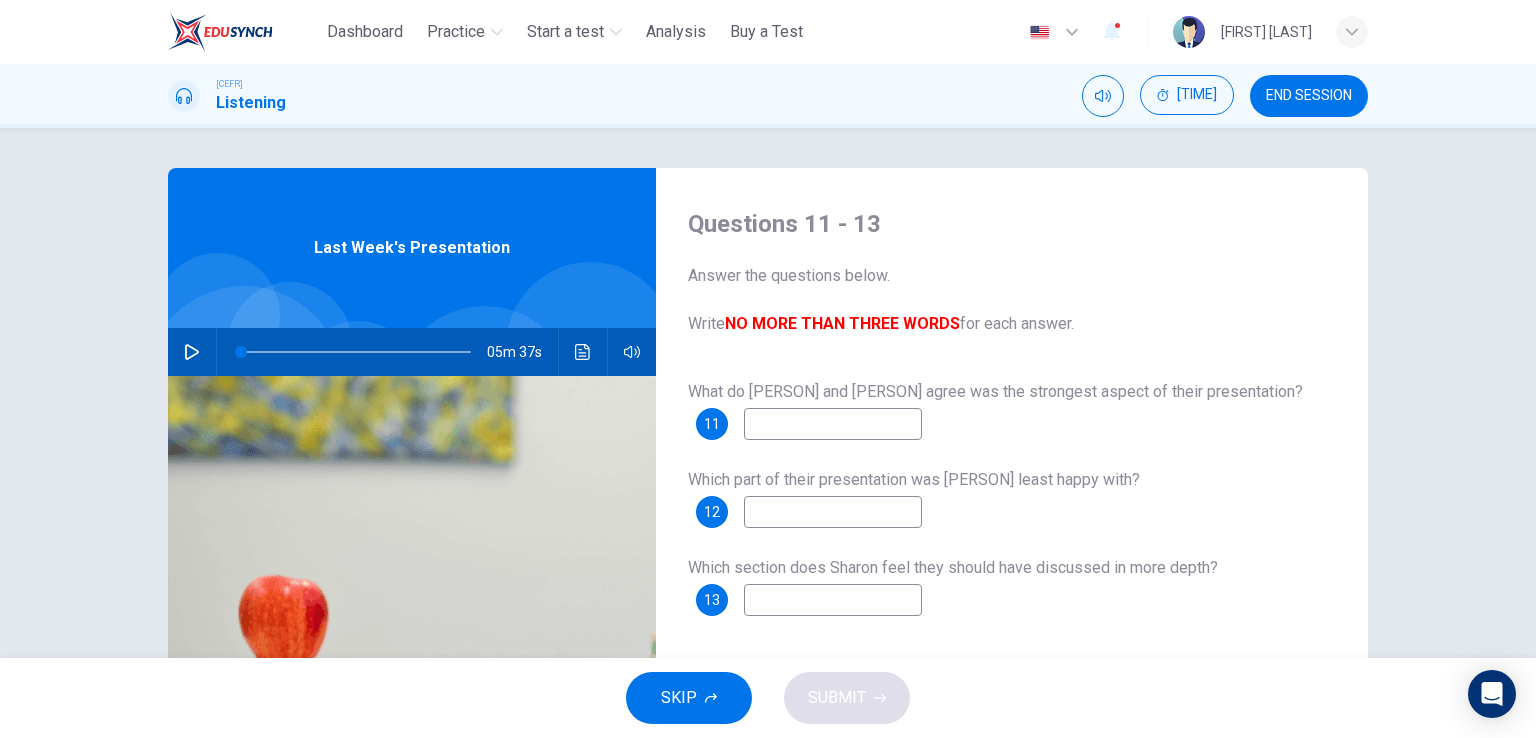 scroll, scrollTop: 100, scrollLeft: 0, axis: vertical 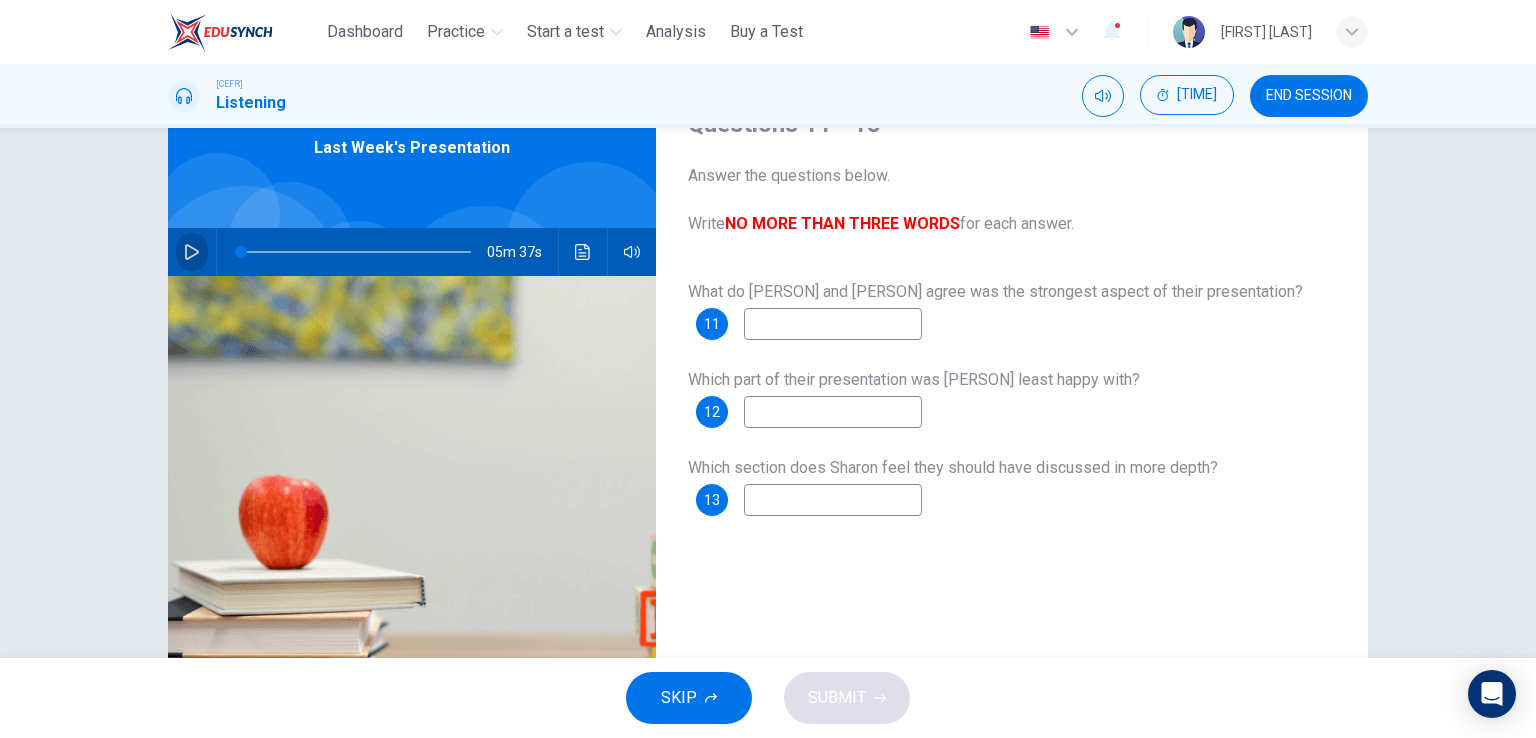 click at bounding box center (192, 252) 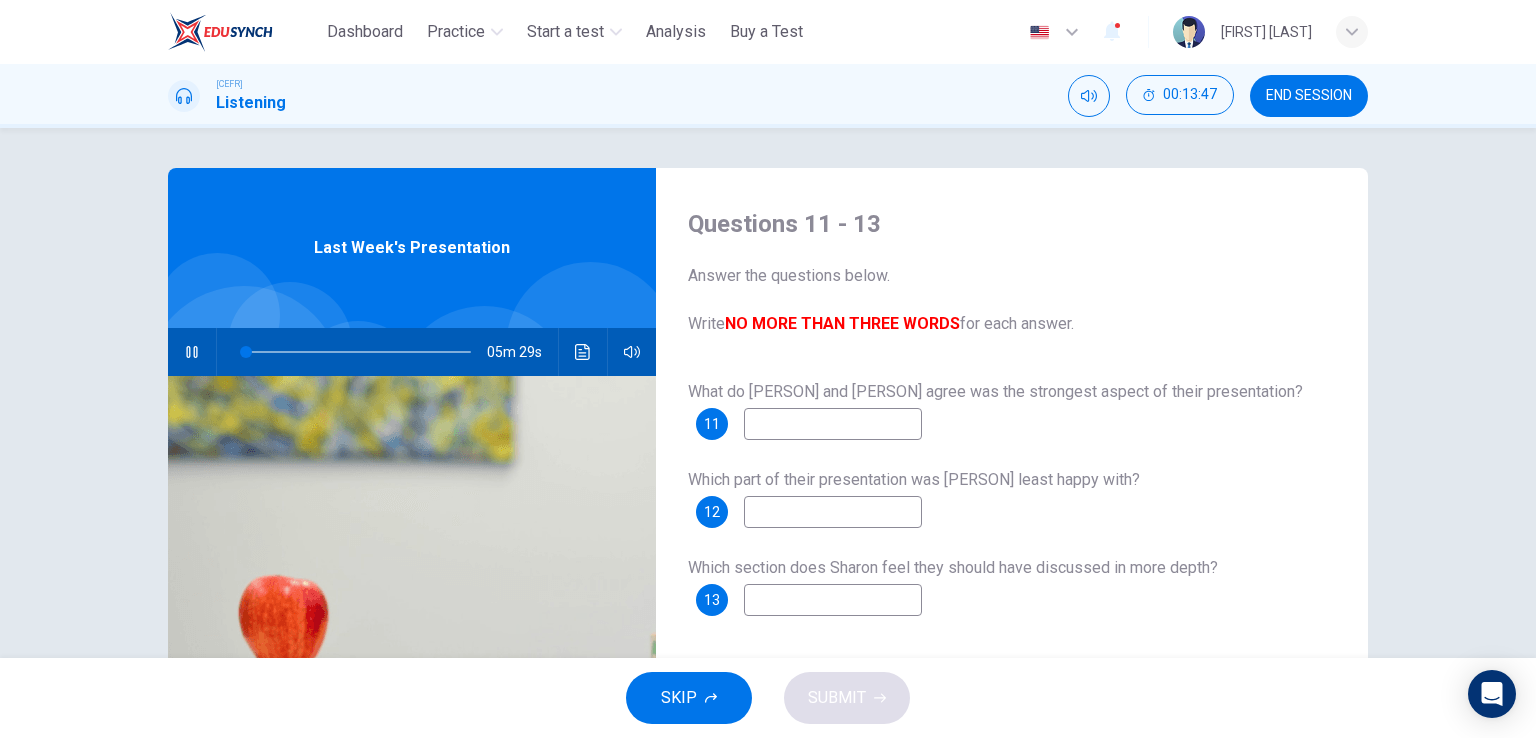 scroll, scrollTop: 100, scrollLeft: 0, axis: vertical 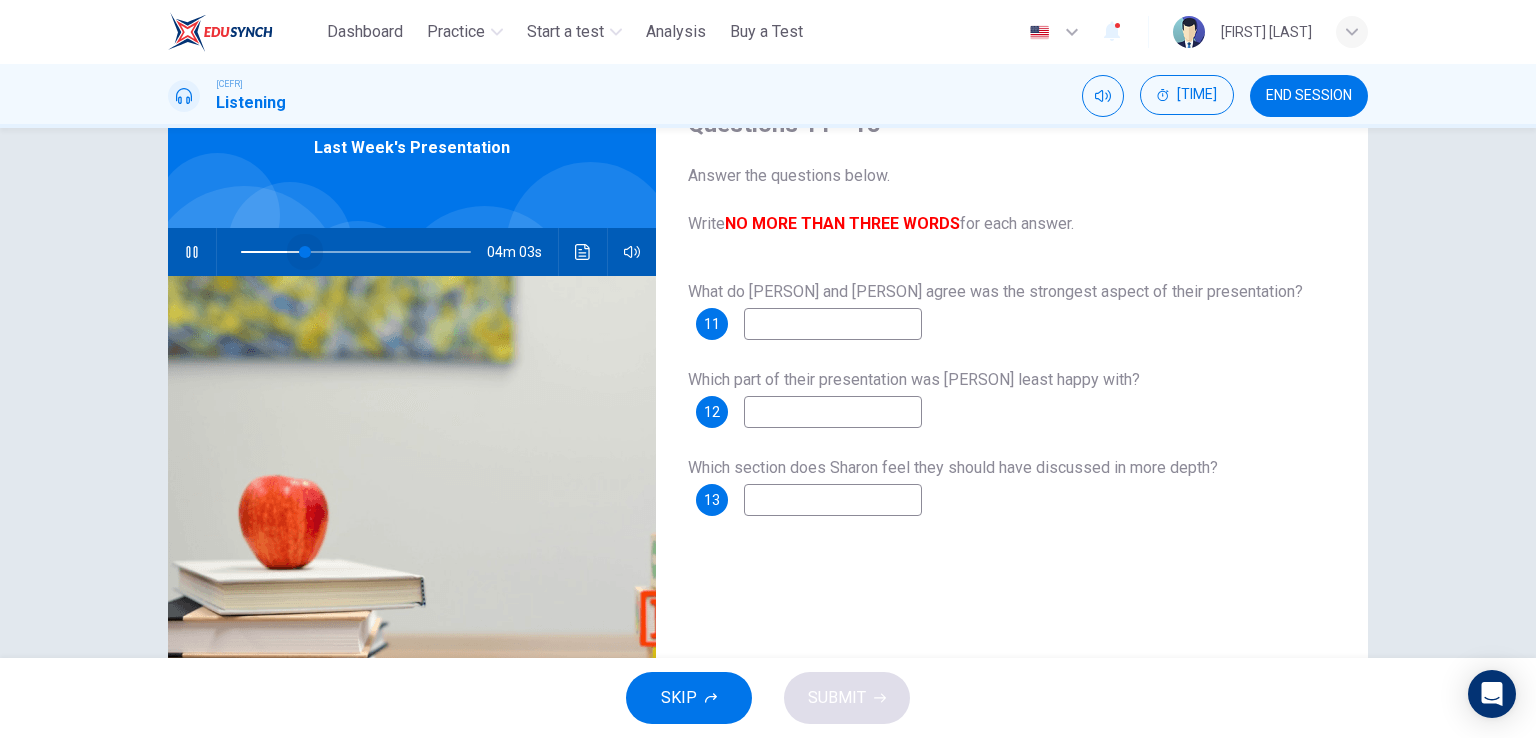 click at bounding box center (356, 252) 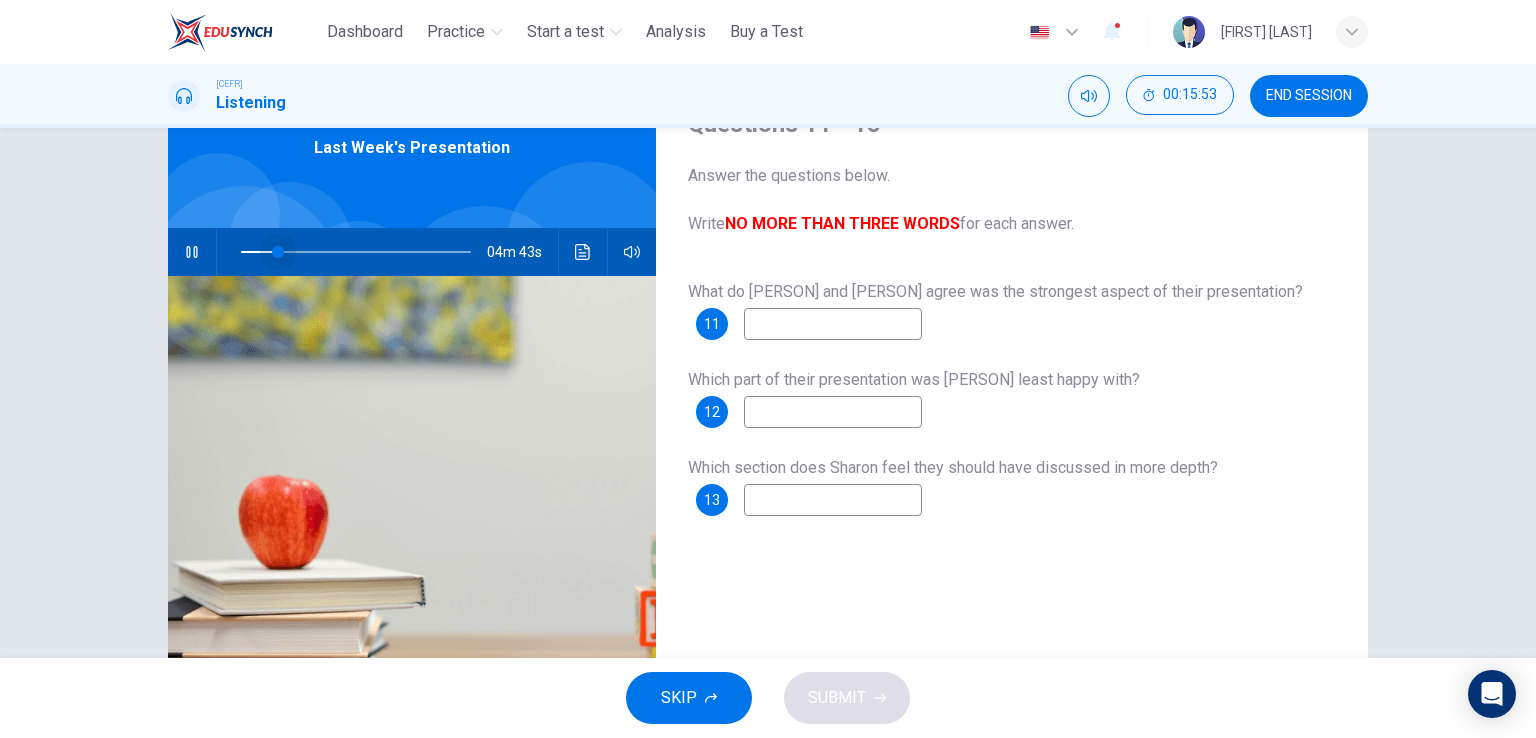 click at bounding box center (356, 252) 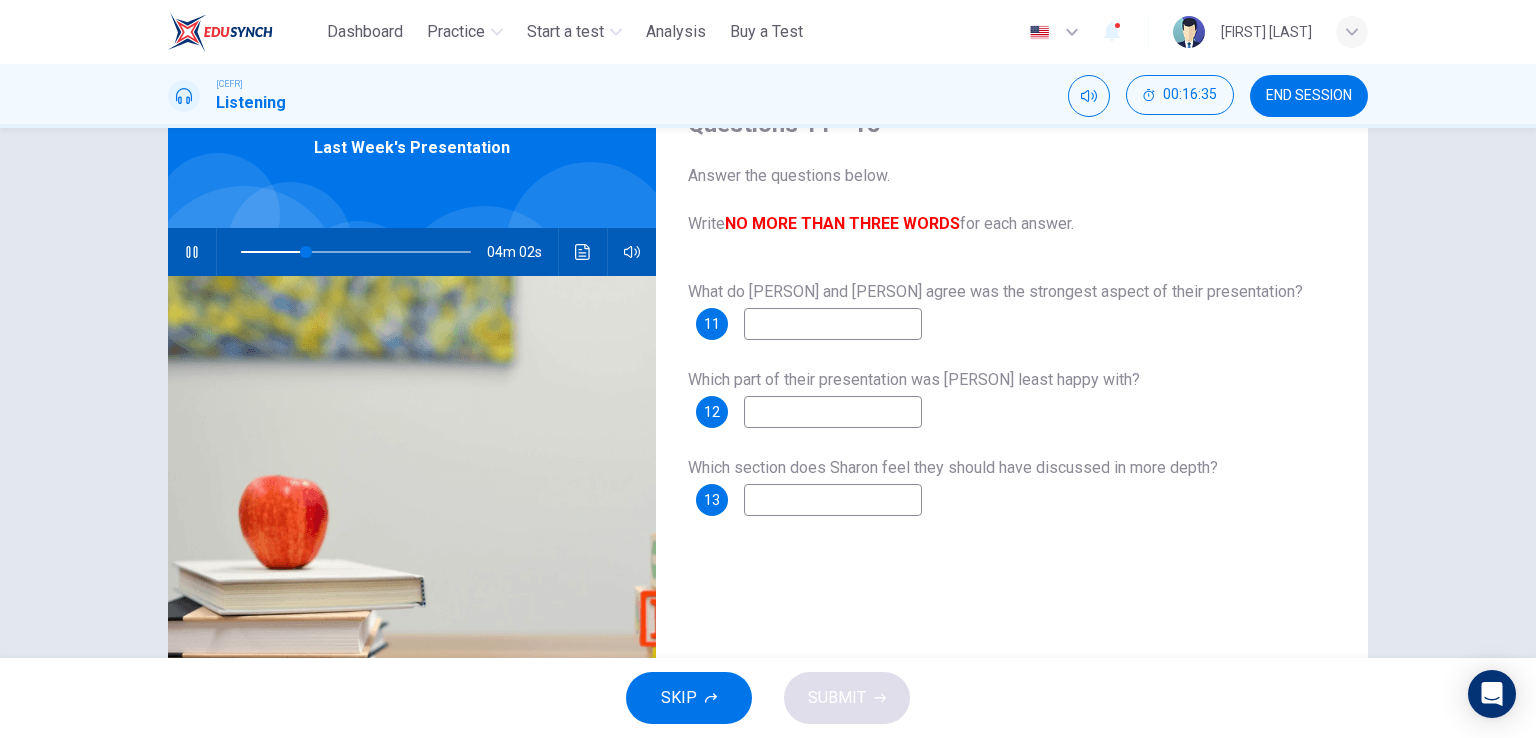 click at bounding box center [833, 324] 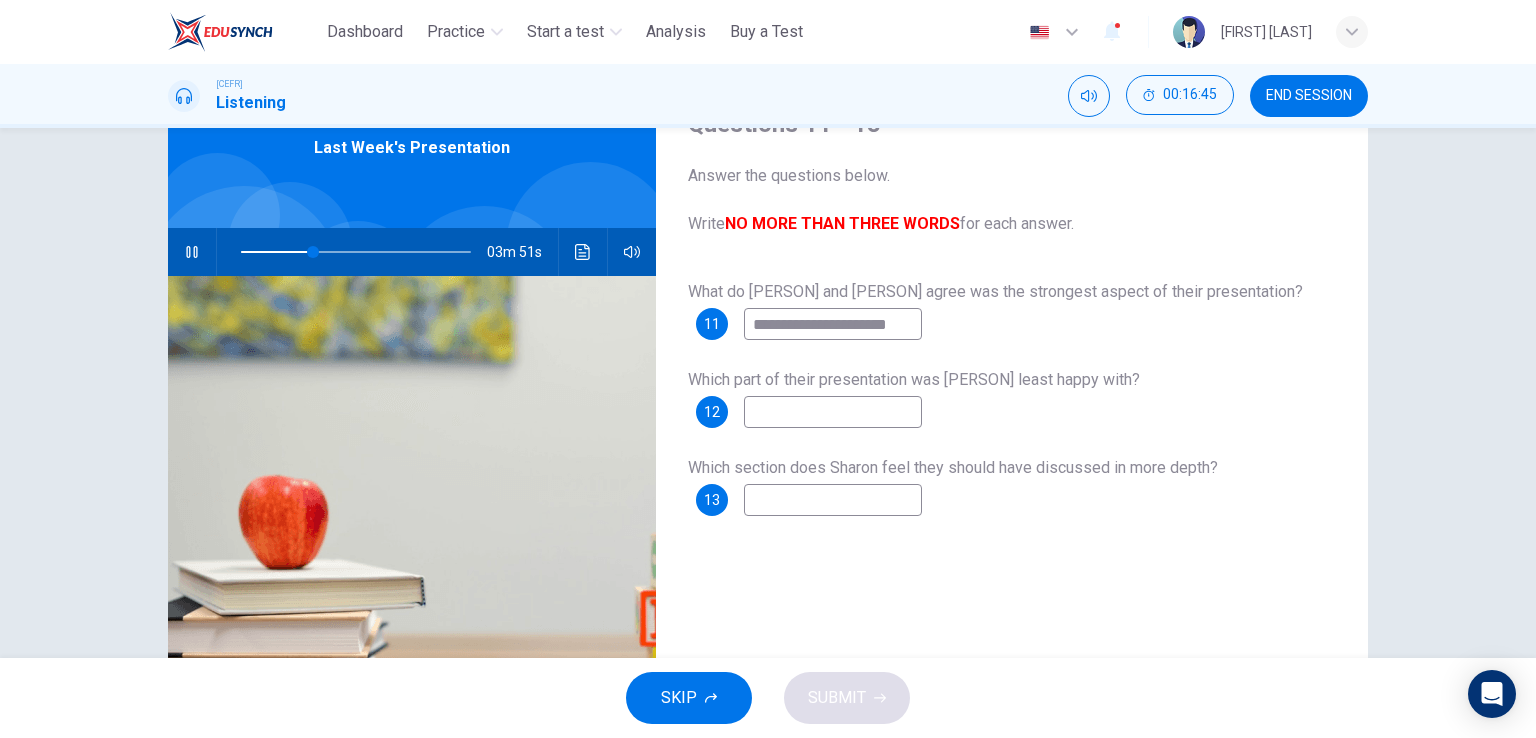 type on "**********" 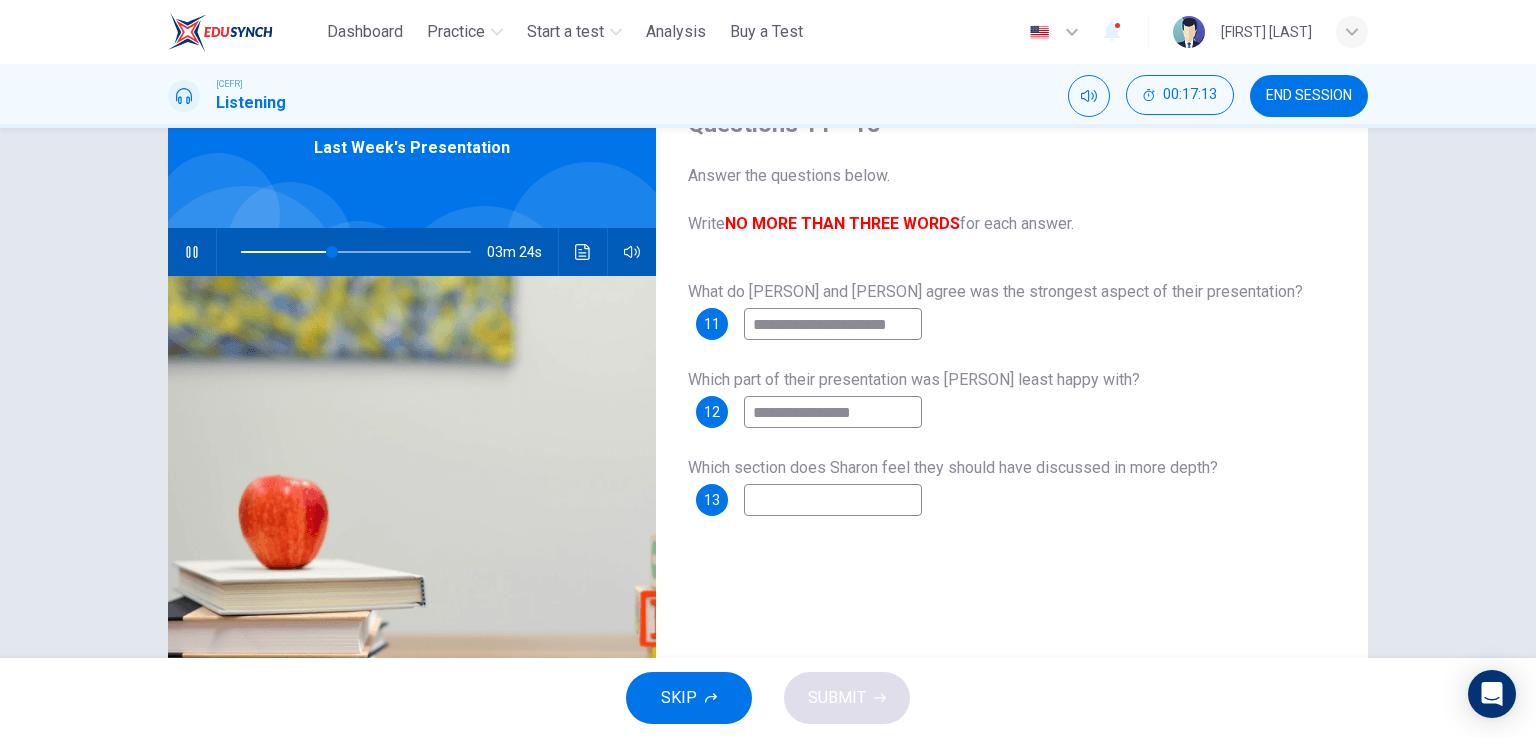 click at bounding box center (833, 324) 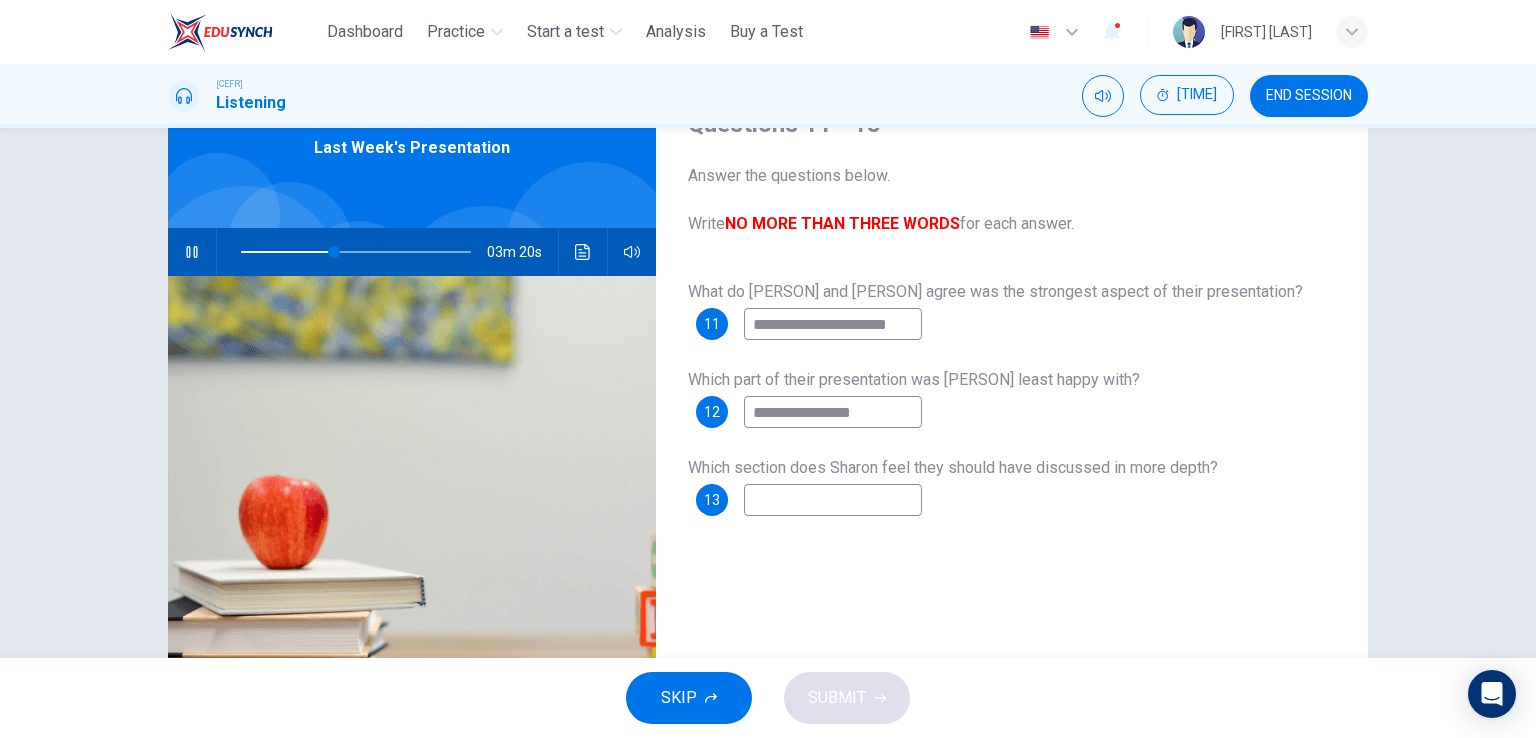 click on "**********" at bounding box center [833, 324] 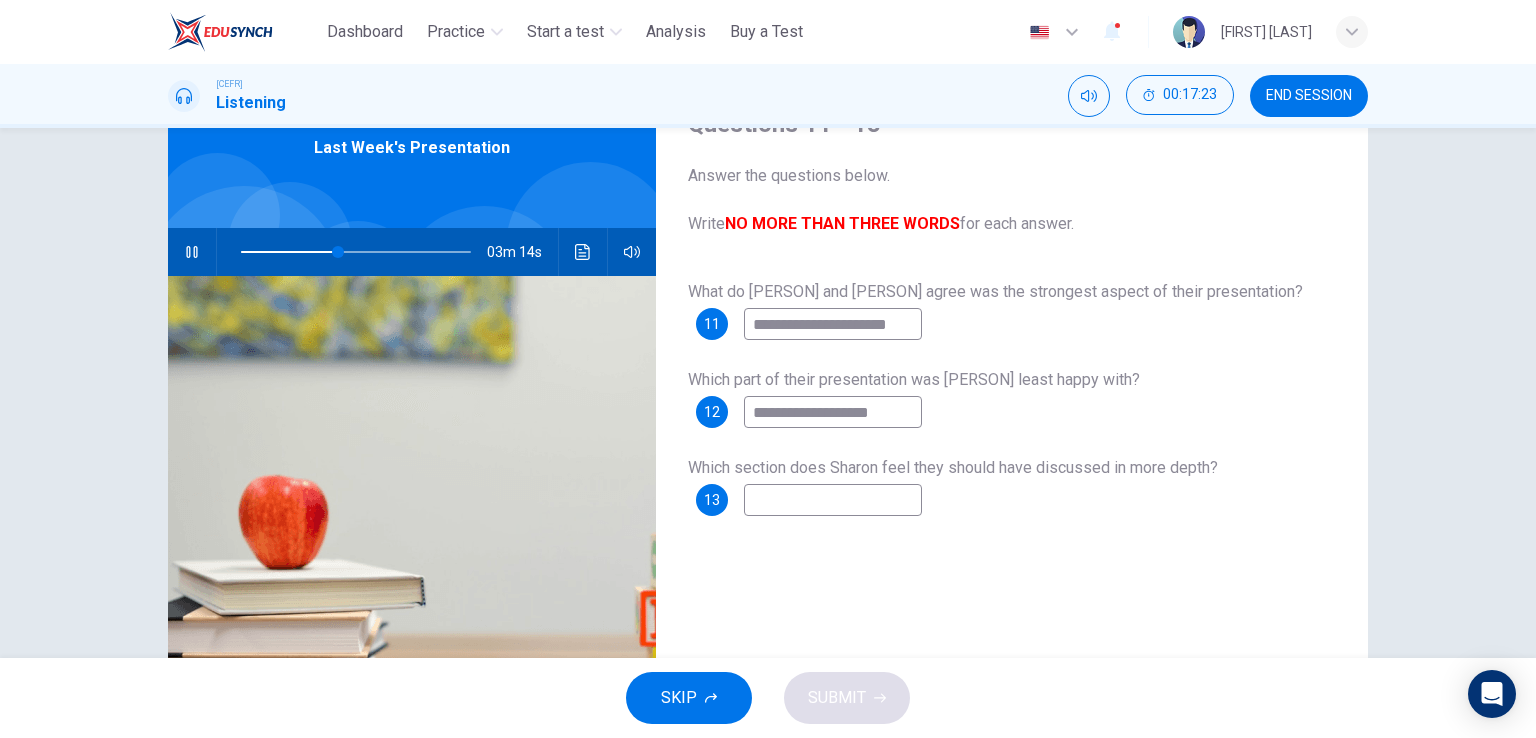 type on "**********" 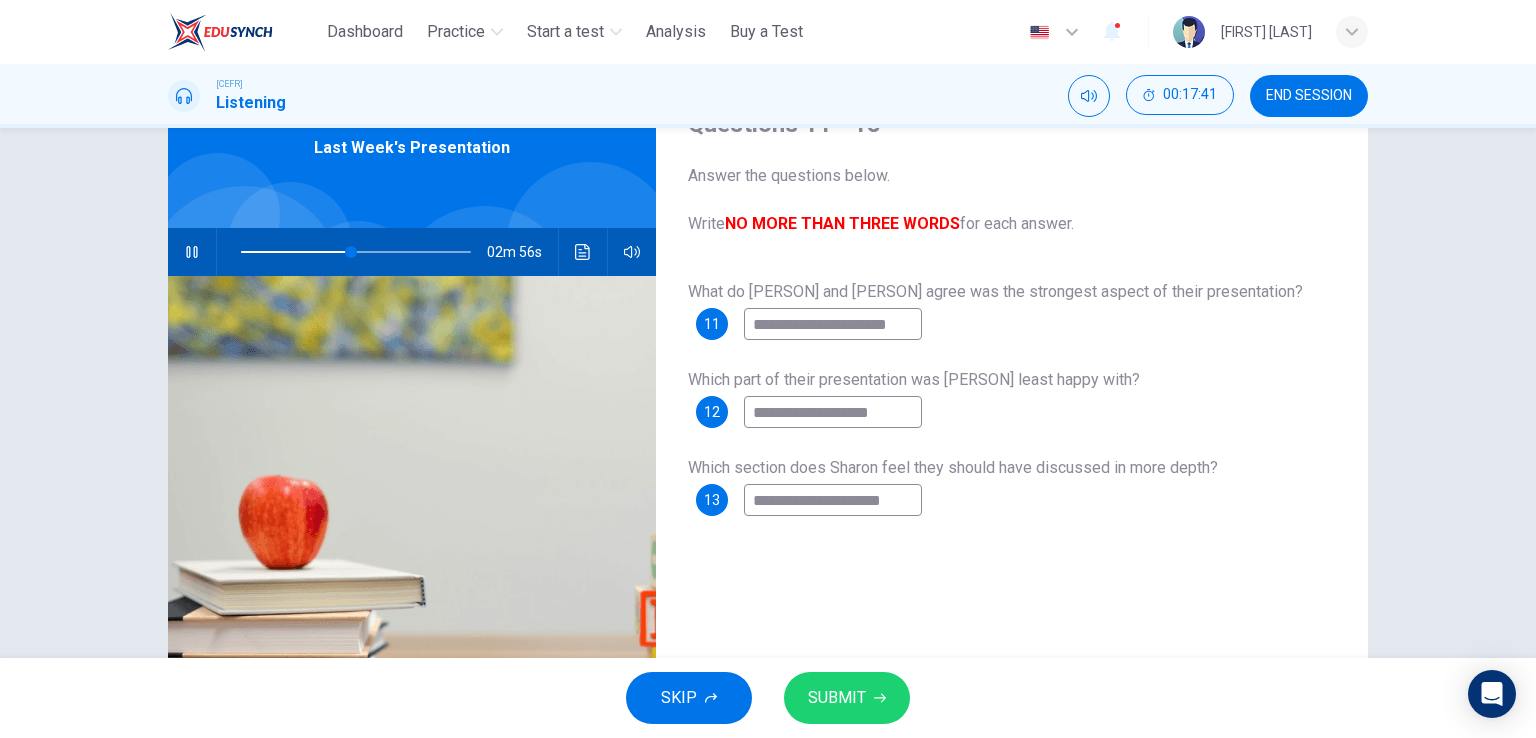 type on "**********" 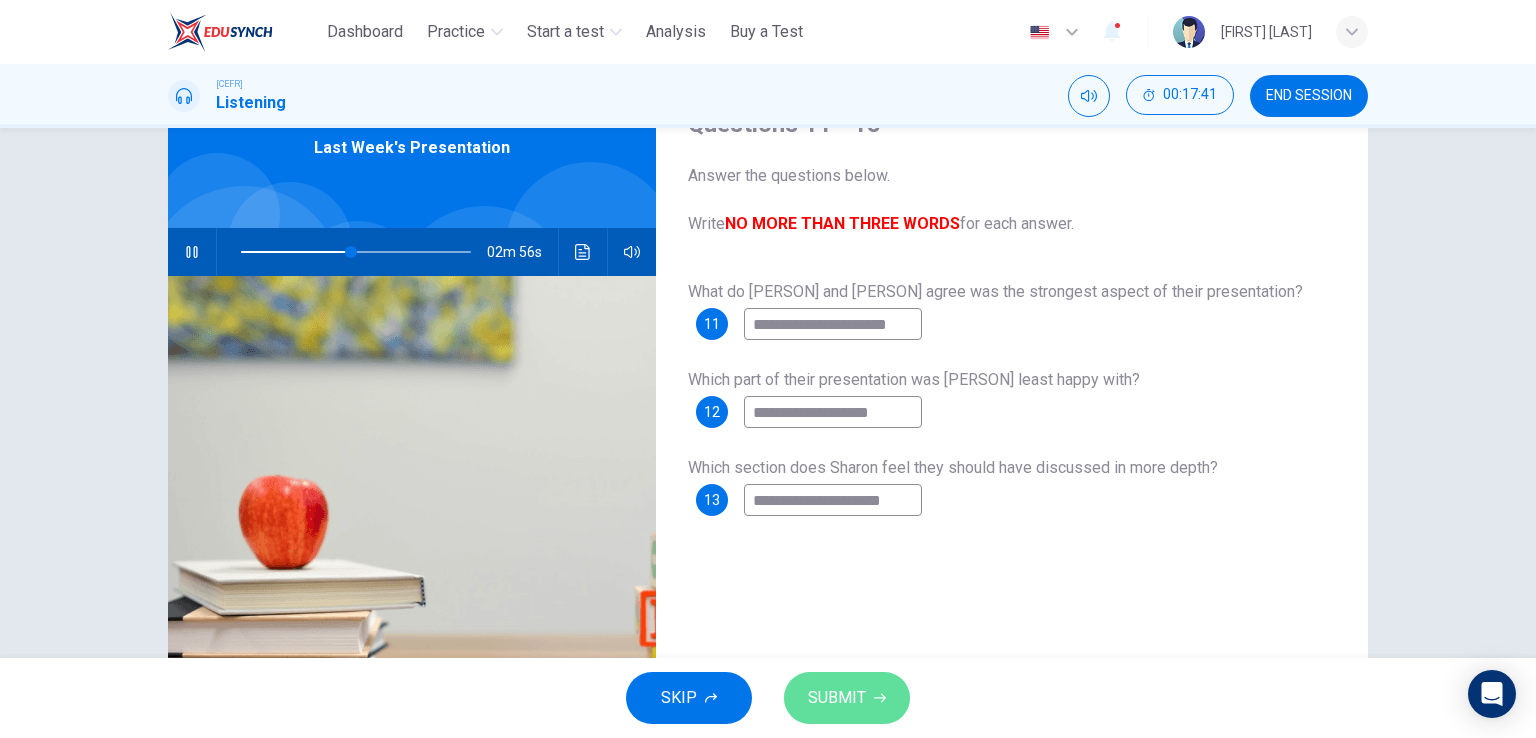 click on "SUBMIT" at bounding box center (837, 698) 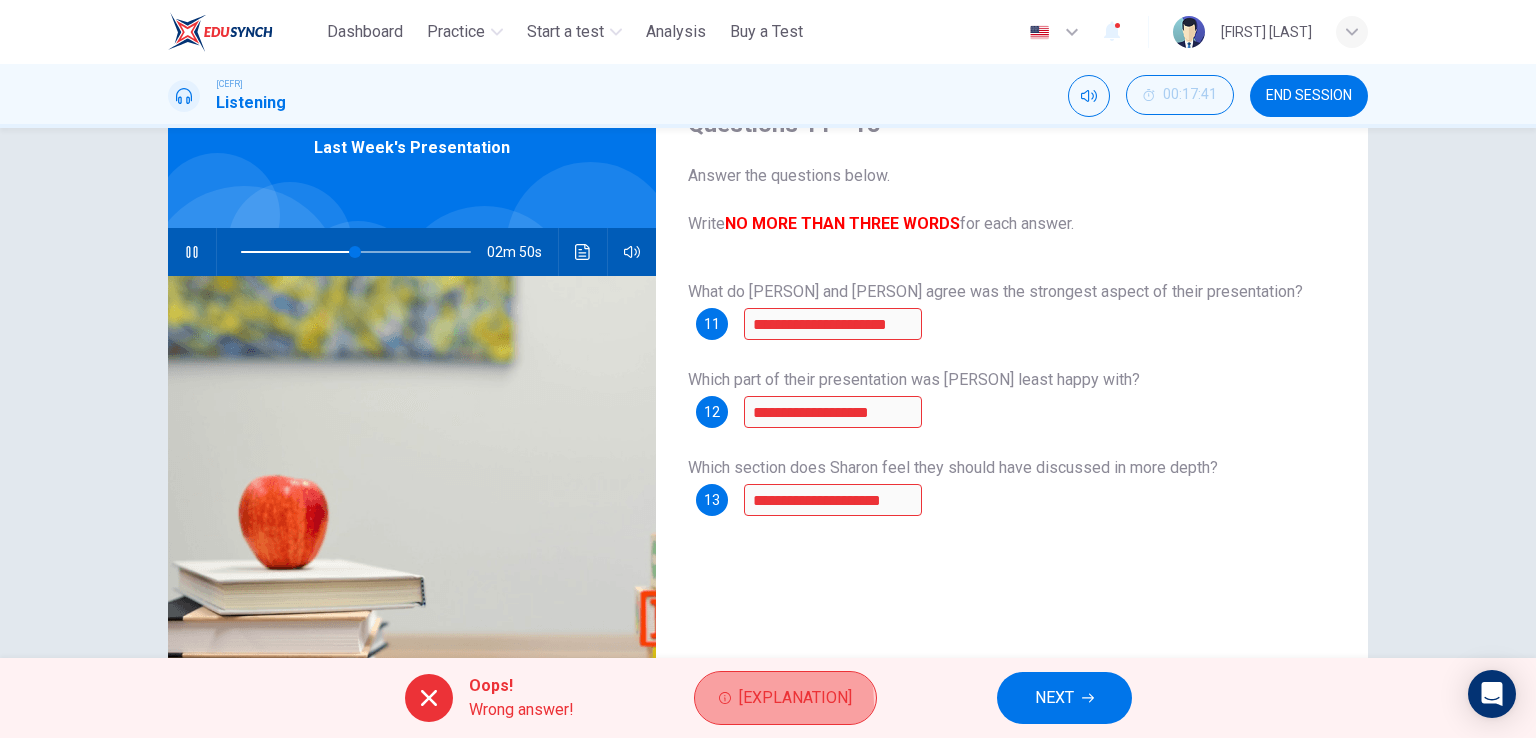 click on "[EXPLANATION]" at bounding box center (795, 698) 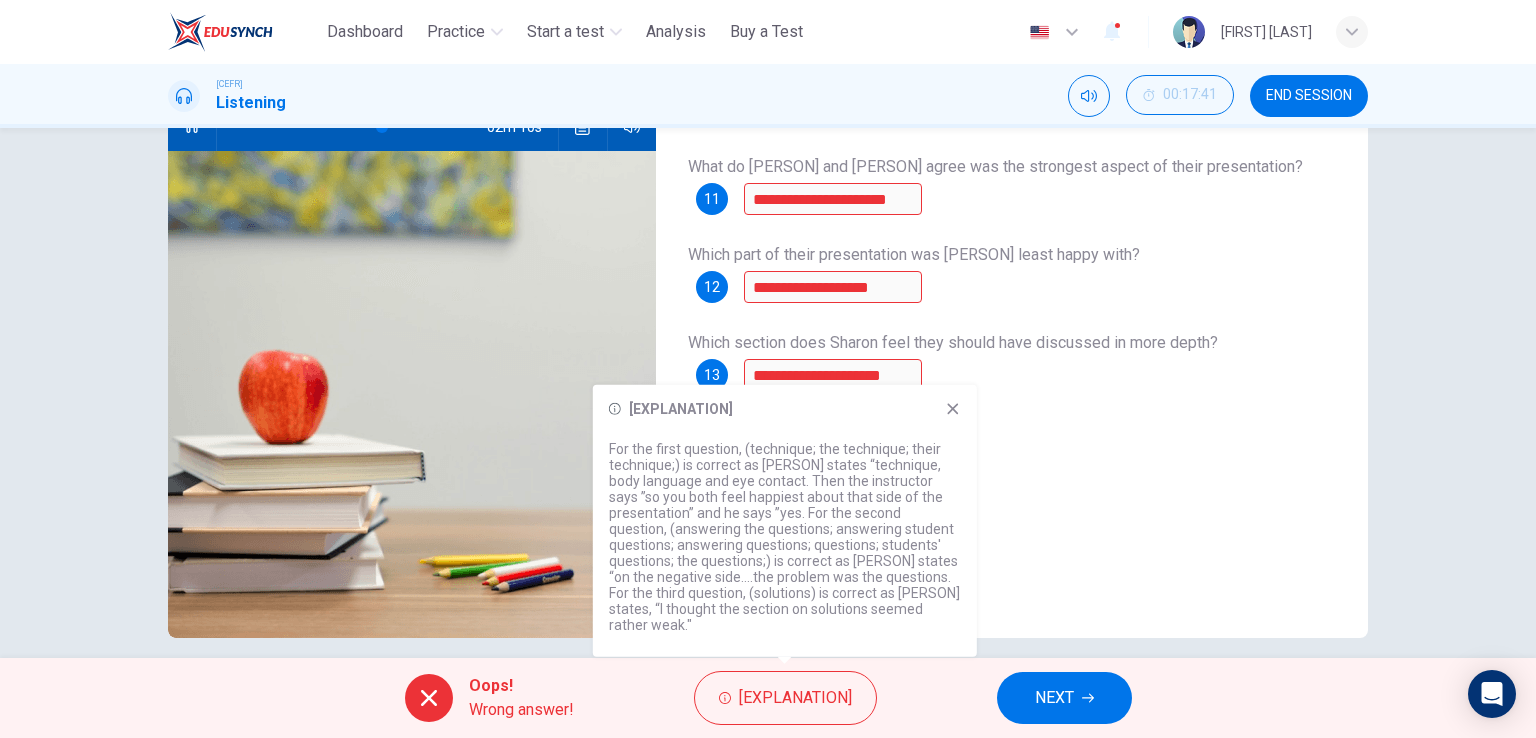 scroll, scrollTop: 245, scrollLeft: 0, axis: vertical 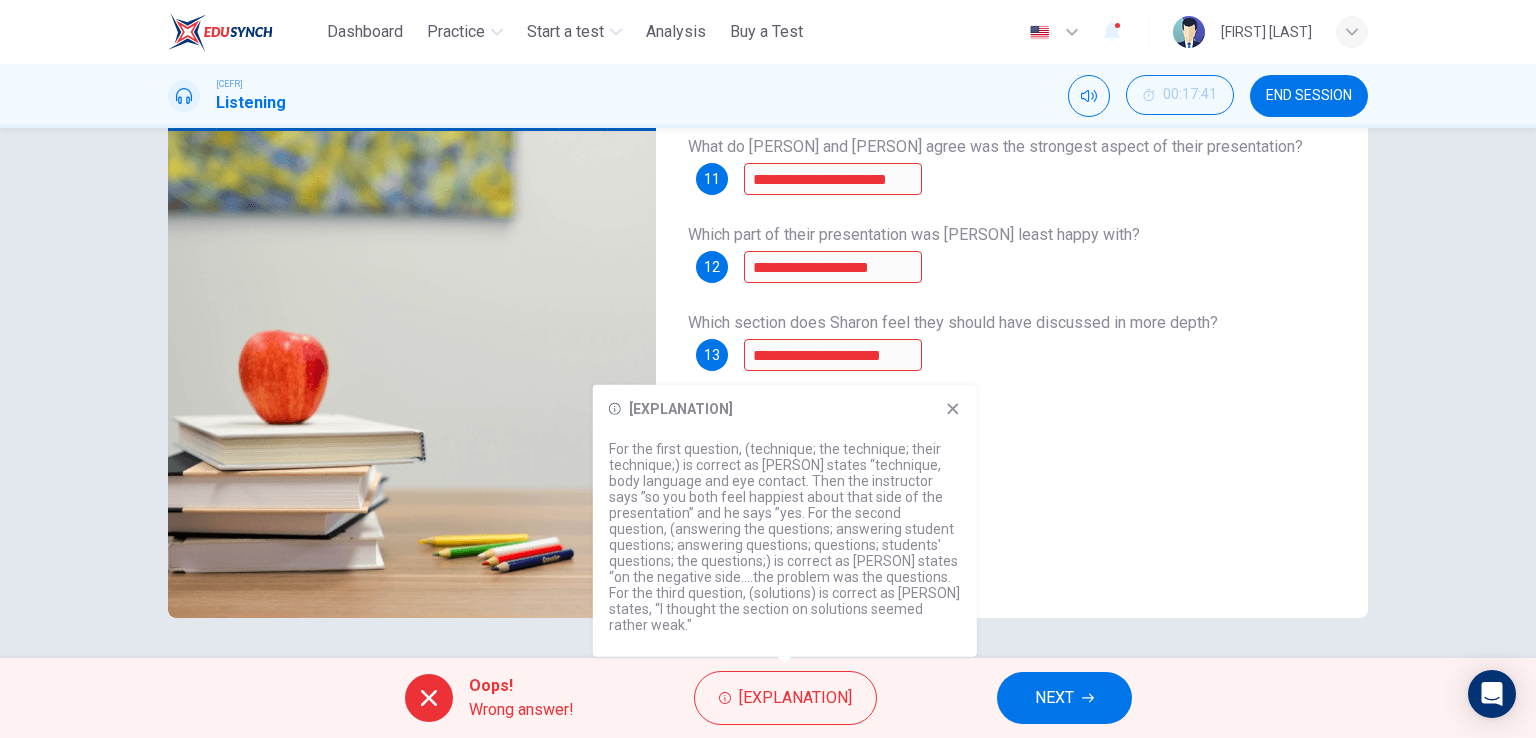 click at bounding box center (952, 408) 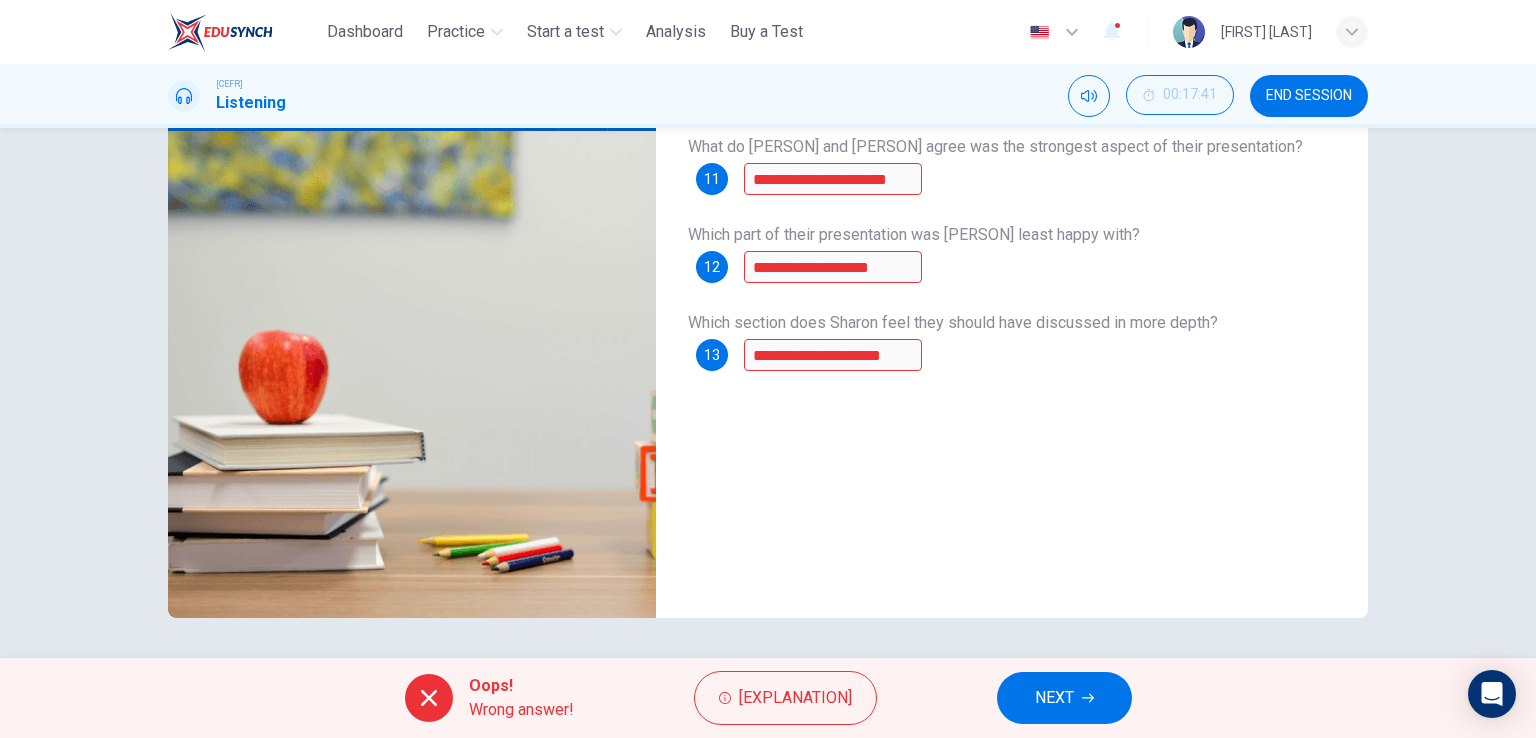 click on "NEXT" at bounding box center [1054, 698] 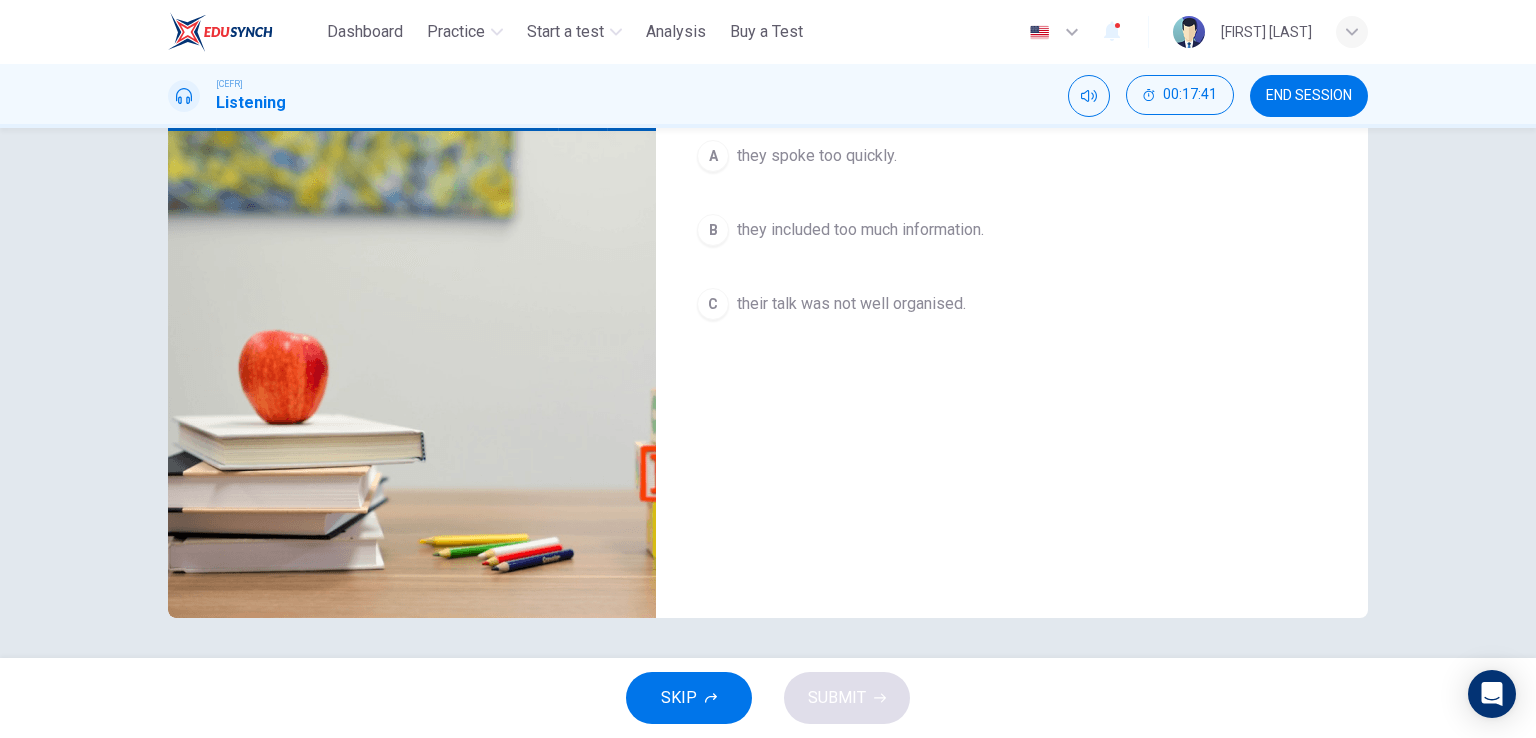 scroll, scrollTop: 45, scrollLeft: 0, axis: vertical 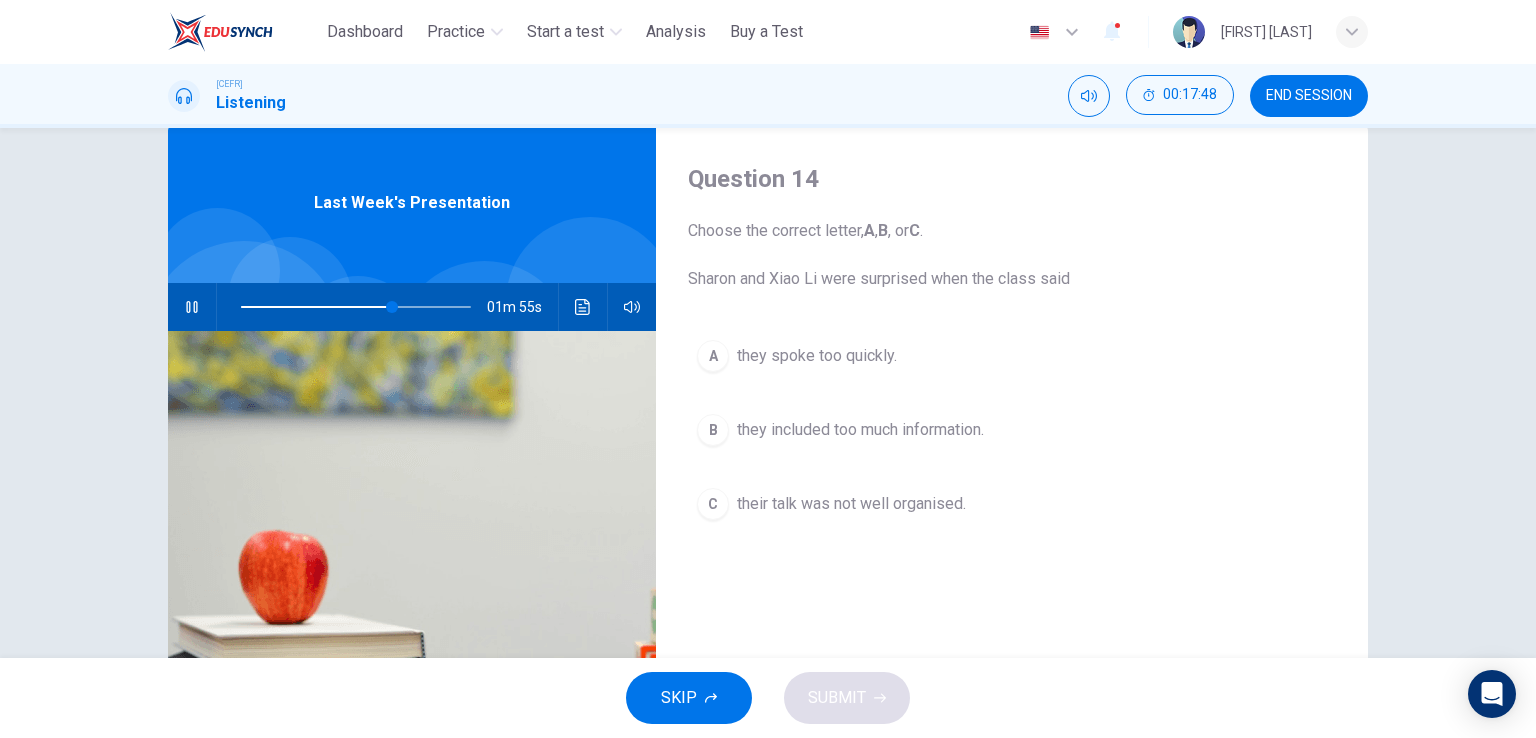 click on "they spoke too quickly." at bounding box center (817, 356) 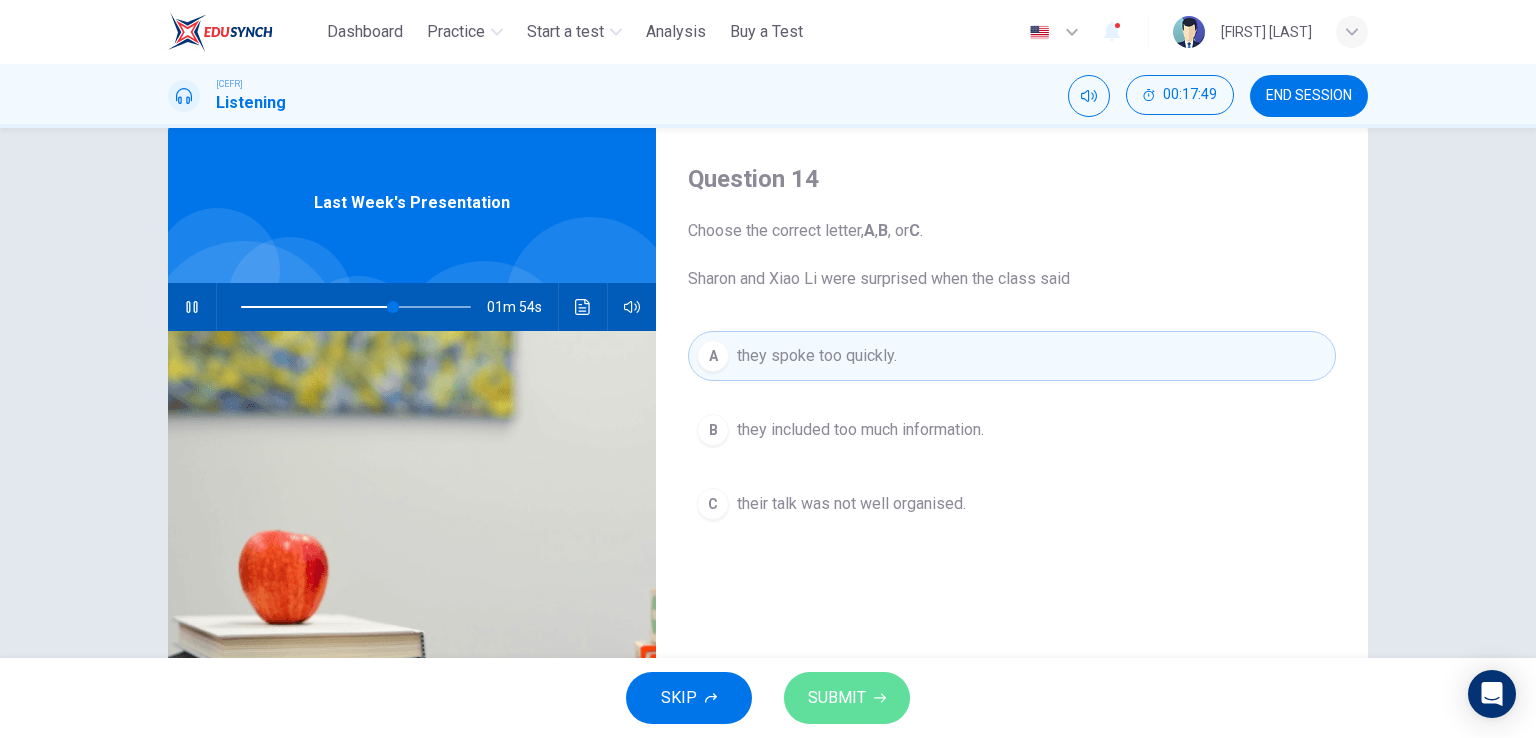 click on "SUBMIT" at bounding box center [847, 698] 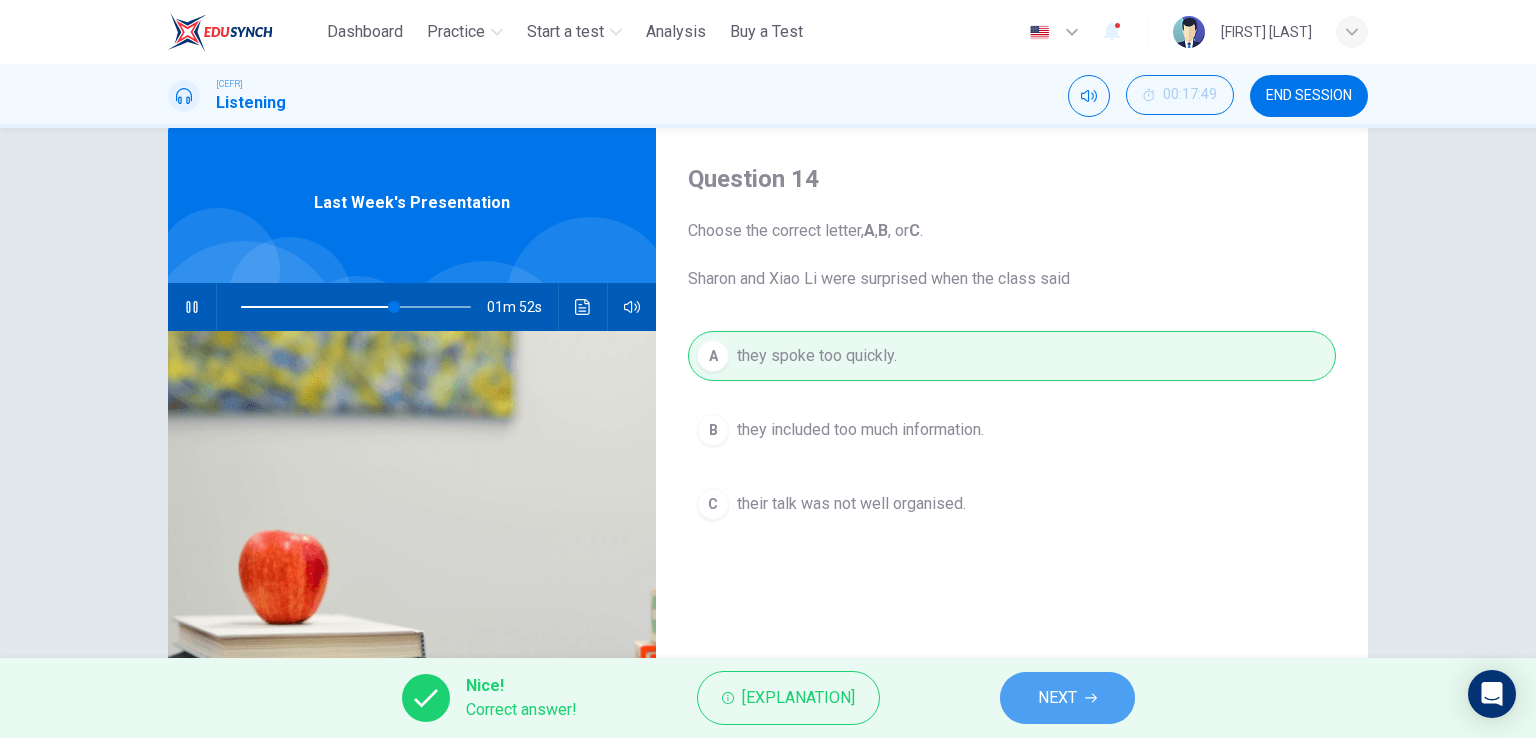 click on "NEXT" at bounding box center [1057, 698] 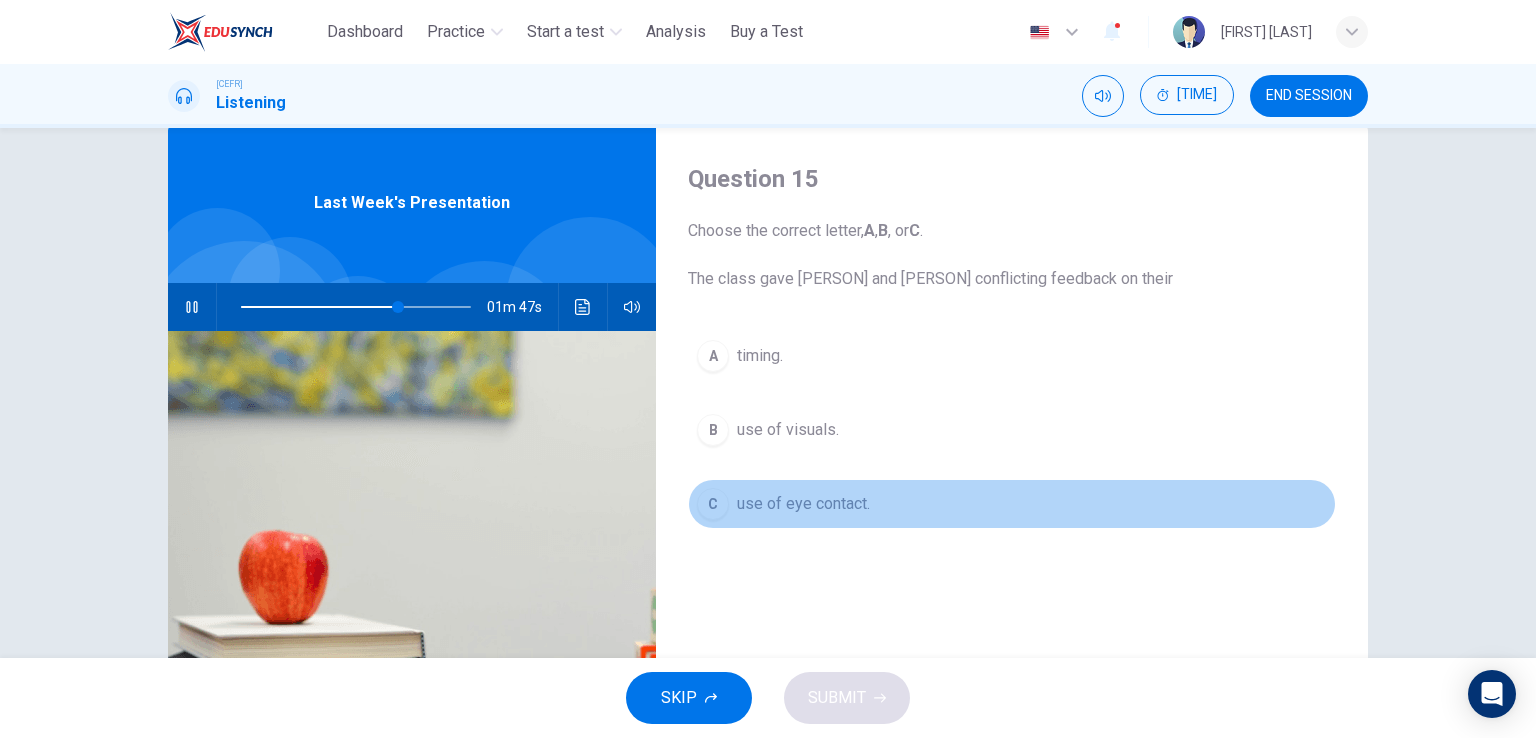 click on "use of eye contact." at bounding box center (760, 356) 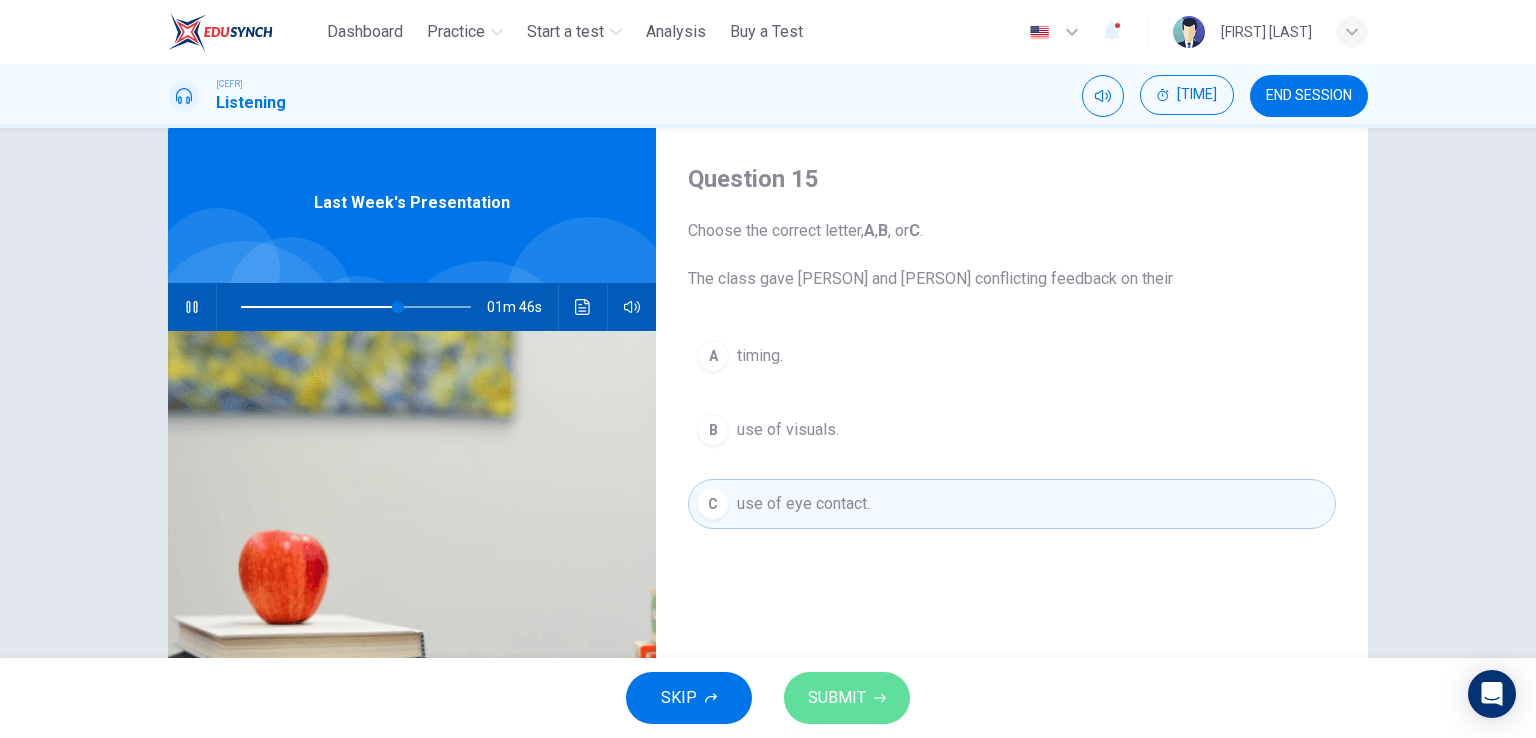 click on "SUBMIT" at bounding box center (837, 698) 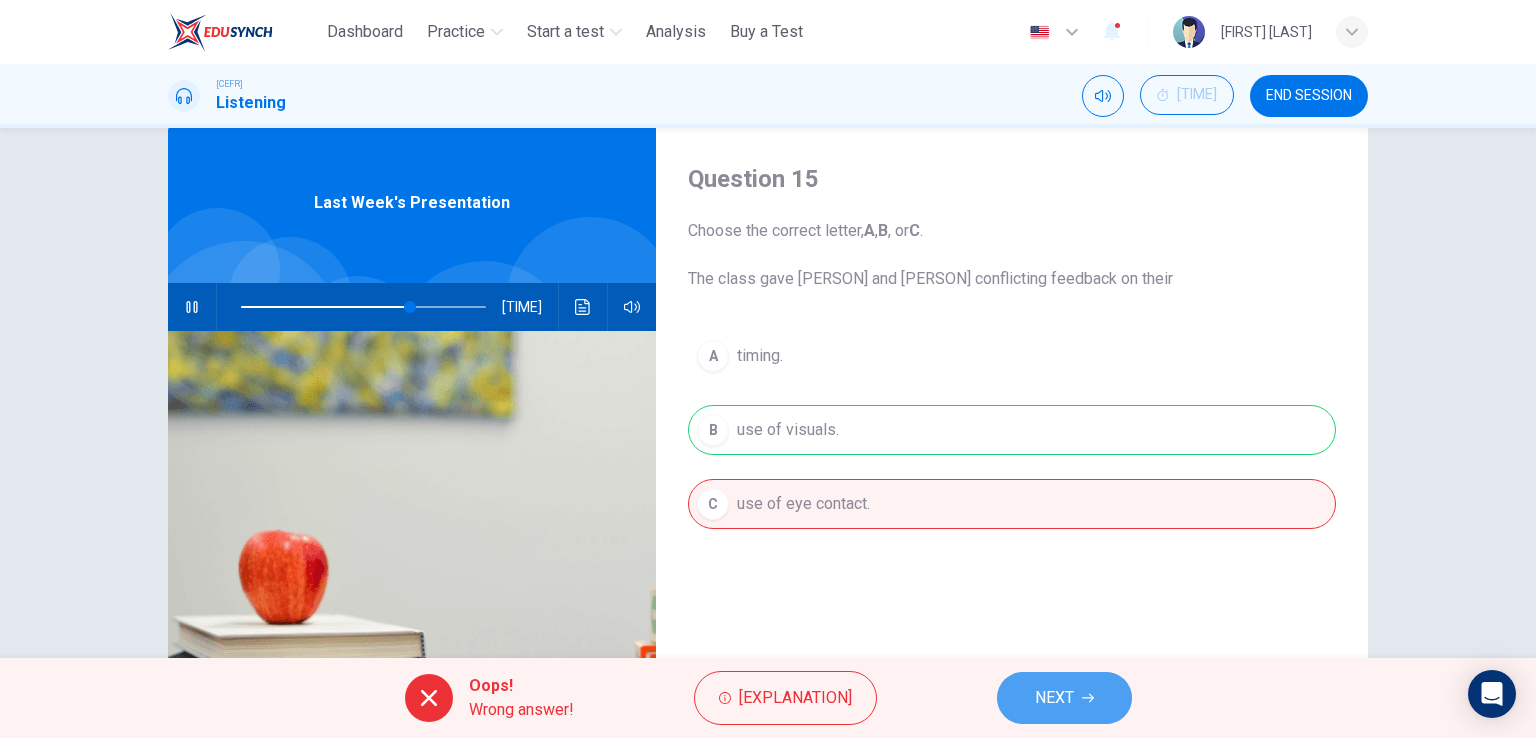 click on "NEXT" at bounding box center [1054, 698] 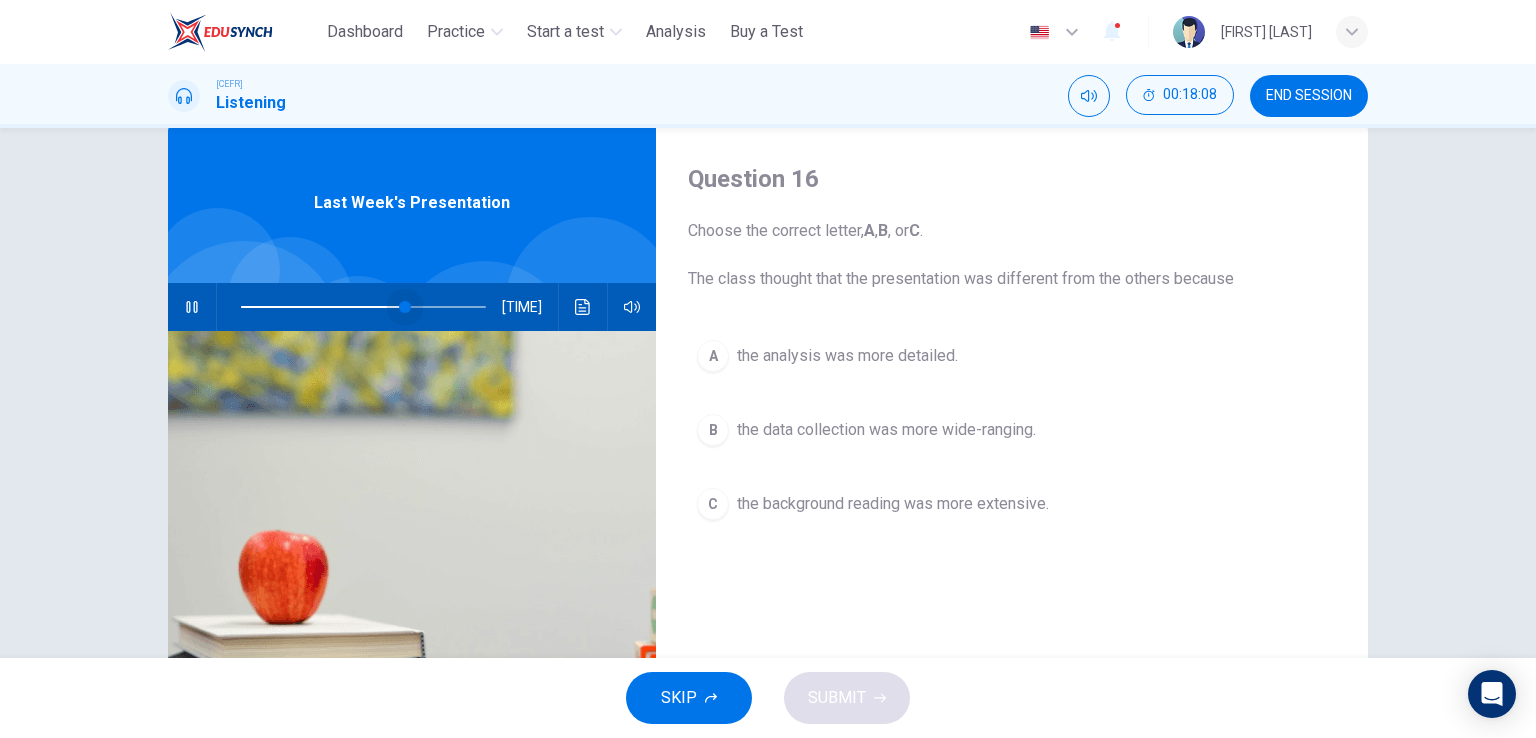 click at bounding box center (405, 307) 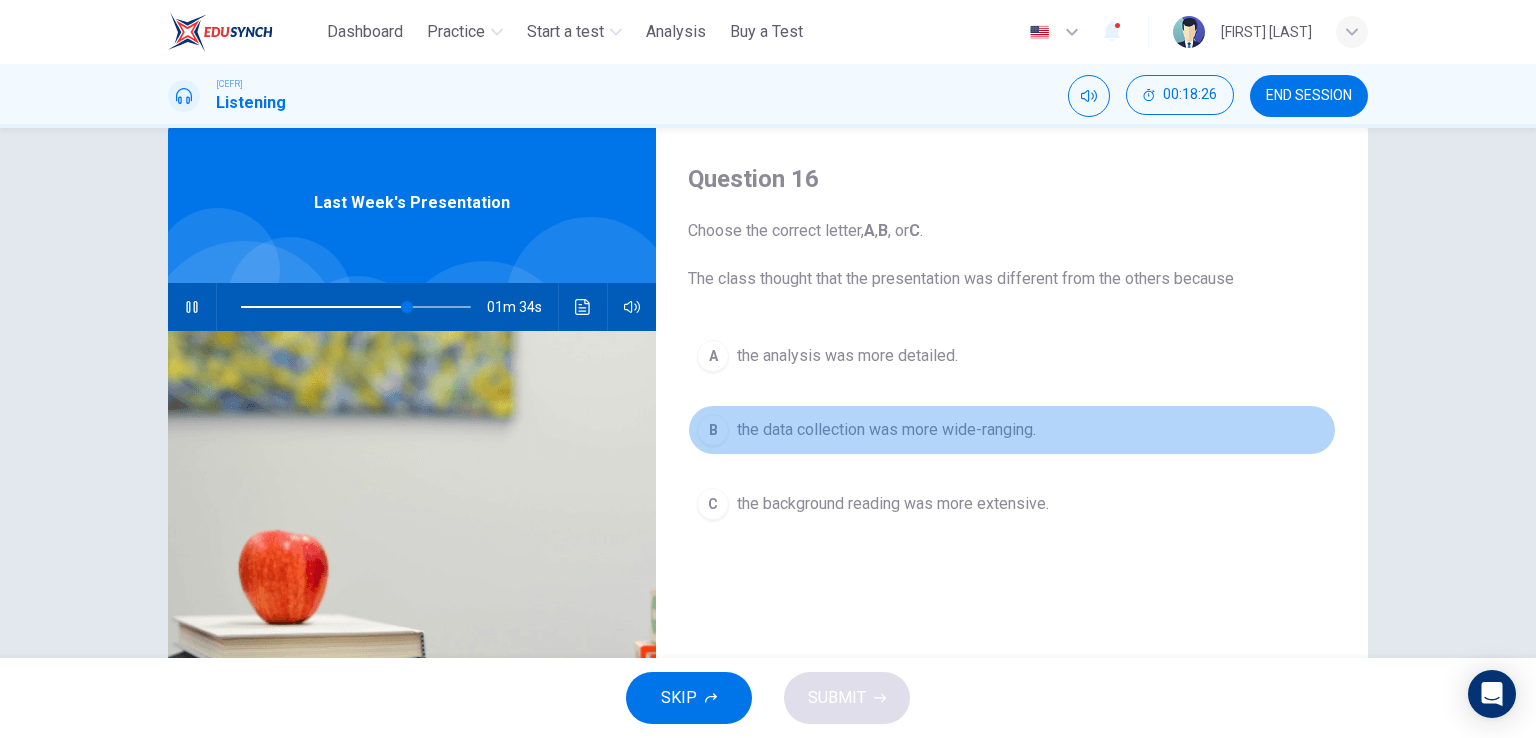 click on "the data collection was more wide-ranging." at bounding box center [847, 356] 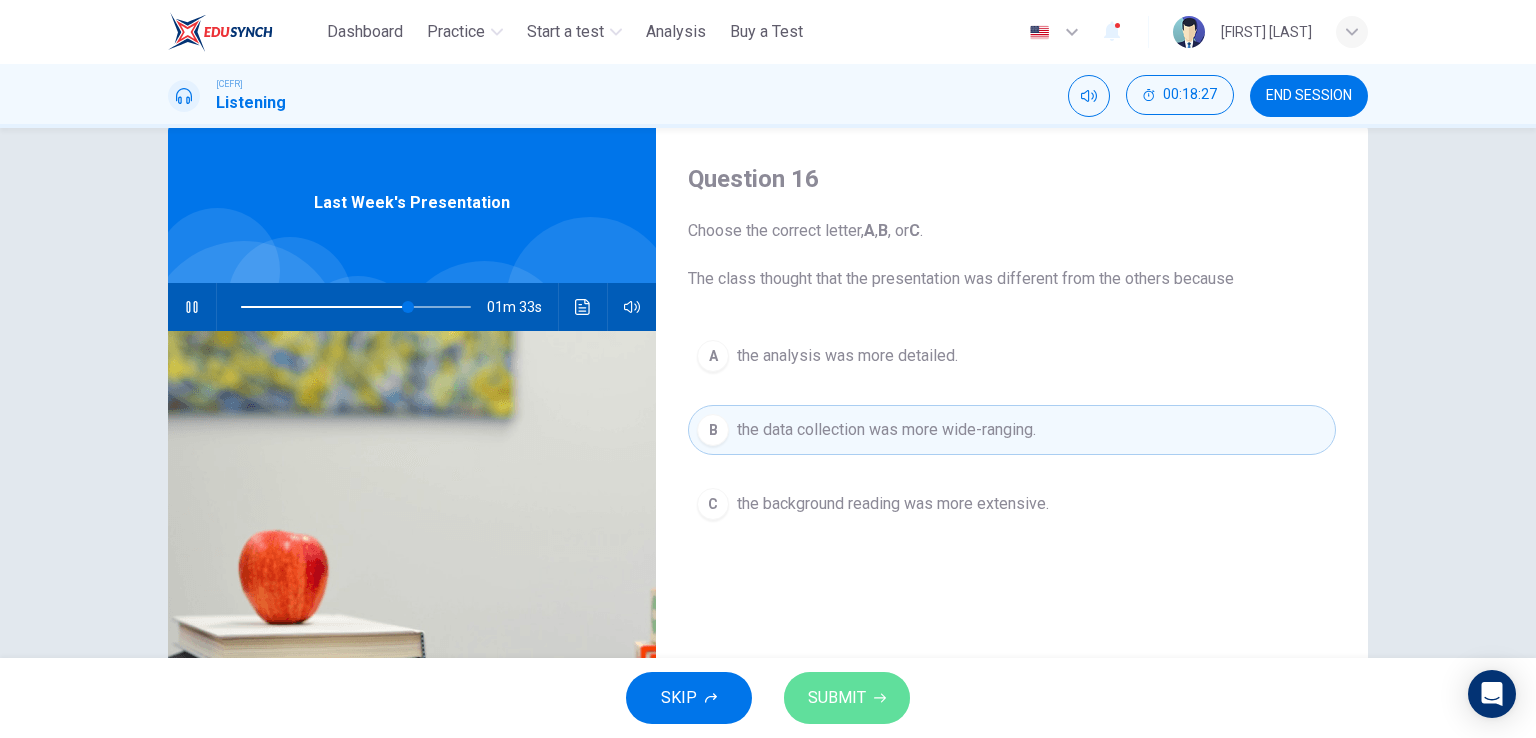 click on "SUBMIT" at bounding box center (847, 698) 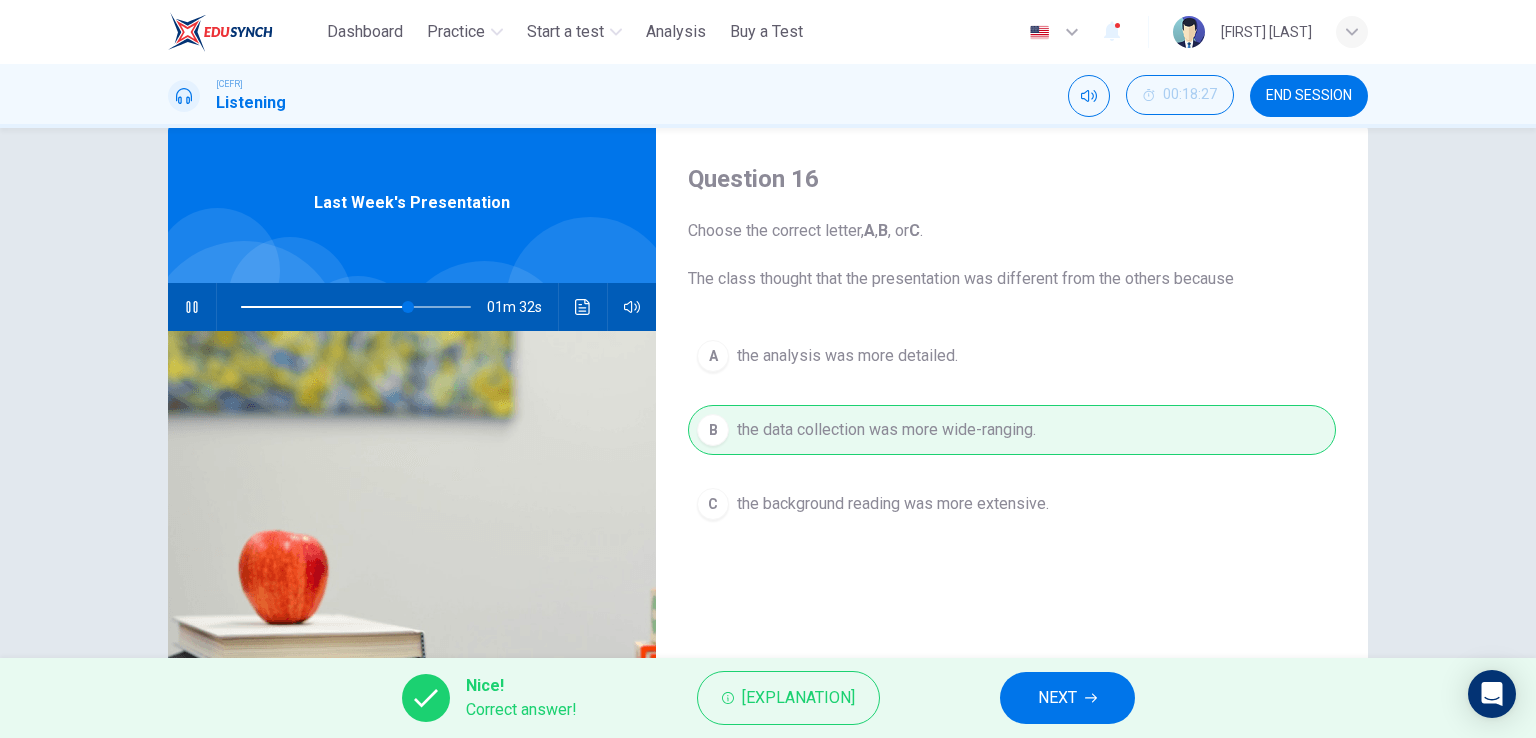 click on "NEXT" at bounding box center [1057, 698] 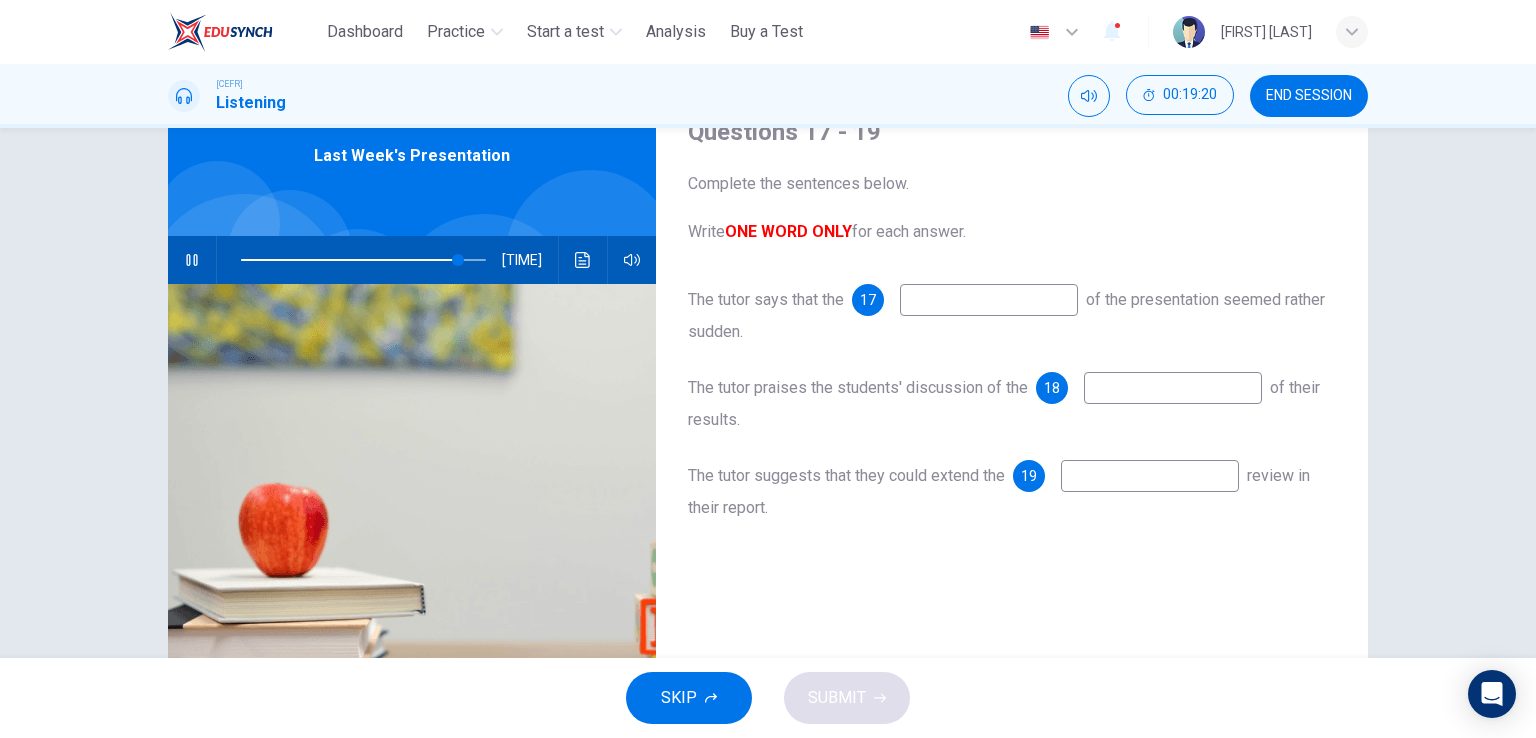 scroll, scrollTop: 45, scrollLeft: 0, axis: vertical 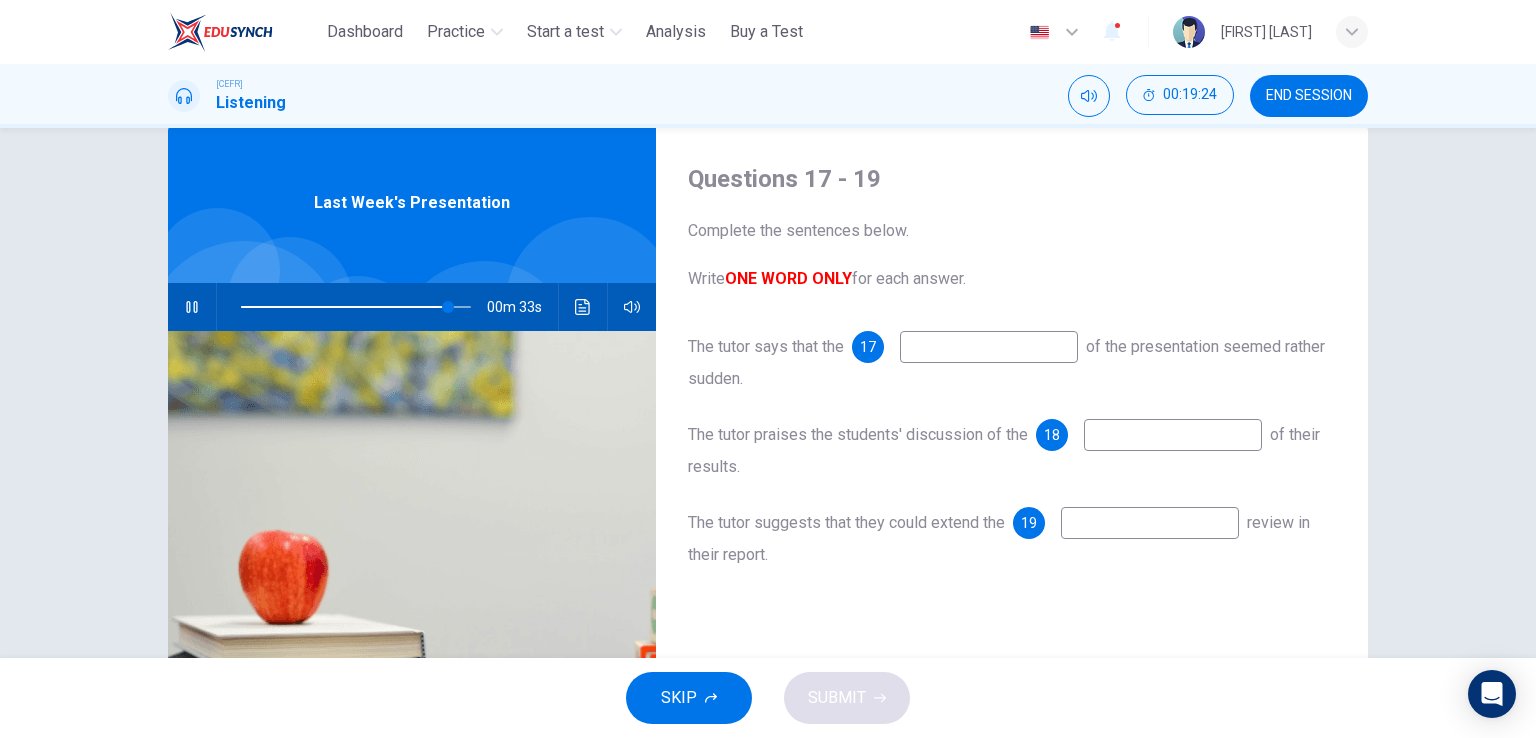 click at bounding box center (989, 347) 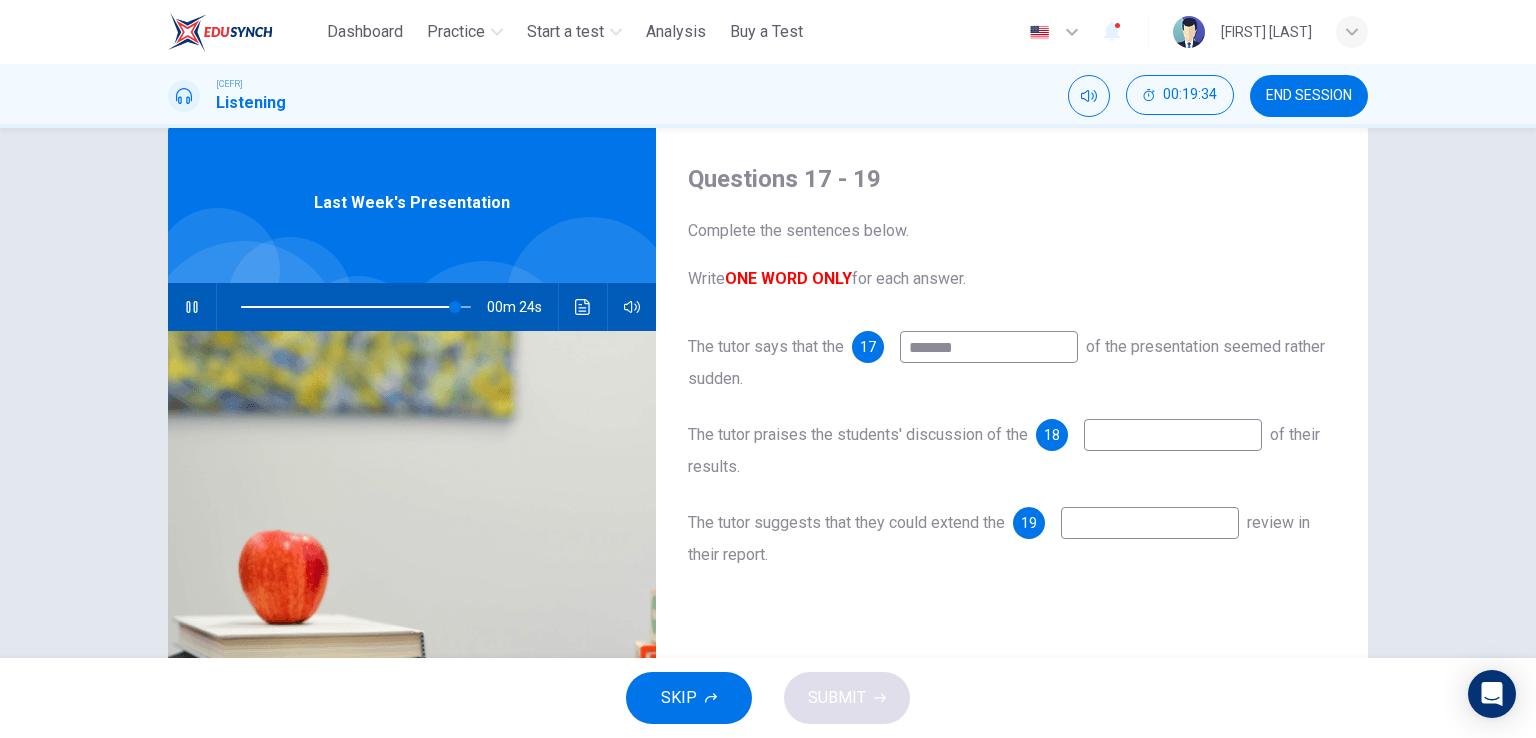 type on "*******" 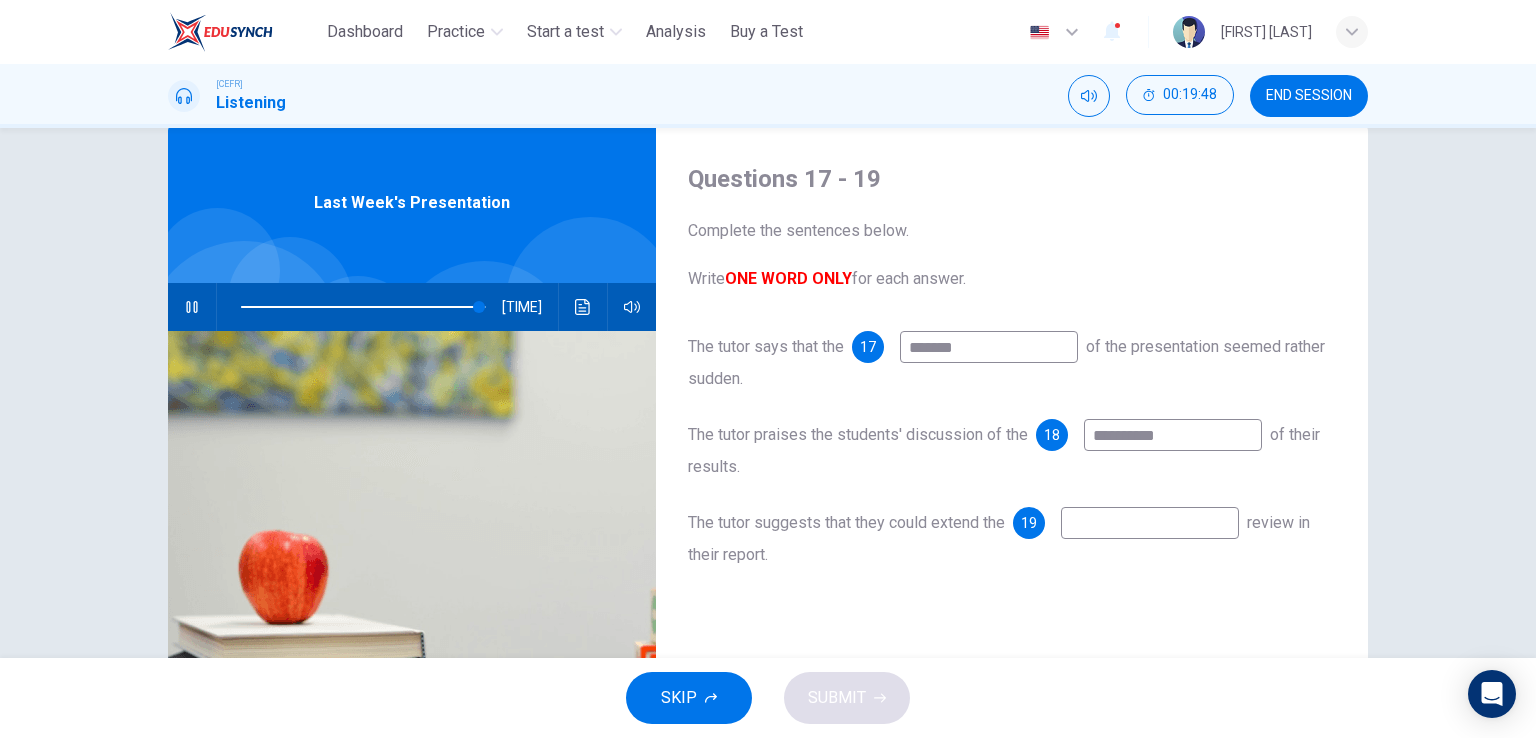 type on "**********" 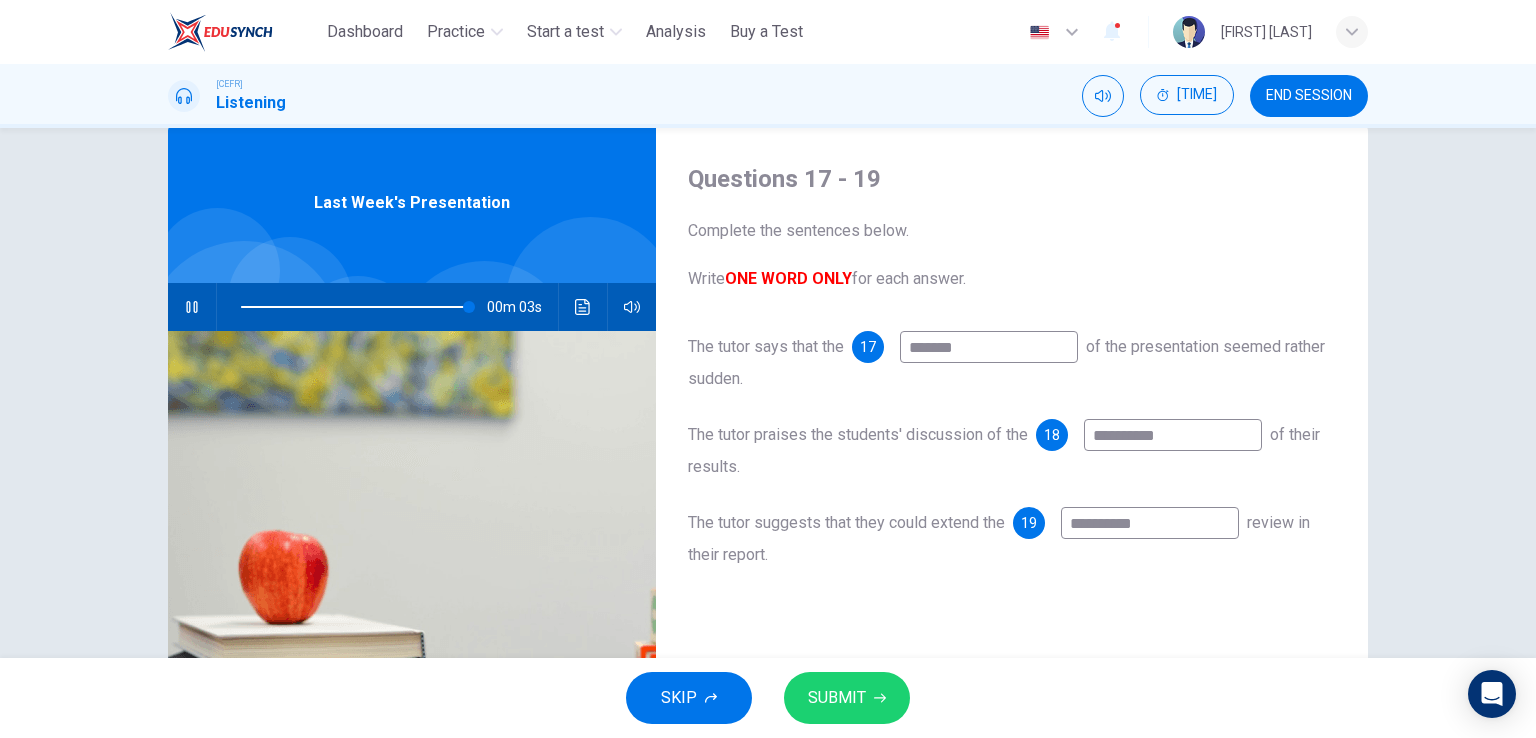 type on "**********" 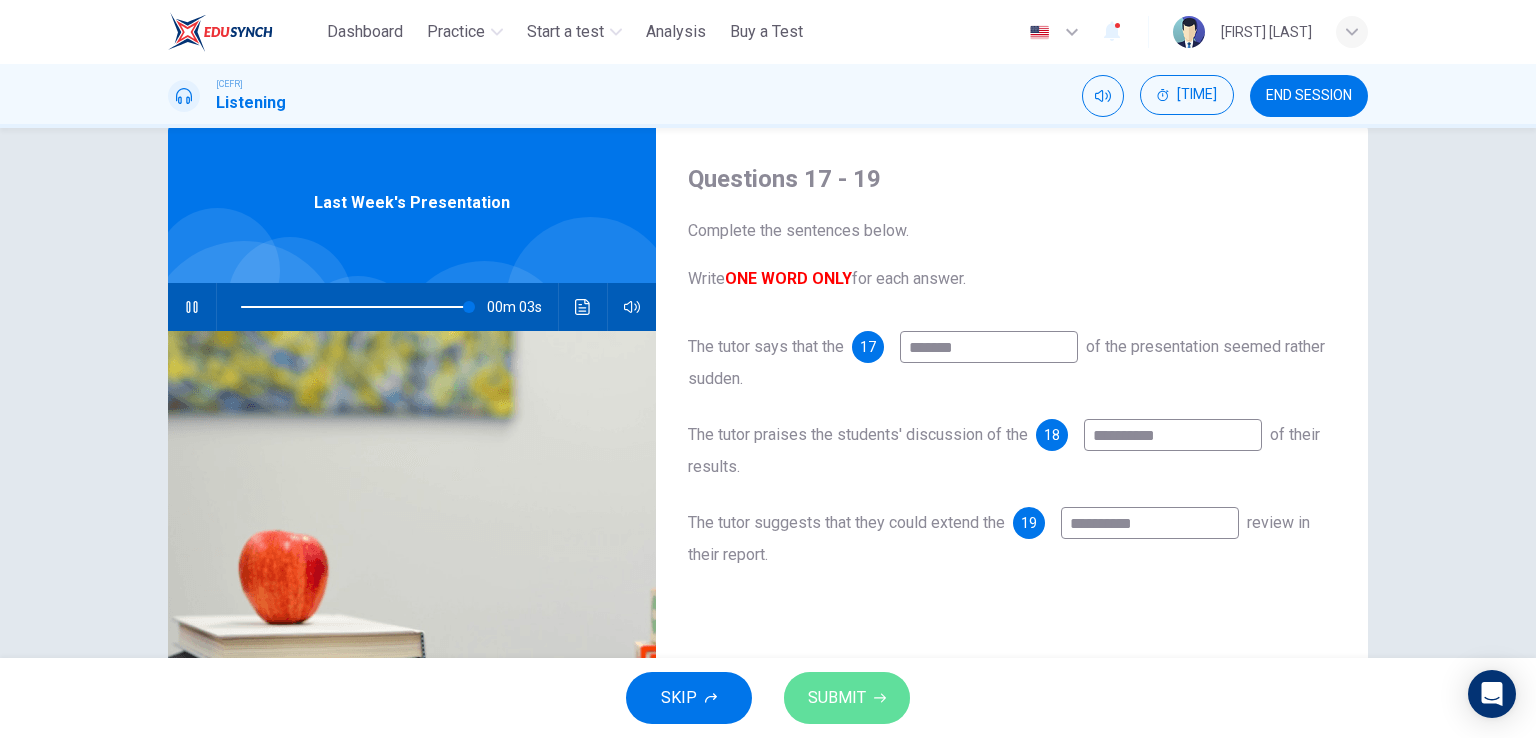 click on "SUBMIT" at bounding box center [837, 698] 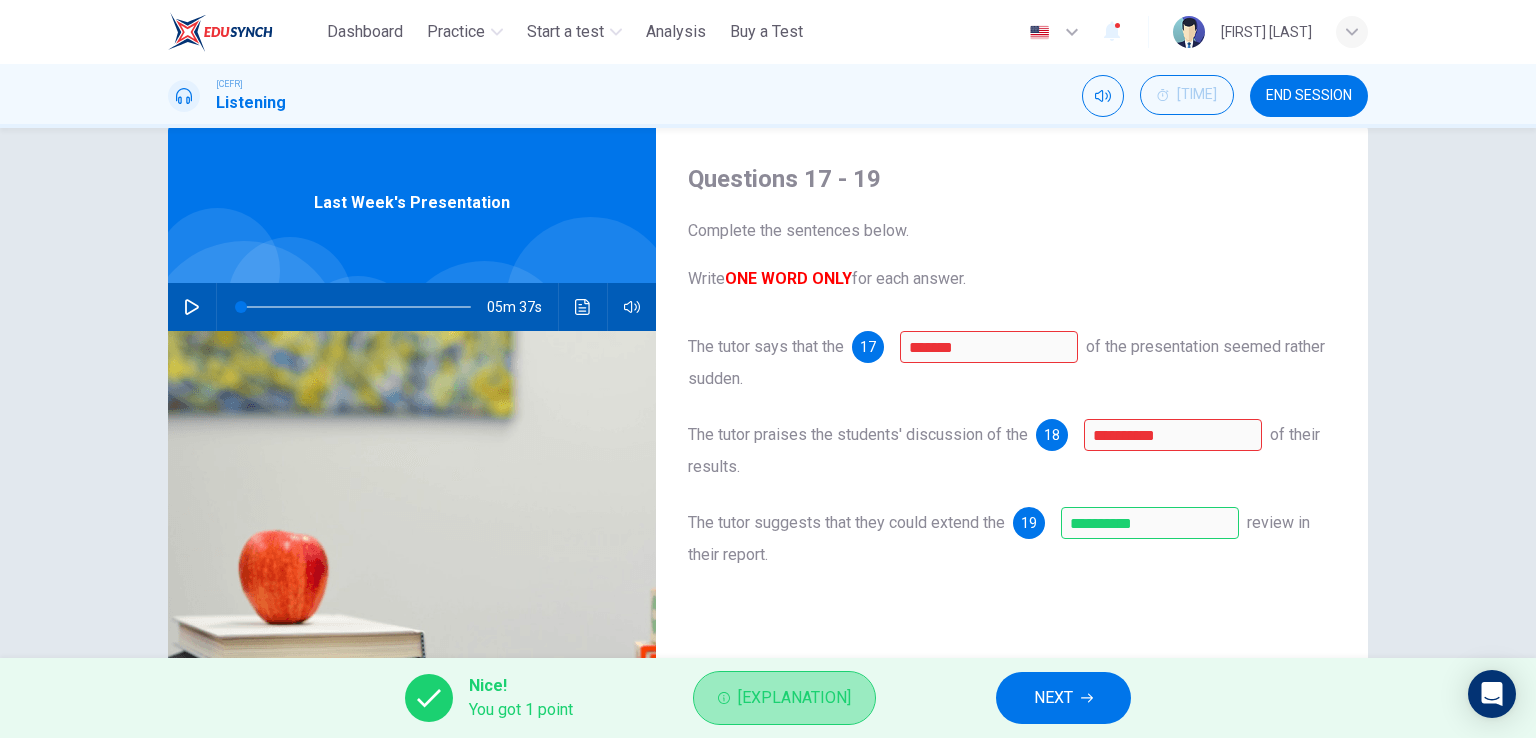click on "[EXPLANATION]" at bounding box center [794, 698] 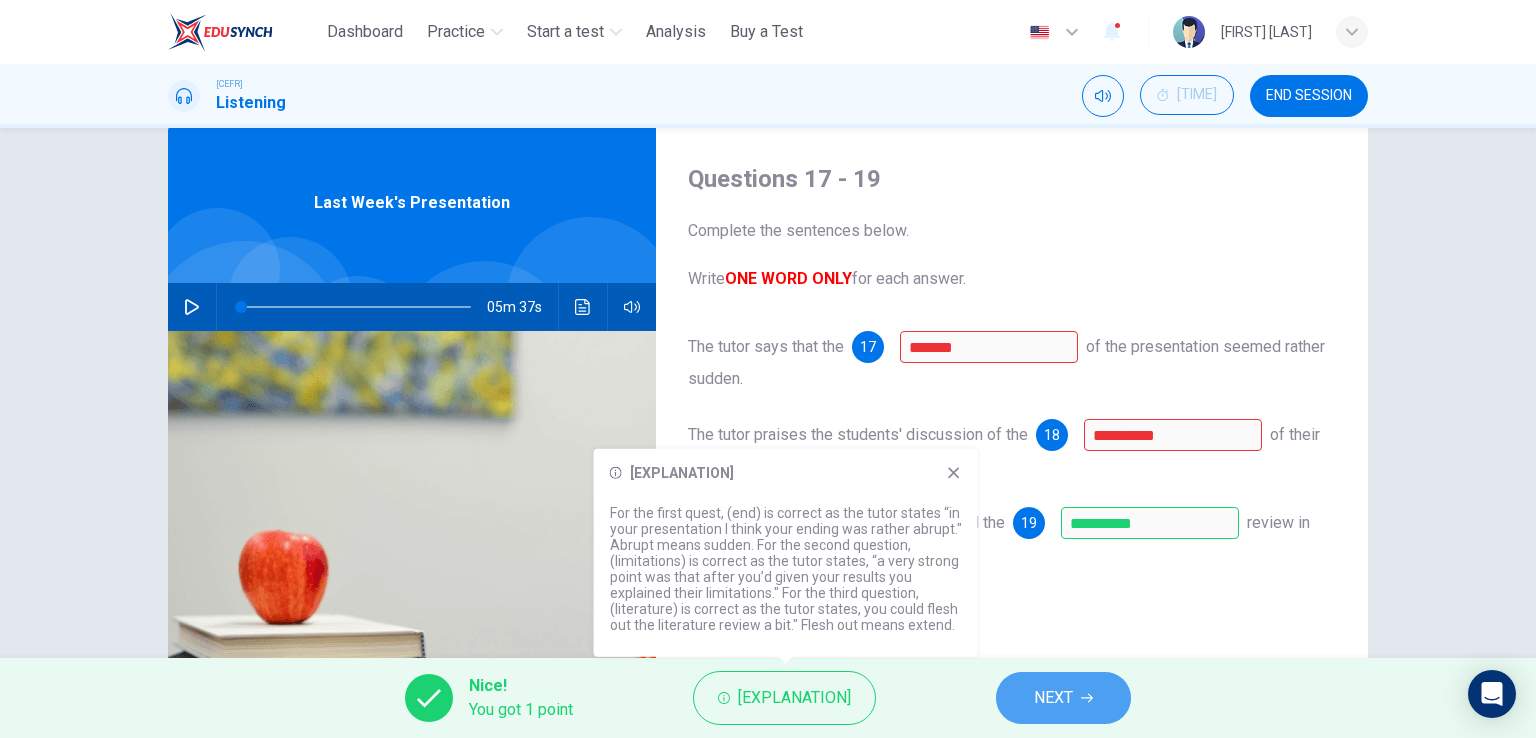 click on "NEXT" at bounding box center [1053, 698] 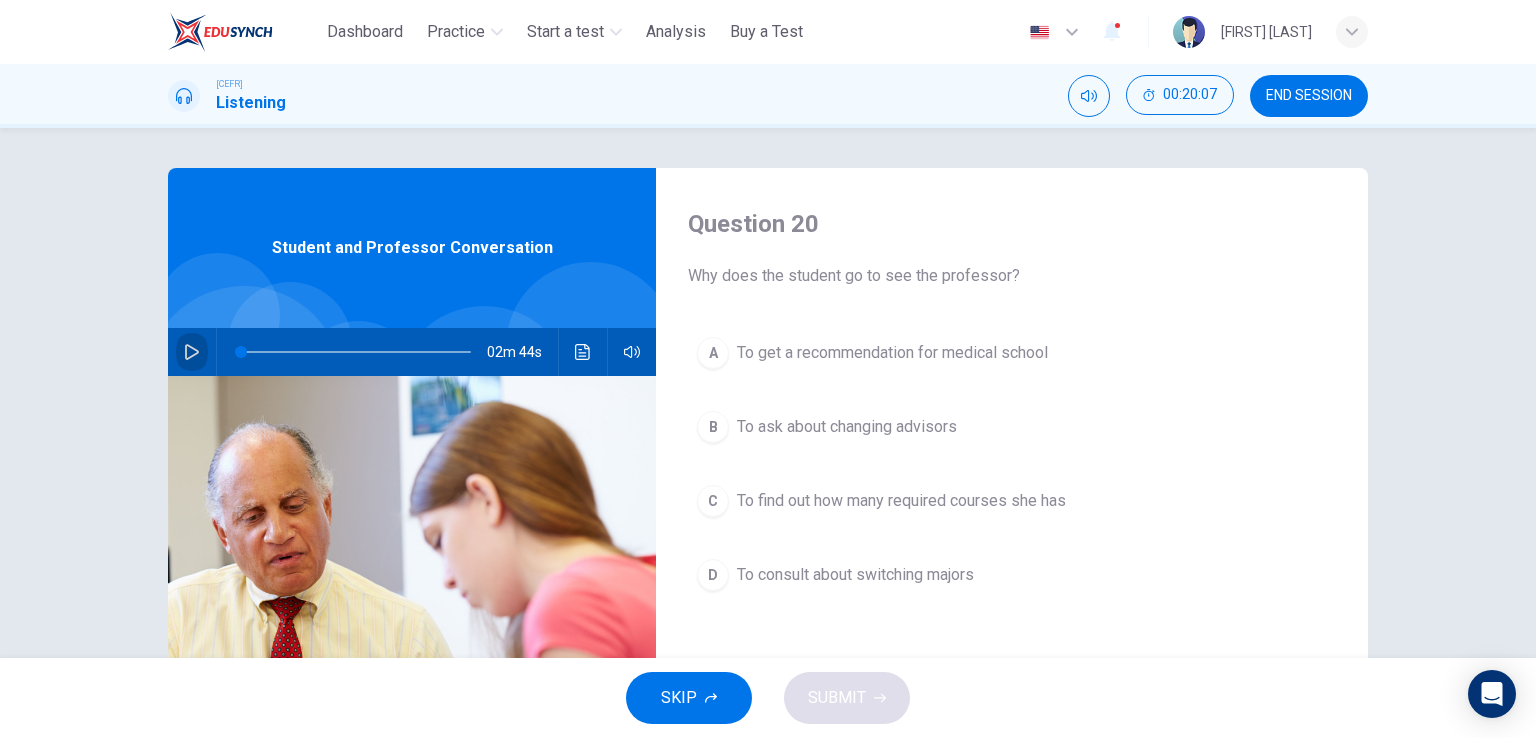 click at bounding box center (192, 352) 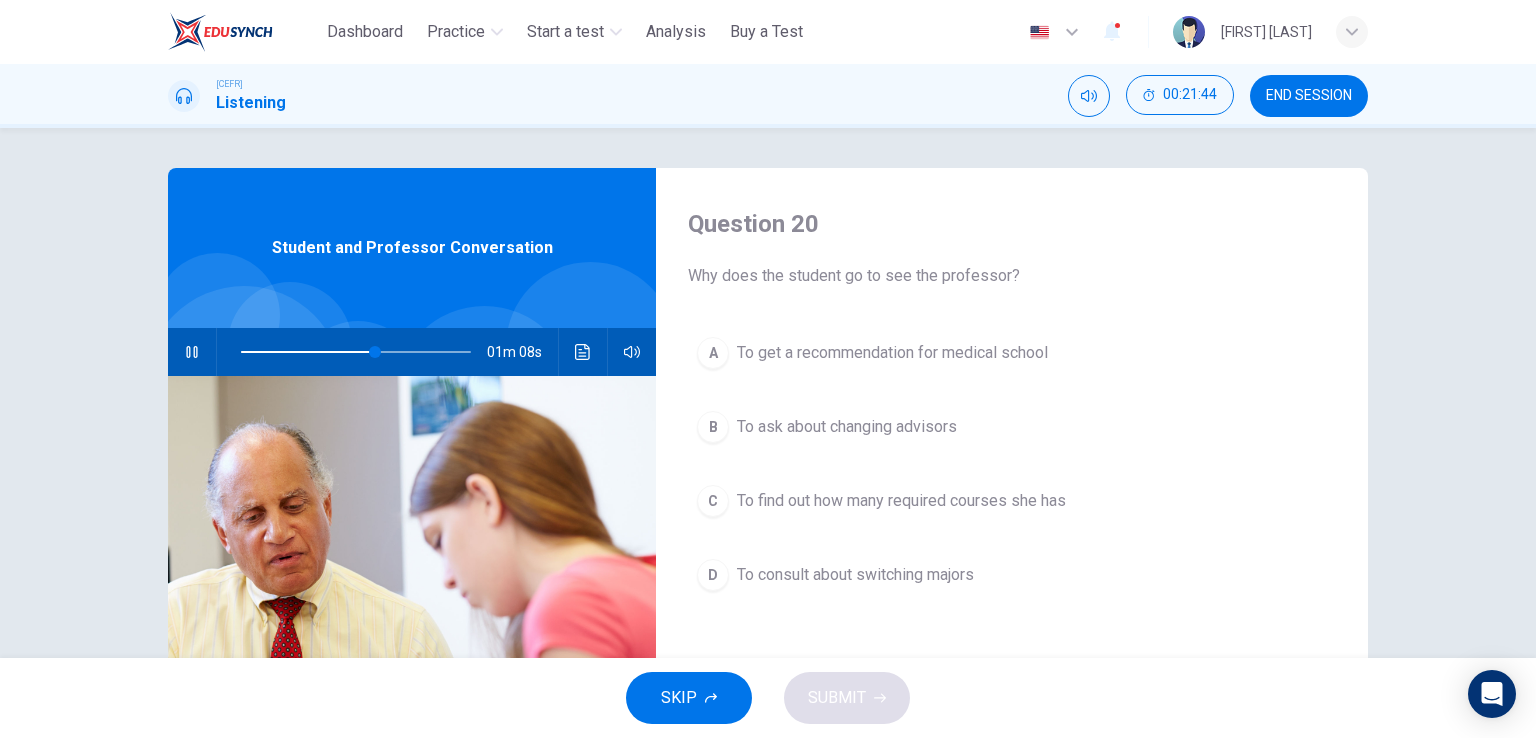 click on "To get a recommendation for medical school" at bounding box center (892, 353) 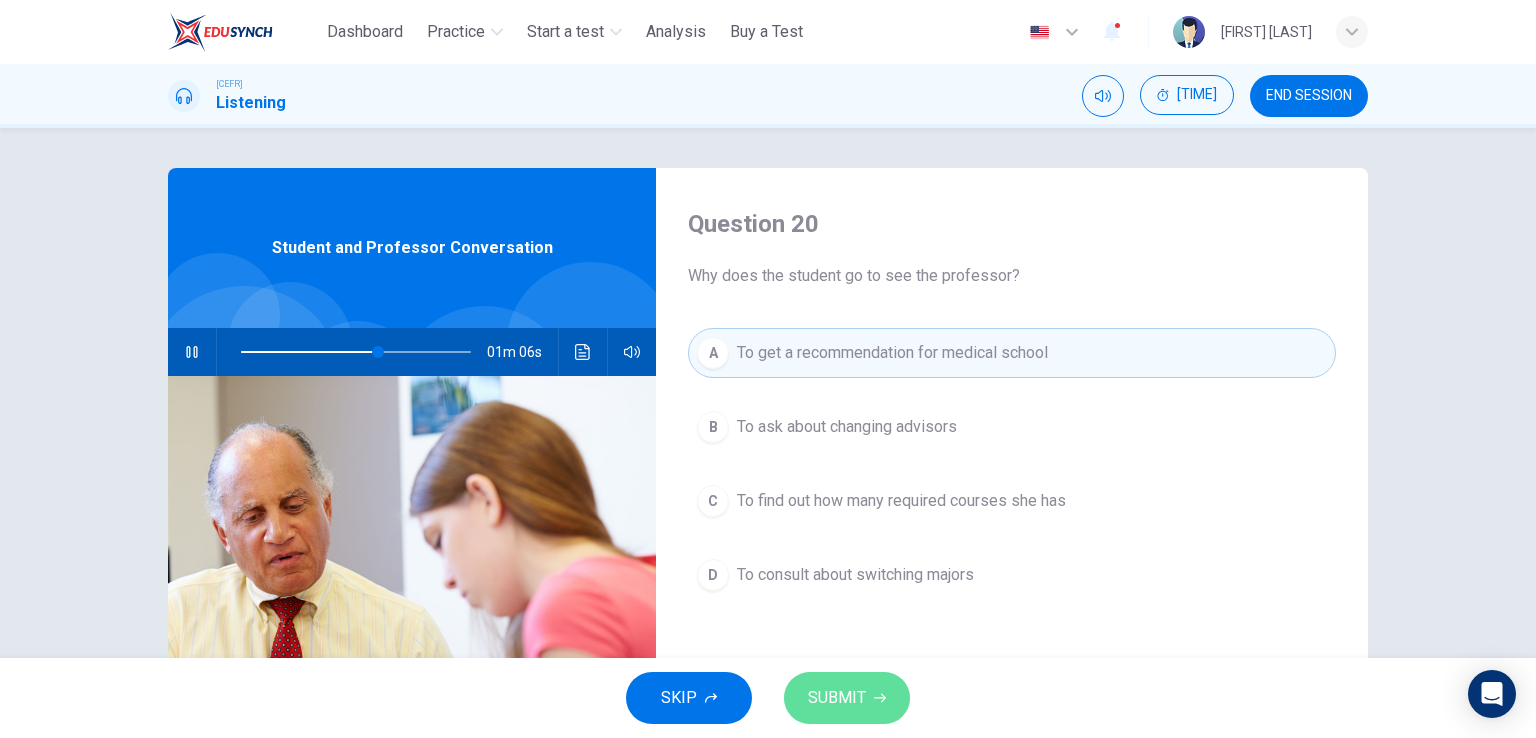 click on "SUBMIT" at bounding box center [837, 698] 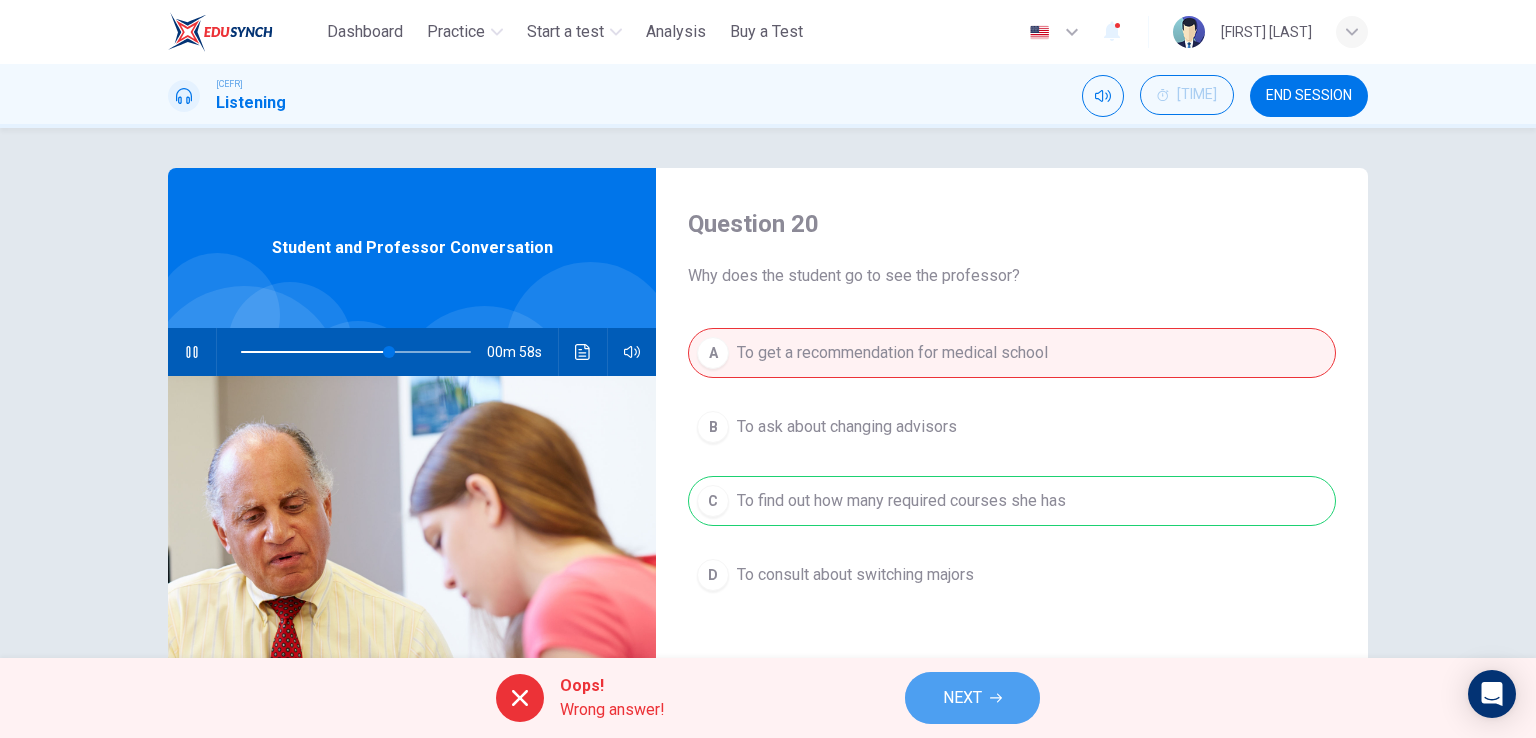 click on "NEXT" at bounding box center (962, 698) 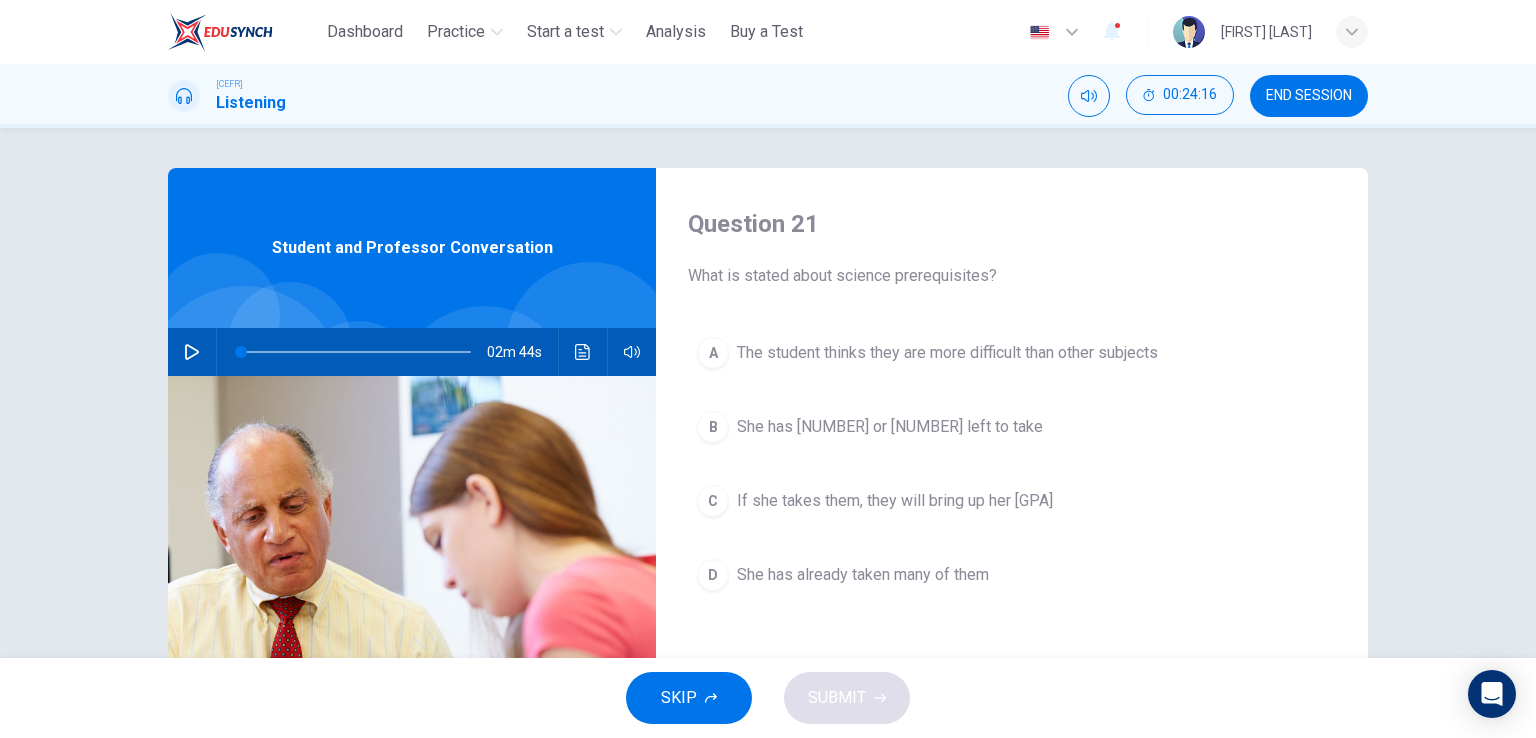 click on "She has [NUMBER] or [NUMBER] left to take" at bounding box center (947, 353) 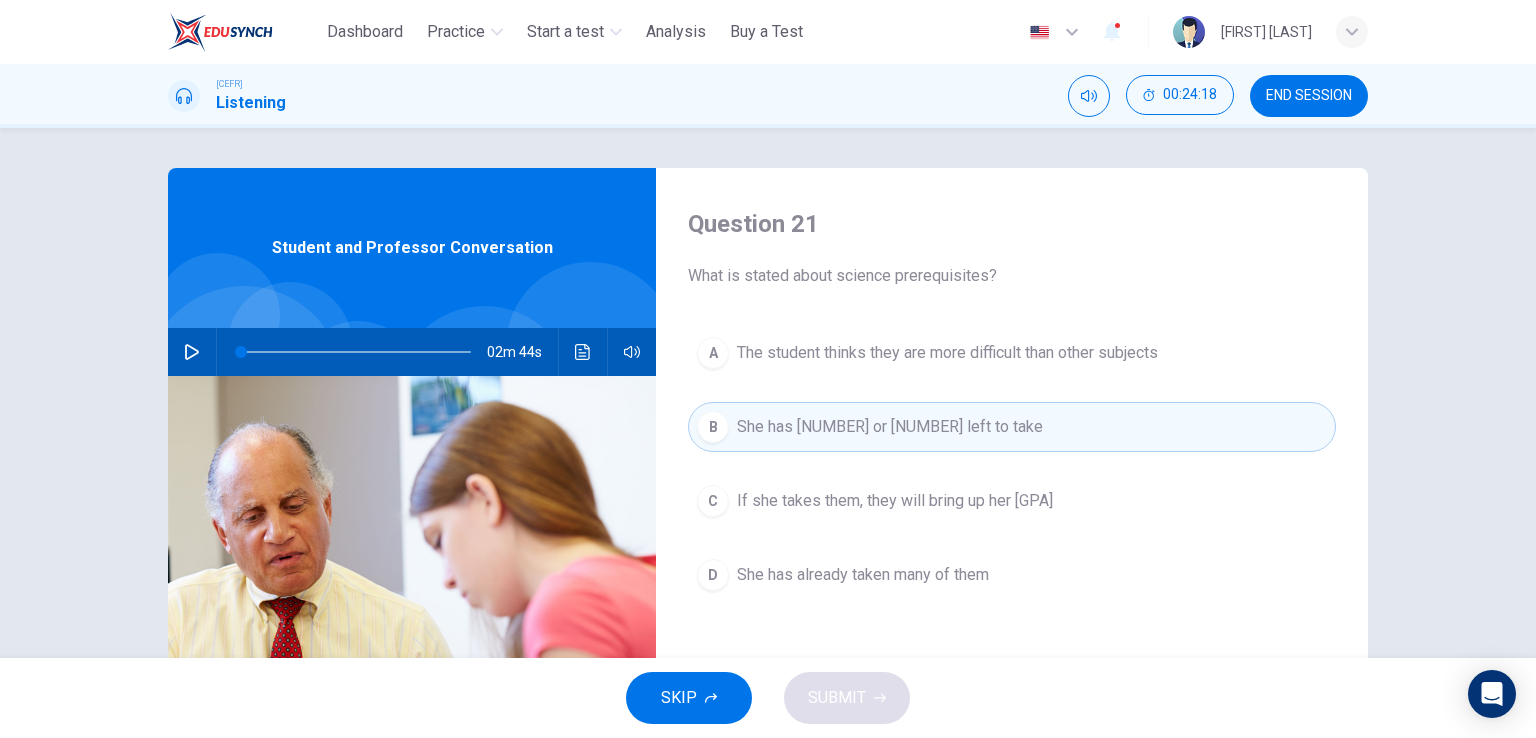 click on "A The student thinks they are more difficult than other subjects" at bounding box center [1012, 353] 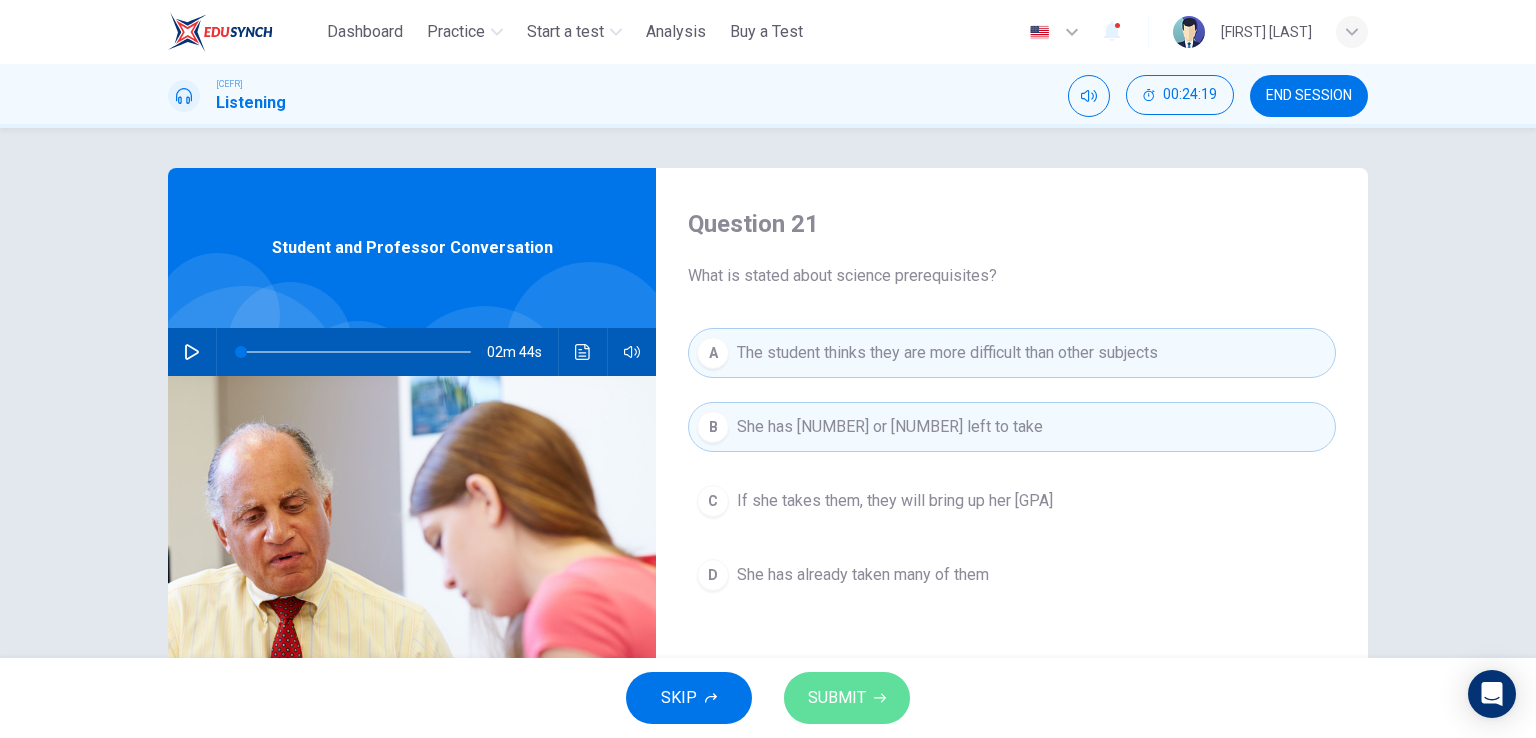 click on "SUBMIT" at bounding box center [837, 698] 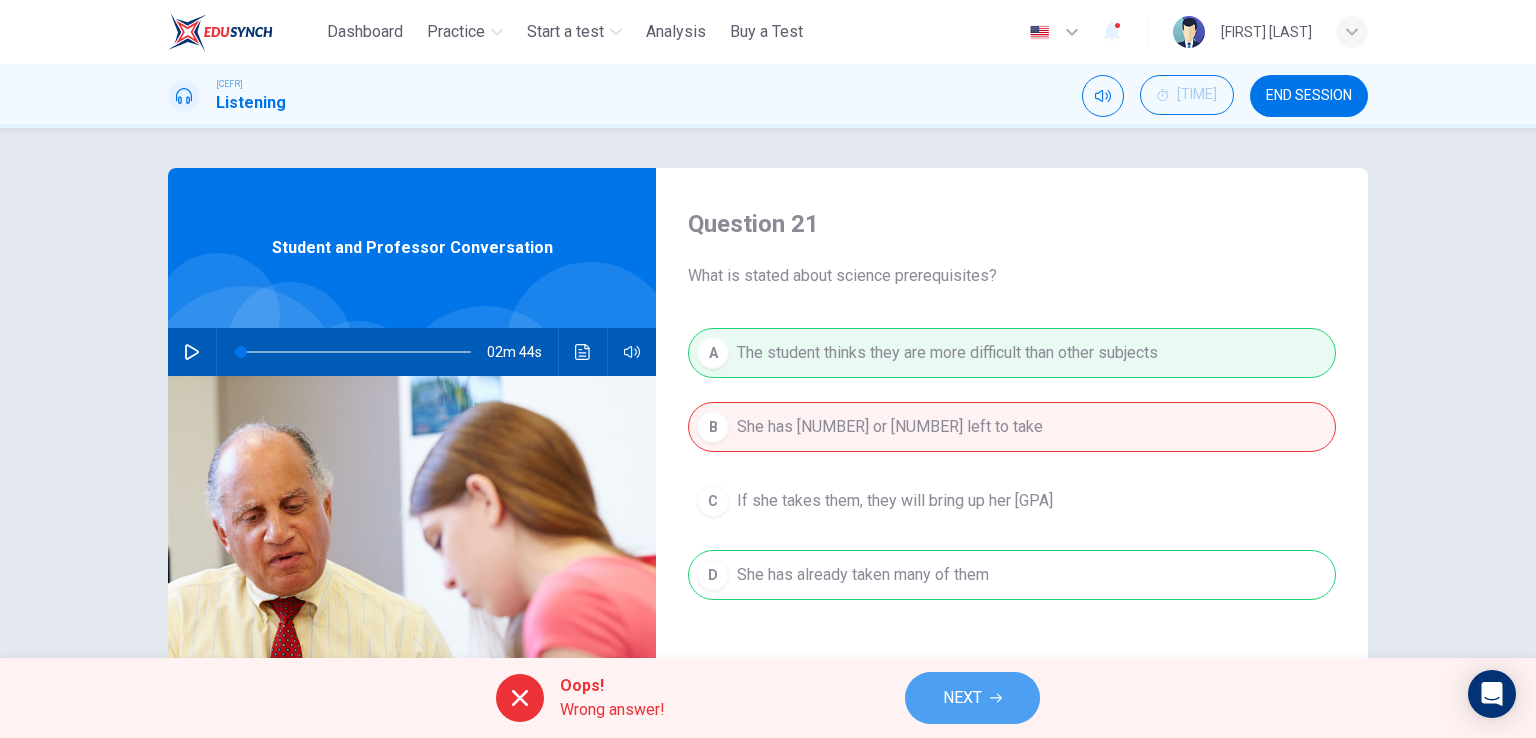 click at bounding box center [996, 698] 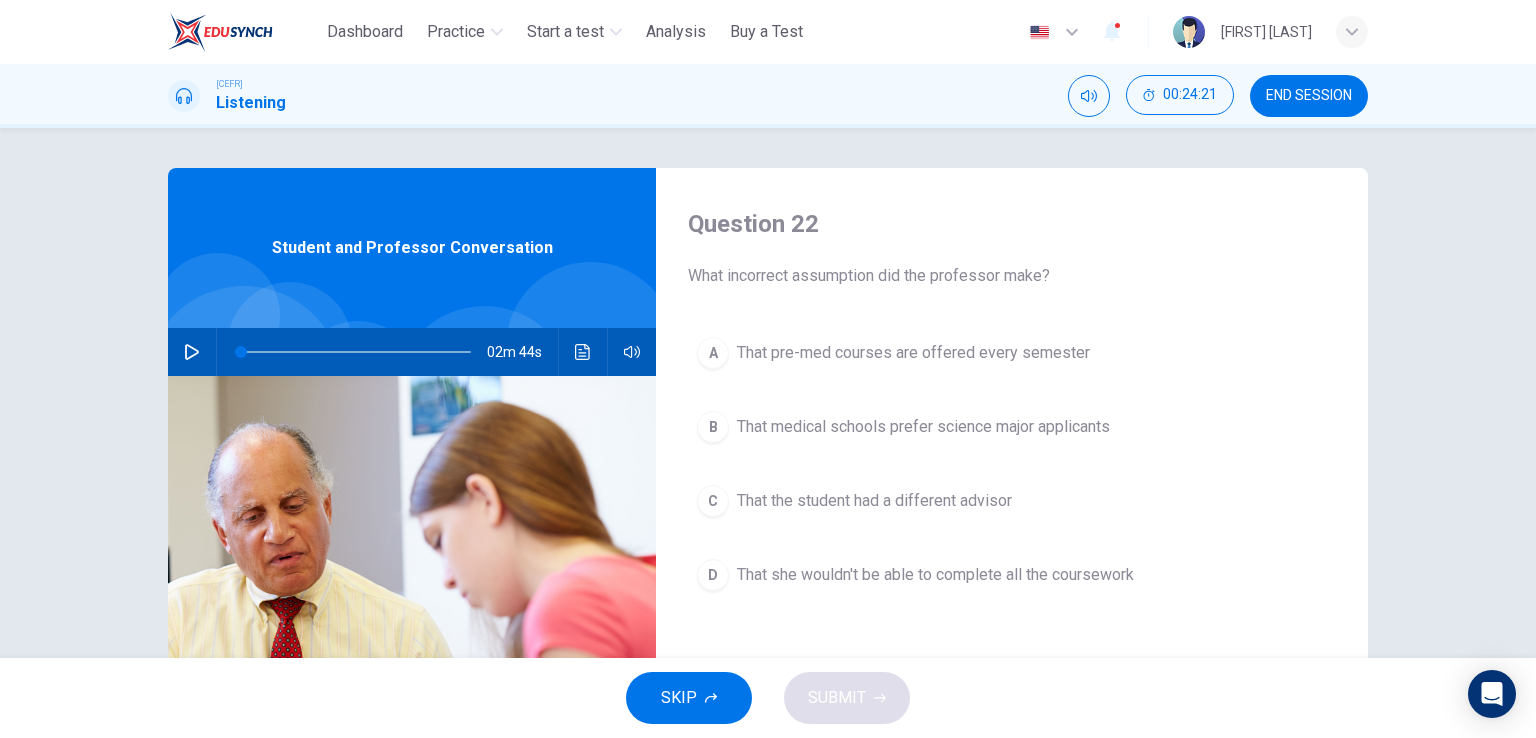 click on "A That pre-med courses are offered every semester B That medical schools prefer science major applicants C That the student had a different advisor D That she wouldn't be able to complete all the coursework" at bounding box center [1012, 484] 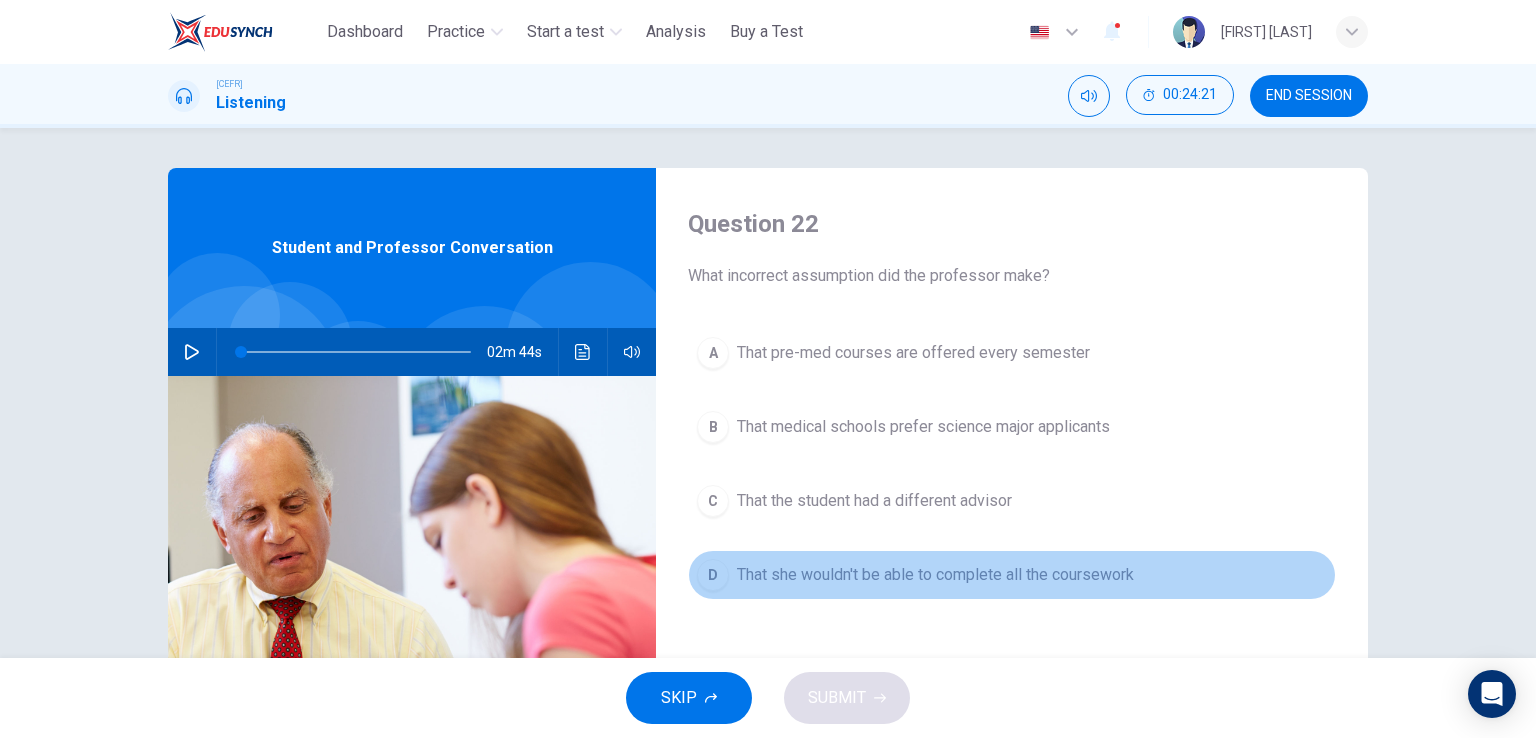 click on "D That she wouldn't be able to complete all the coursework" at bounding box center (1012, 575) 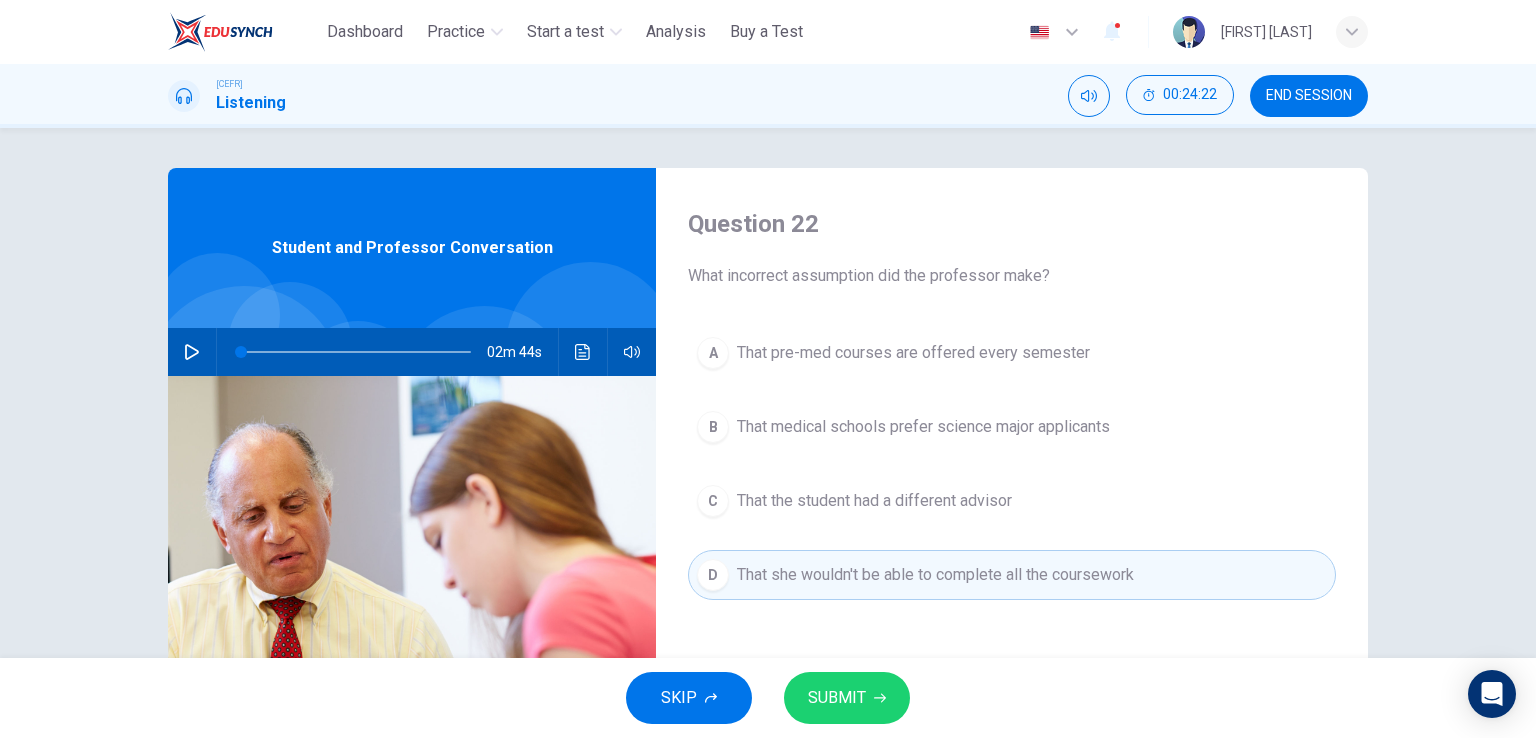 click on "SUBMIT" at bounding box center [837, 698] 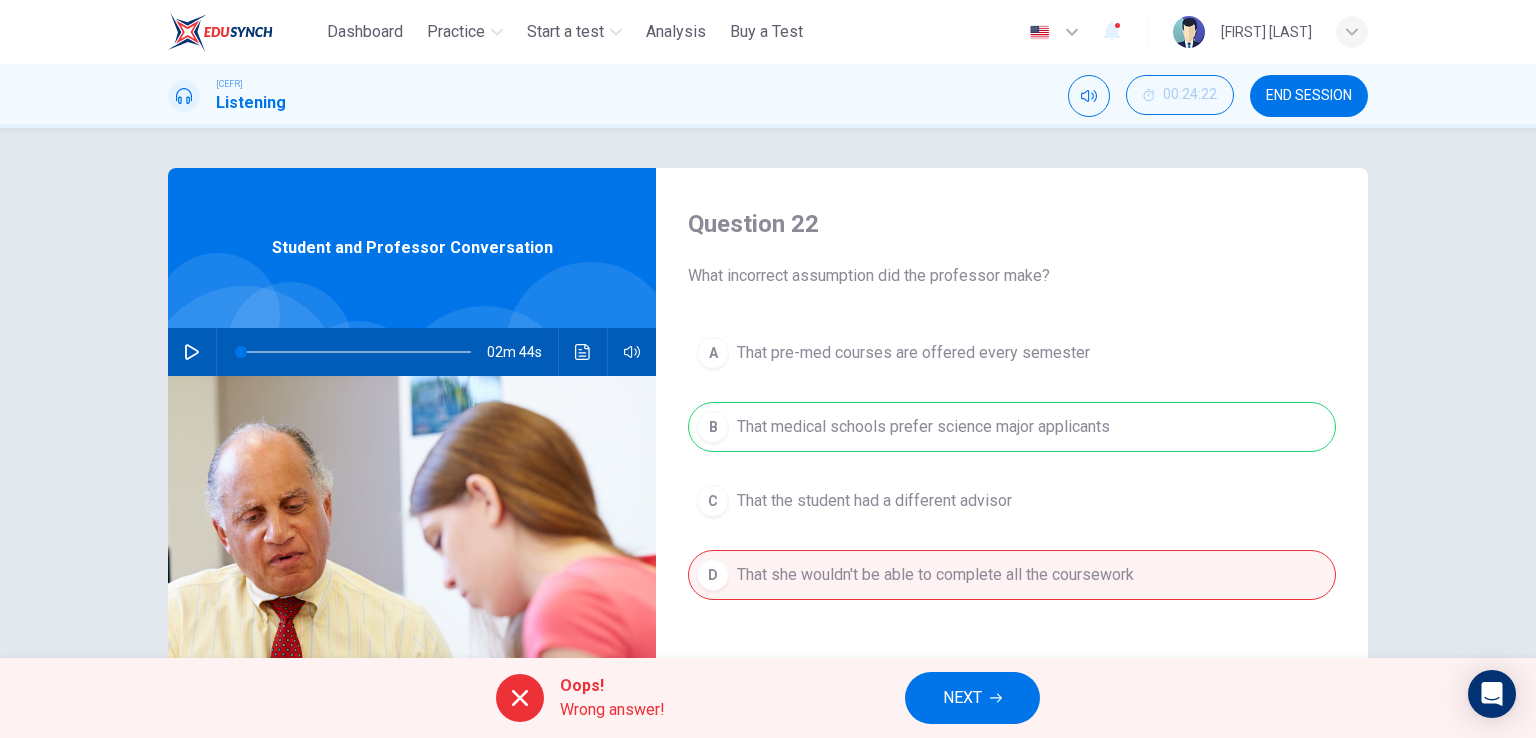 click on "A That pre-med courses are offered every semester B That medical schools prefer science major applicants C That the student had a different advisor D That she wouldn't be able to complete all the coursework" at bounding box center [1012, 484] 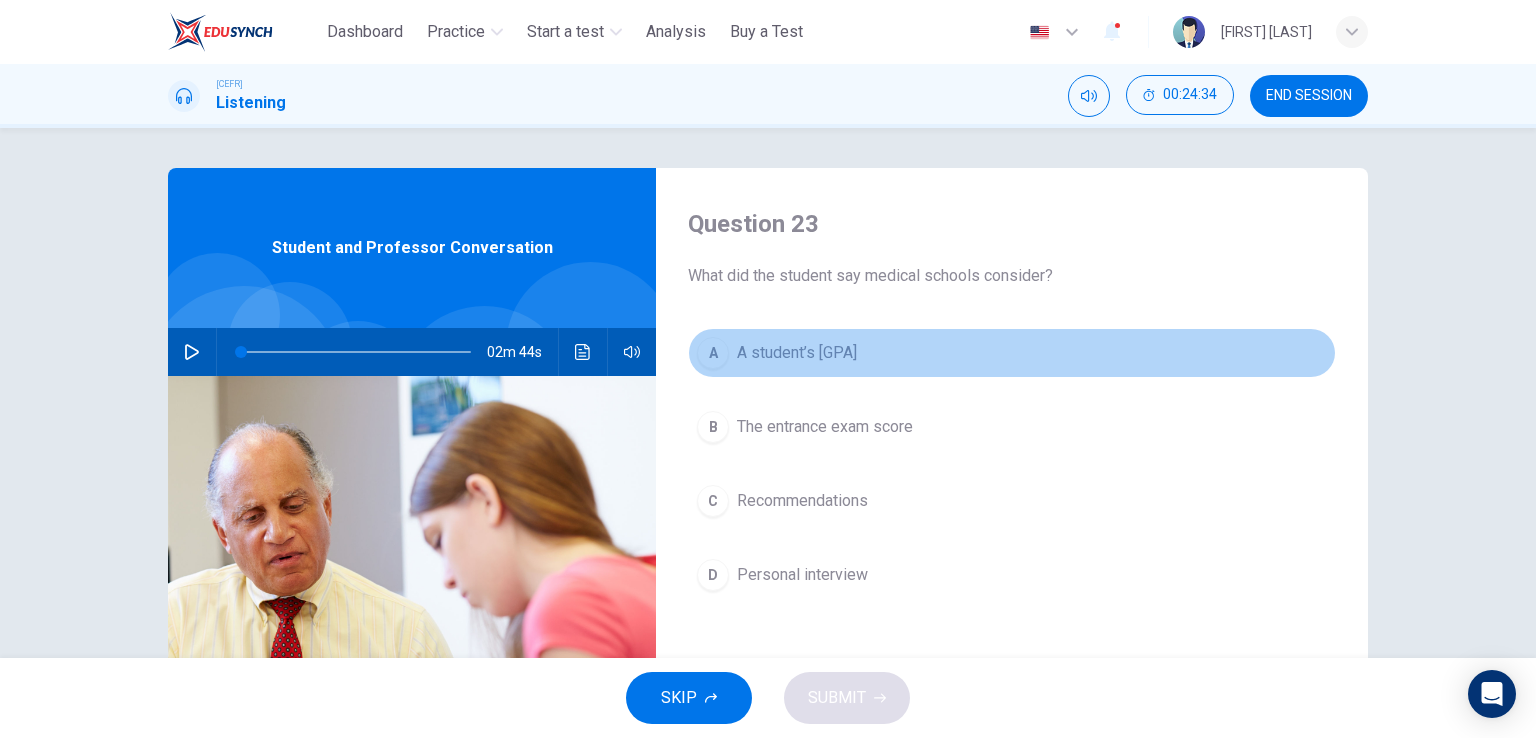 click on "A student’s [GPA]" at bounding box center (797, 353) 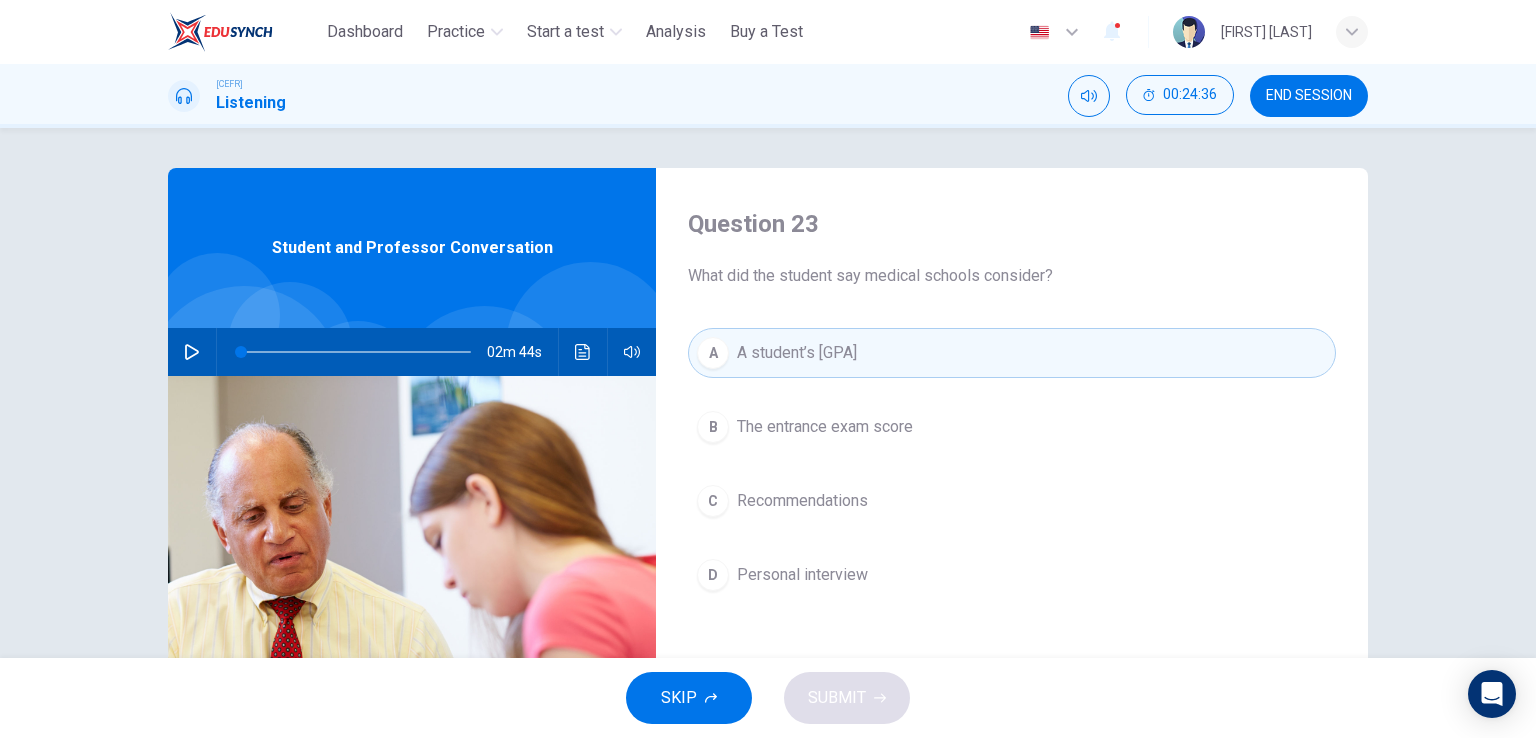 click on "The entrance exam score" at bounding box center [825, 427] 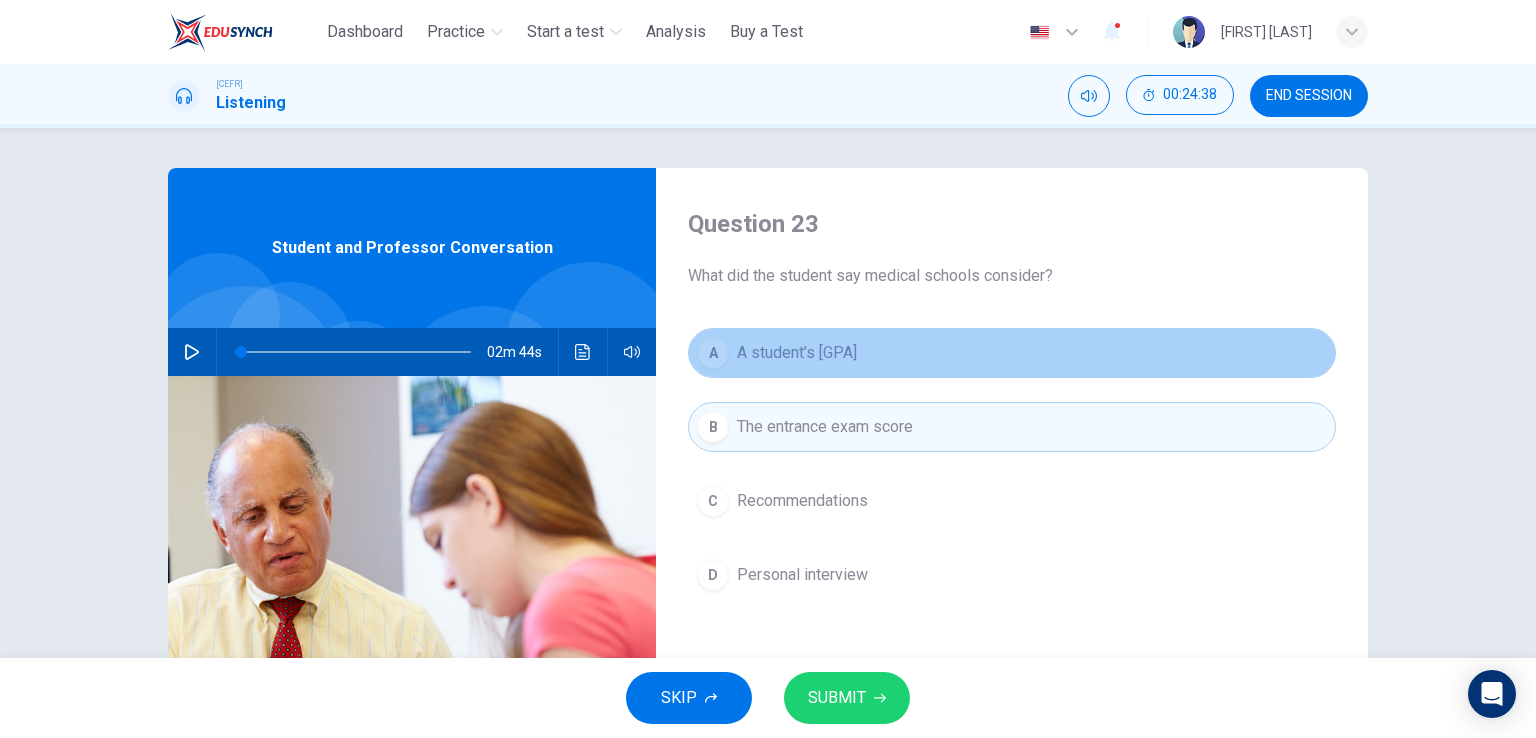 click on "A student’s [GPA]" at bounding box center [797, 353] 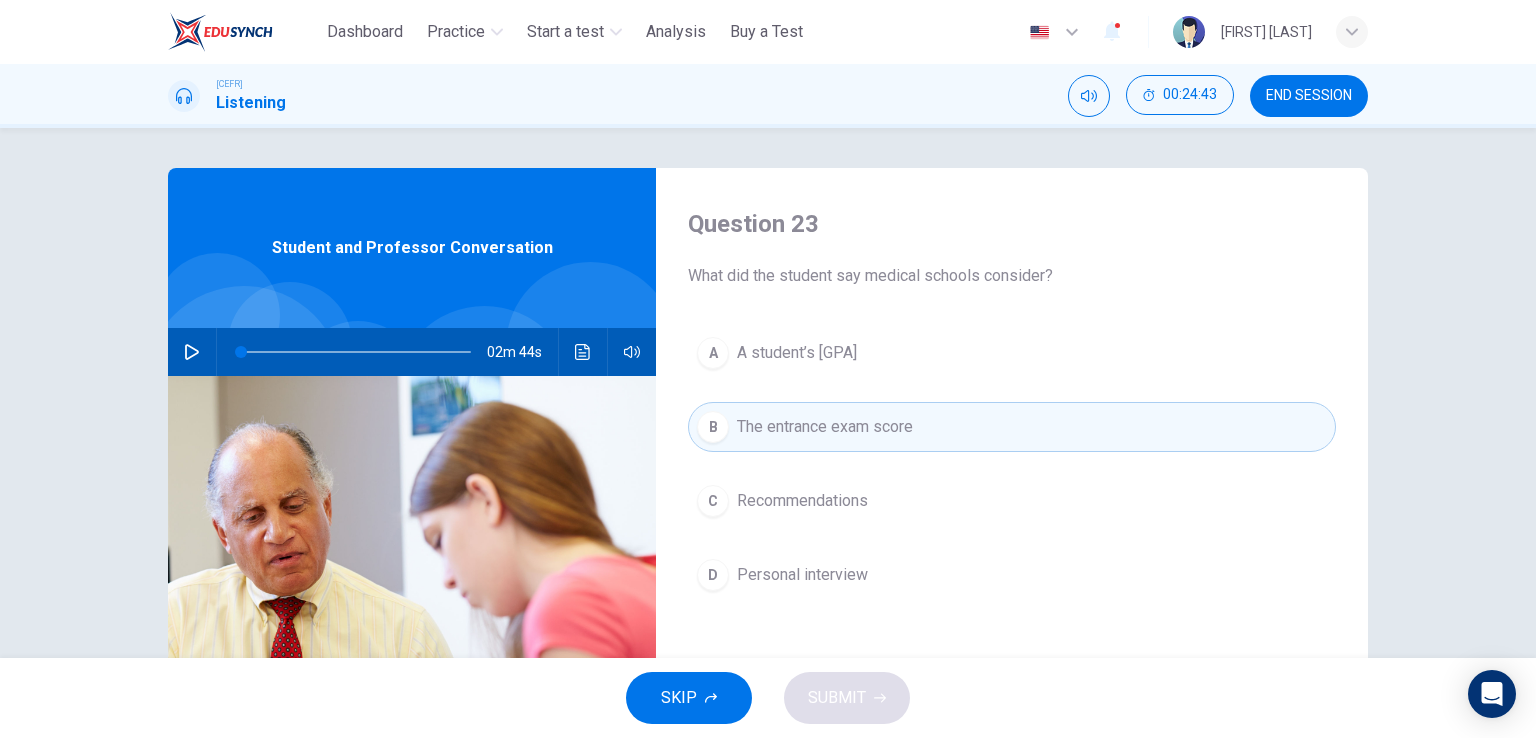 click on "Recommendations" at bounding box center [797, 353] 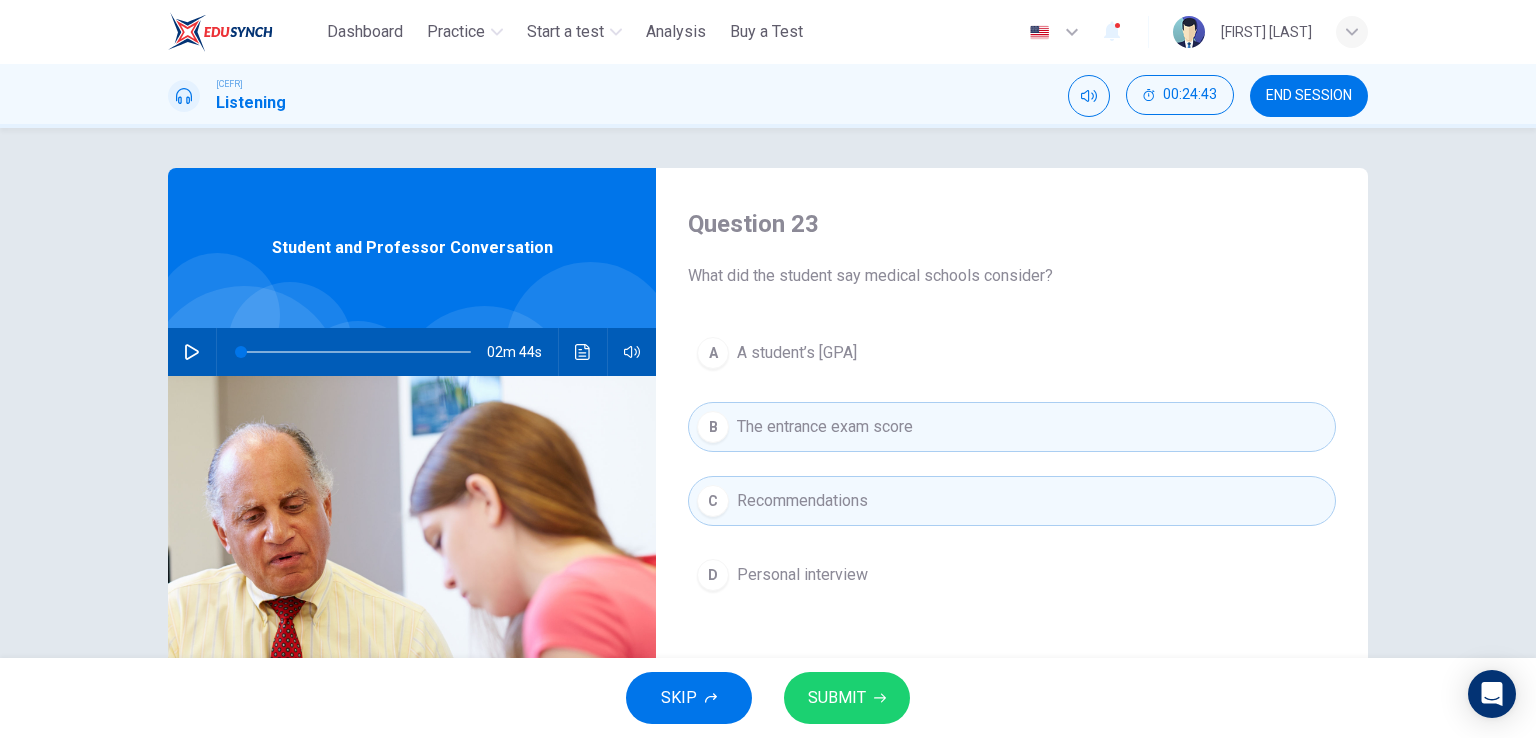 click on "SUBMIT" at bounding box center [837, 698] 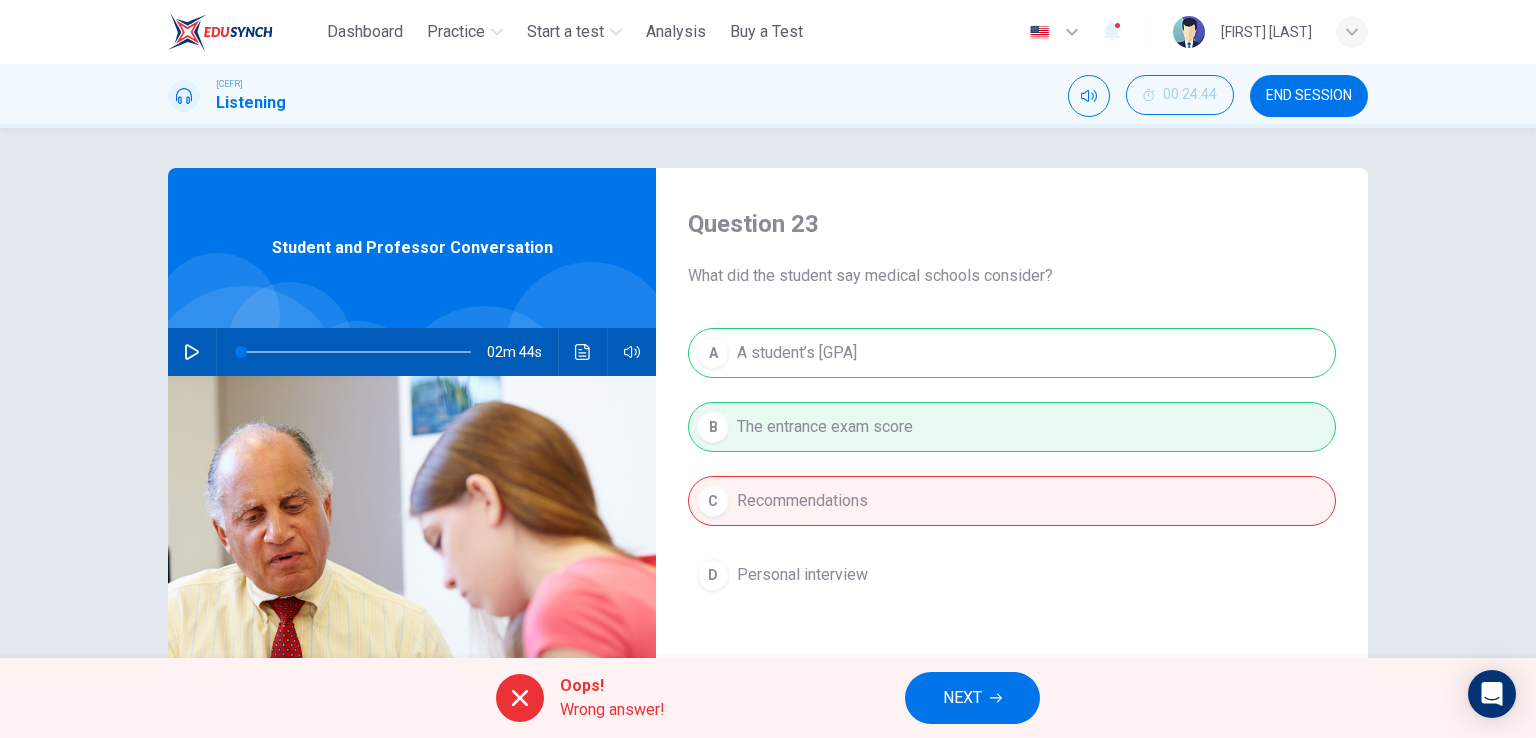 click on "NEXT" at bounding box center (962, 698) 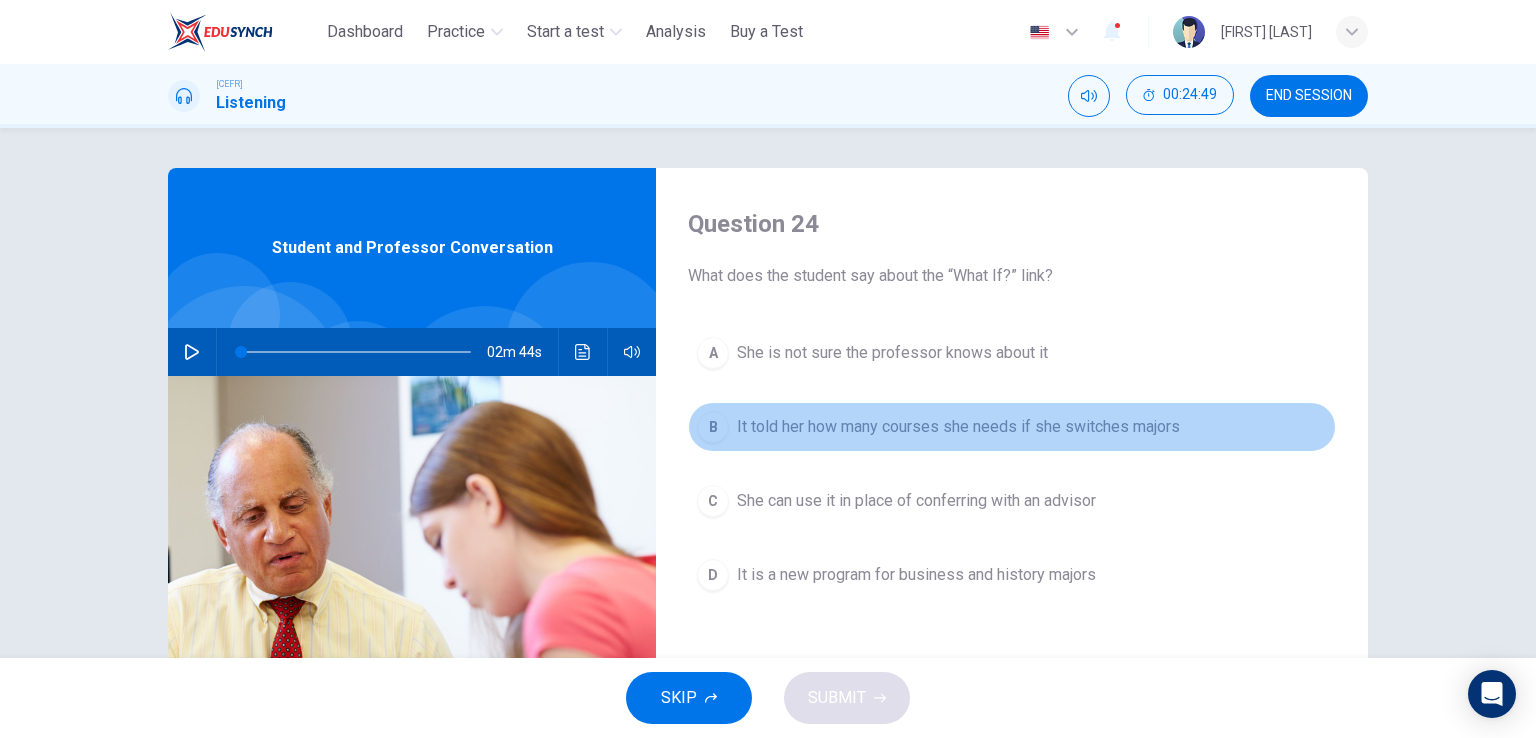 click on "It told her how many courses she needs if she switches majors" at bounding box center [892, 353] 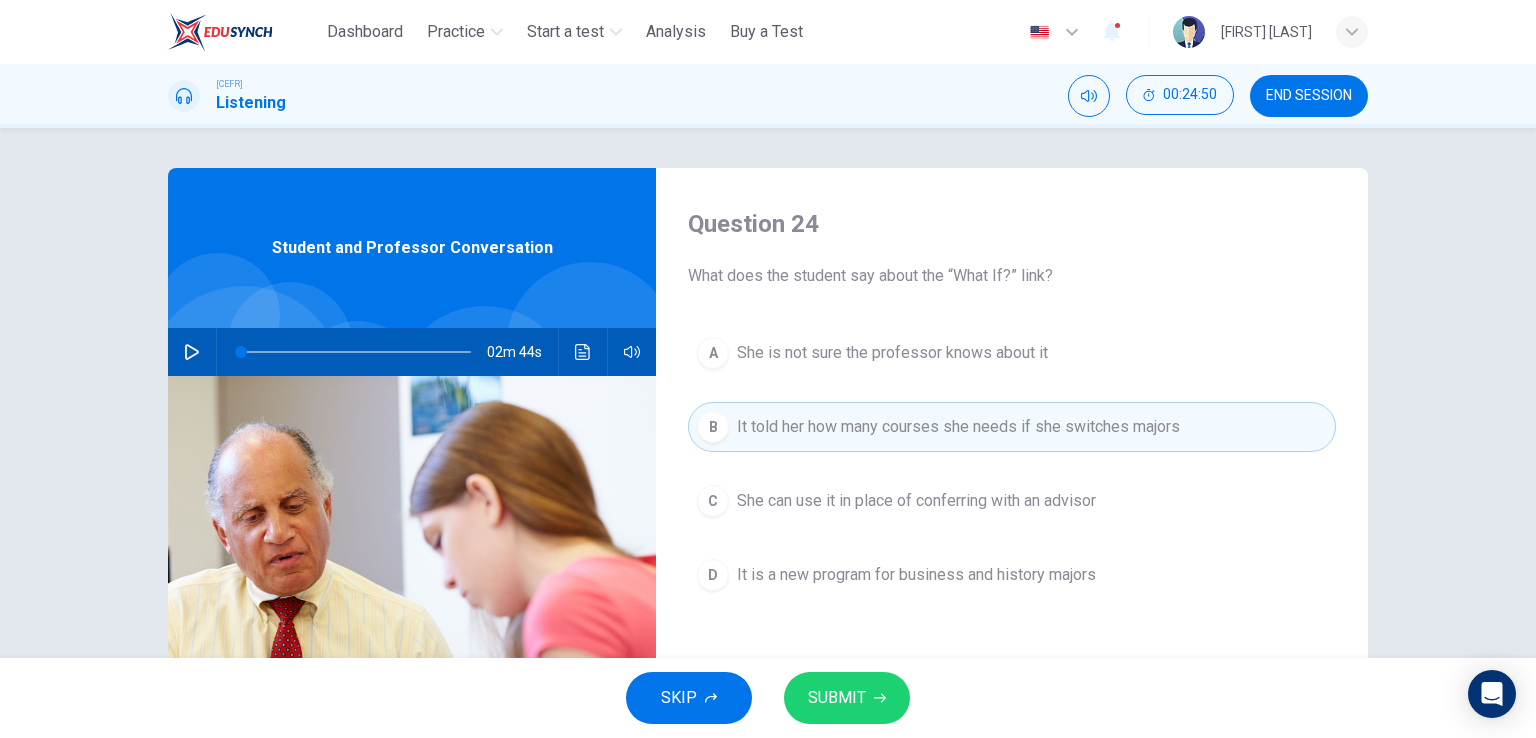 click on "SUBMIT" at bounding box center [837, 698] 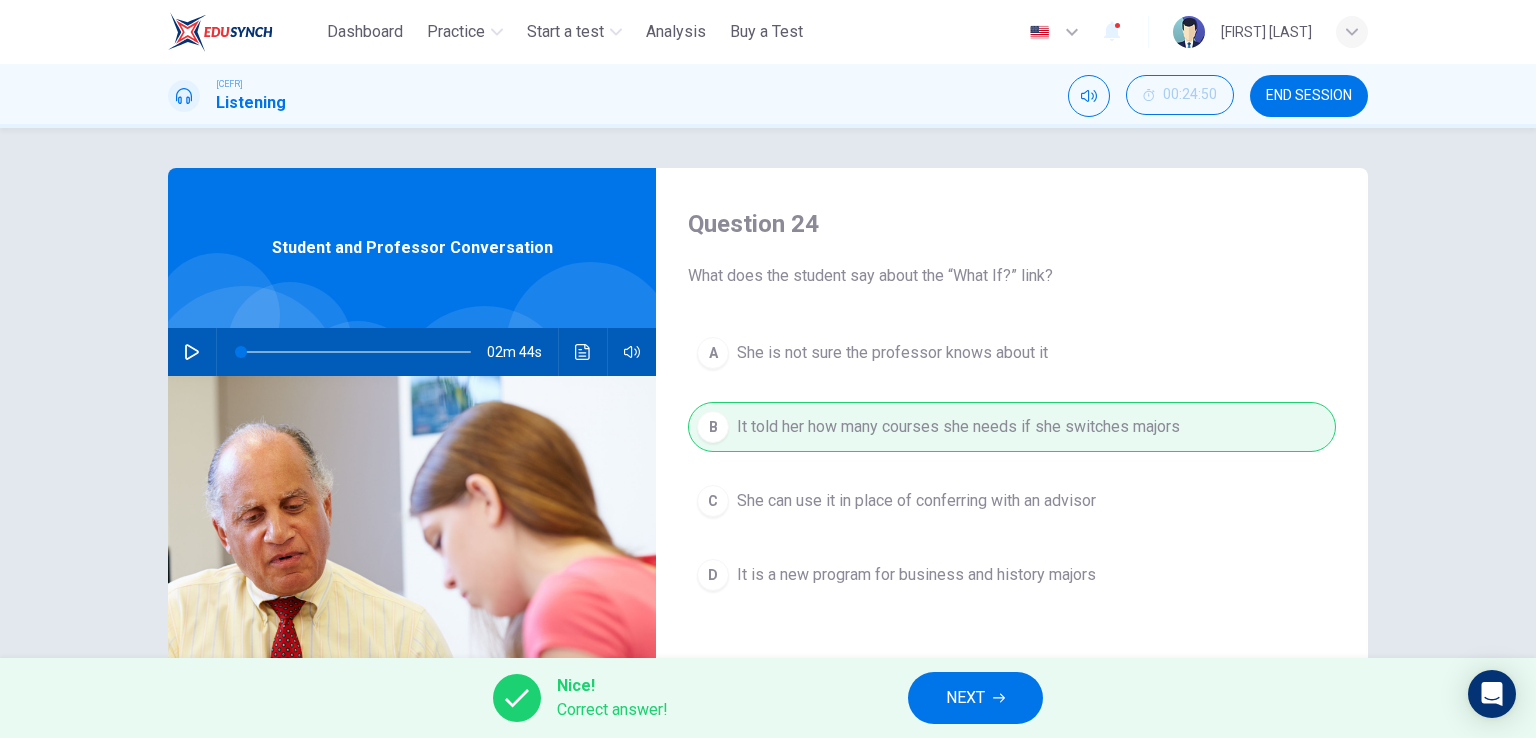click on "NEXT" at bounding box center (965, 698) 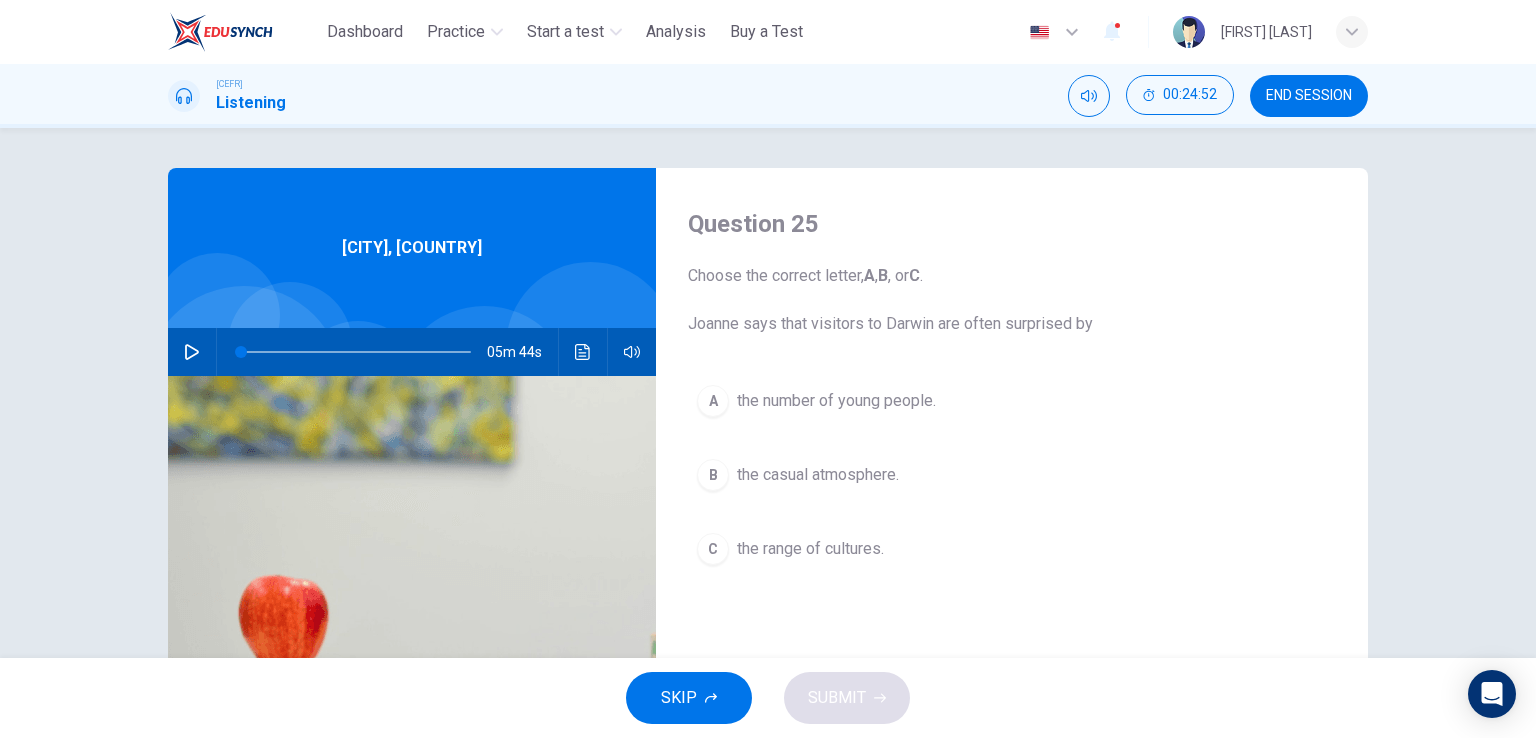 click on "the number of young people." at bounding box center (836, 401) 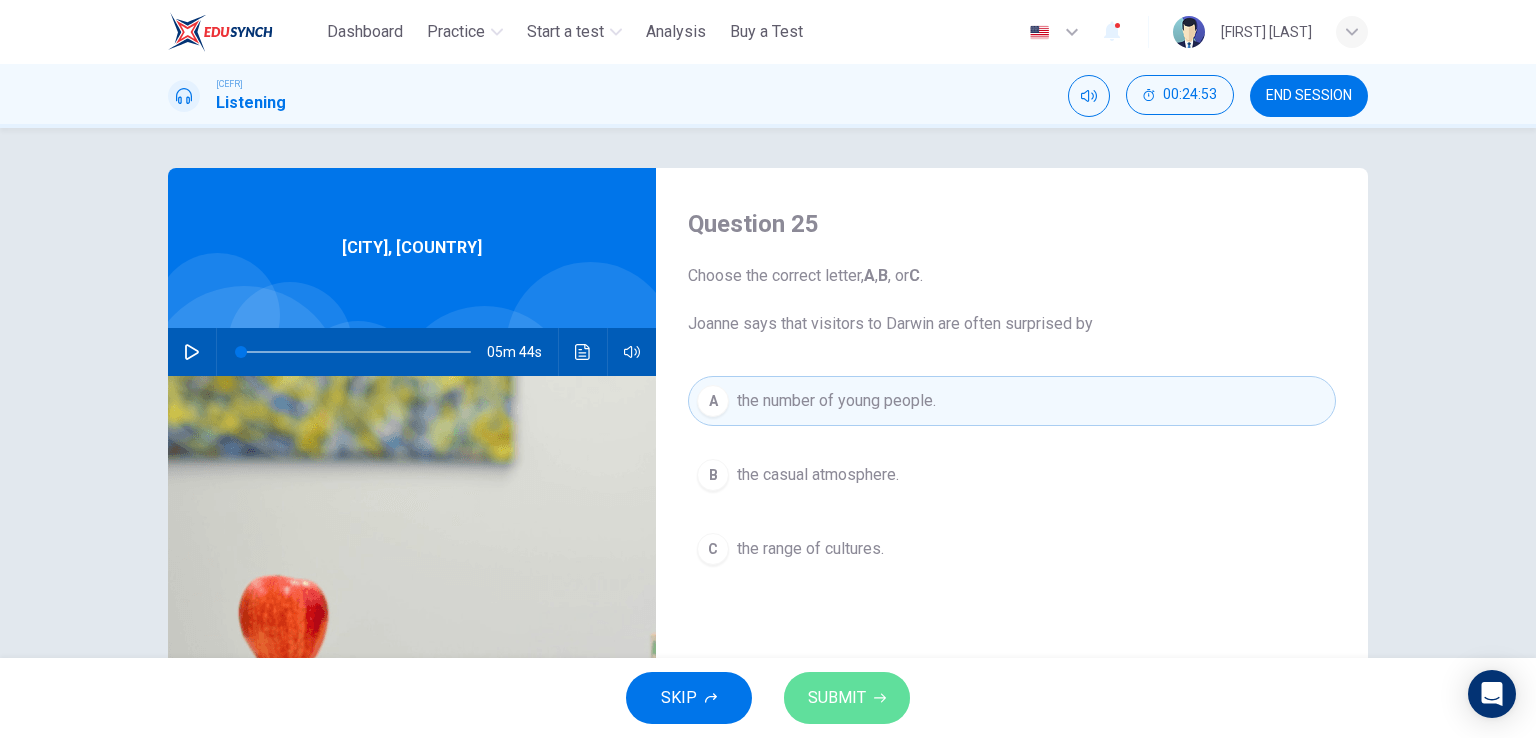 click on "SUBMIT" at bounding box center (847, 698) 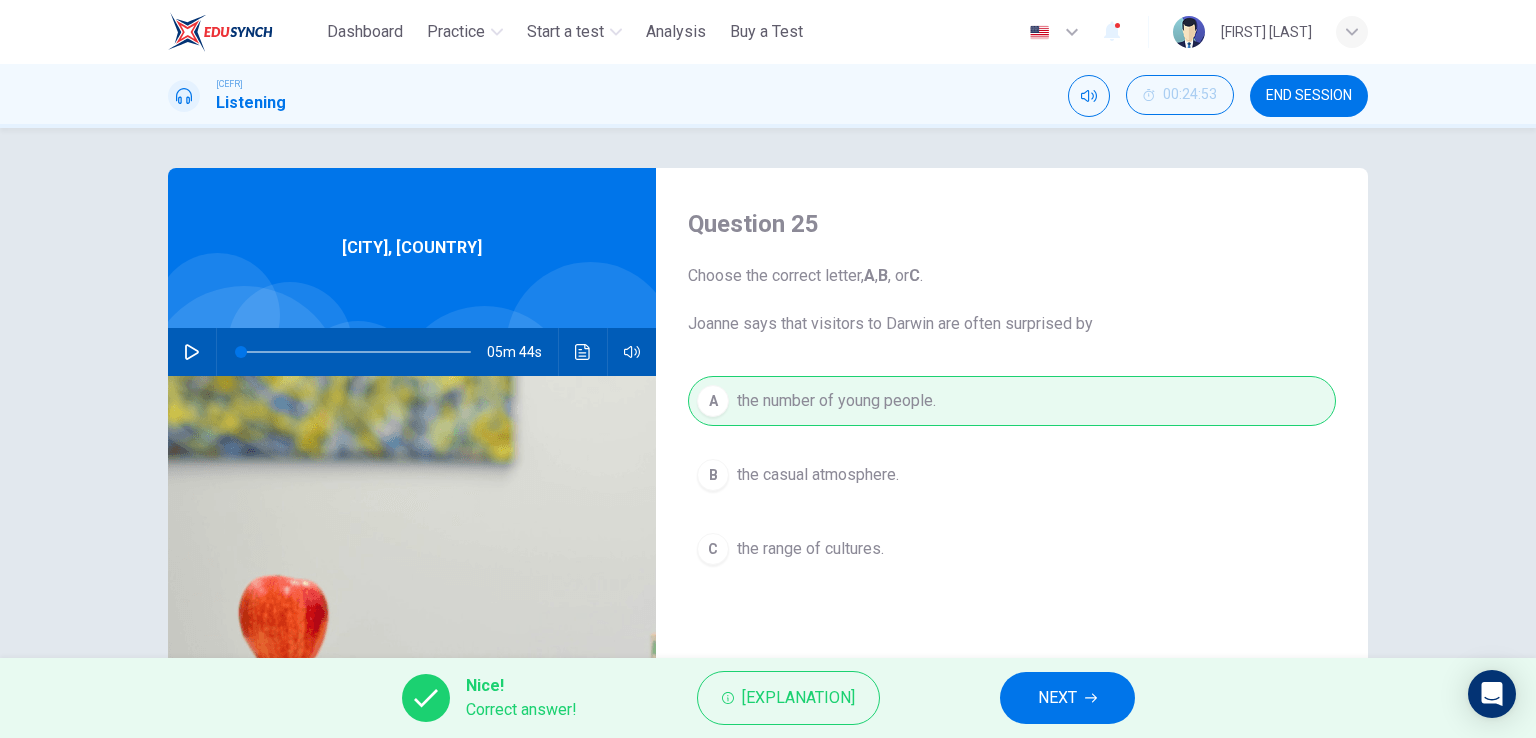 click on "NEXT" at bounding box center [1057, 698] 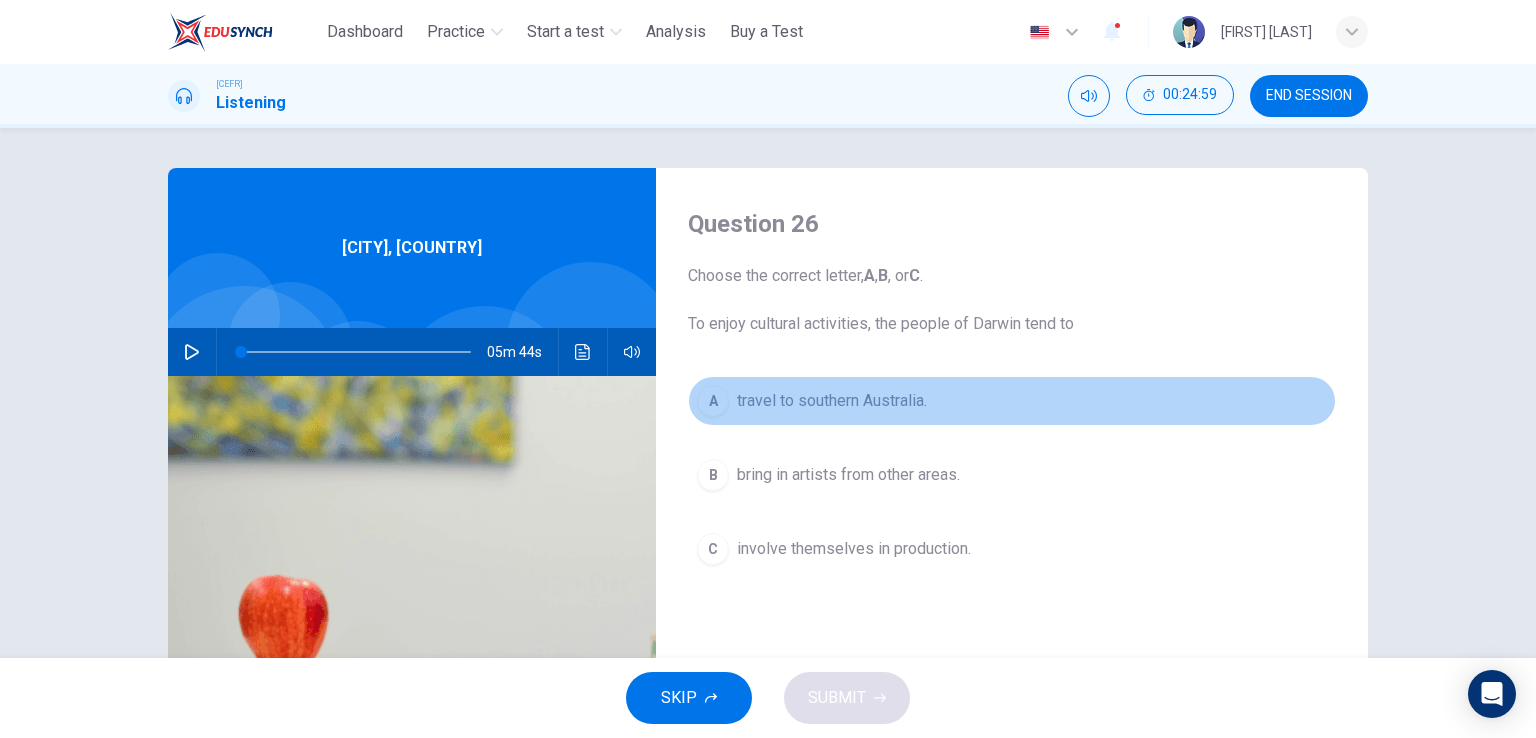 click on "travel to southern Australia." at bounding box center [832, 401] 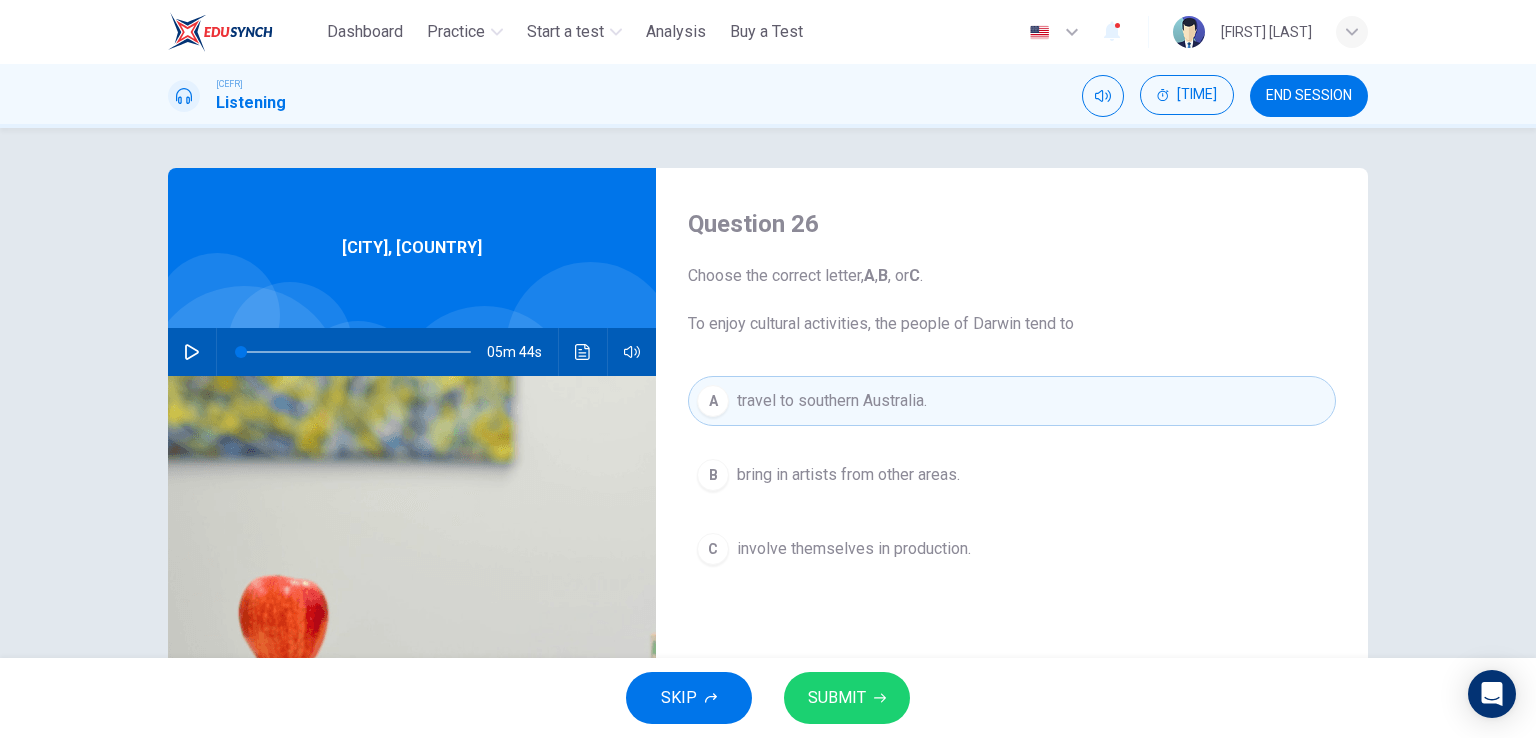 click on "END SESSION" at bounding box center (1309, 96) 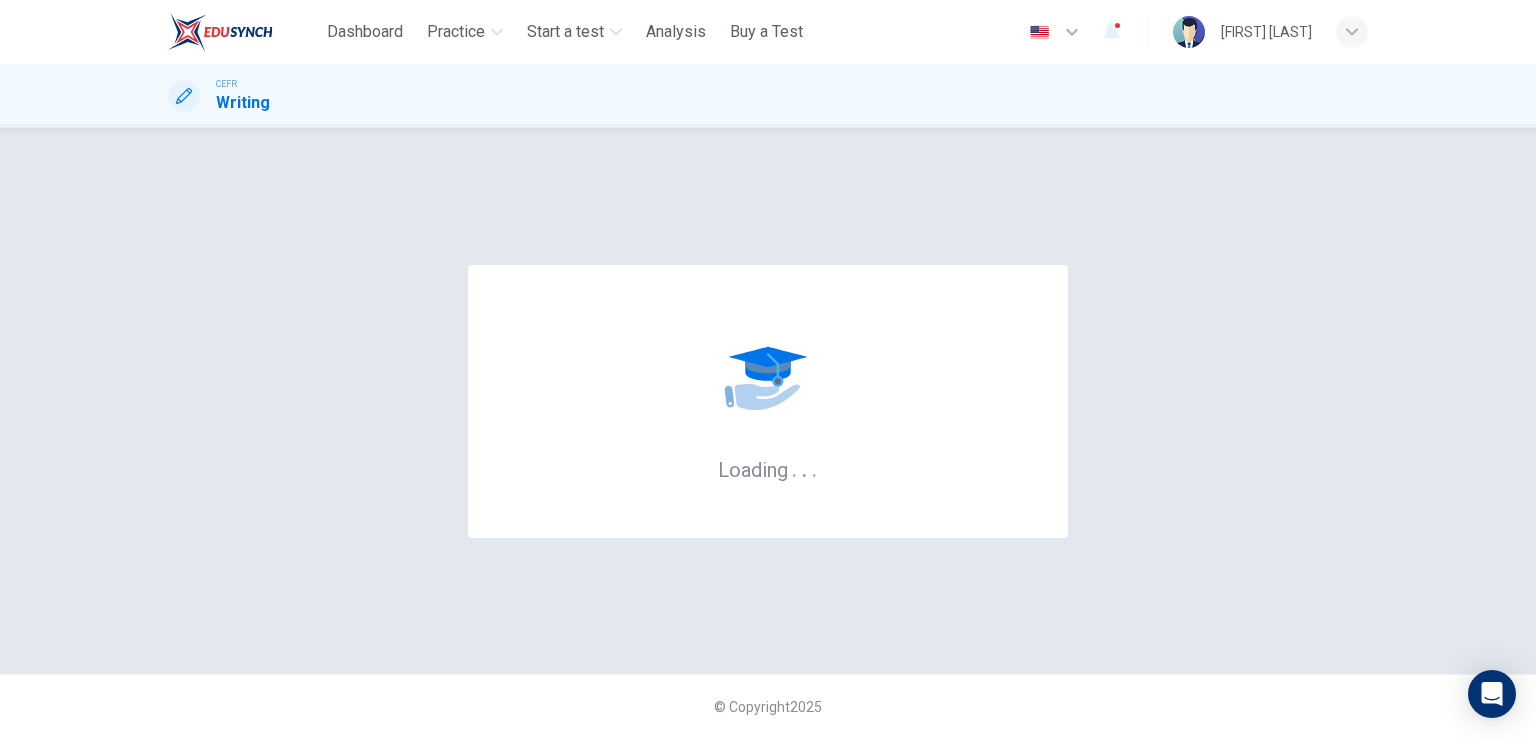 scroll, scrollTop: 0, scrollLeft: 0, axis: both 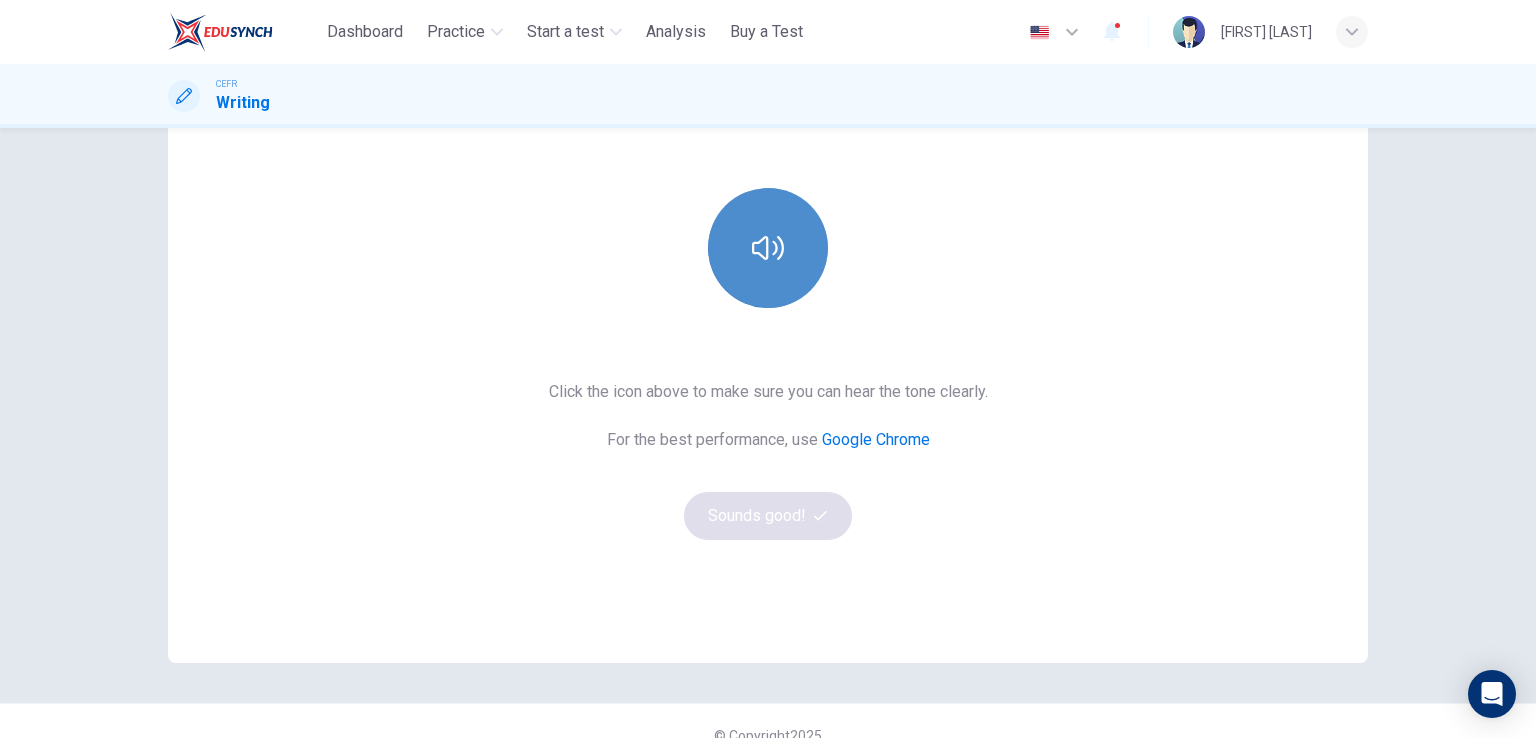click at bounding box center [768, 248] 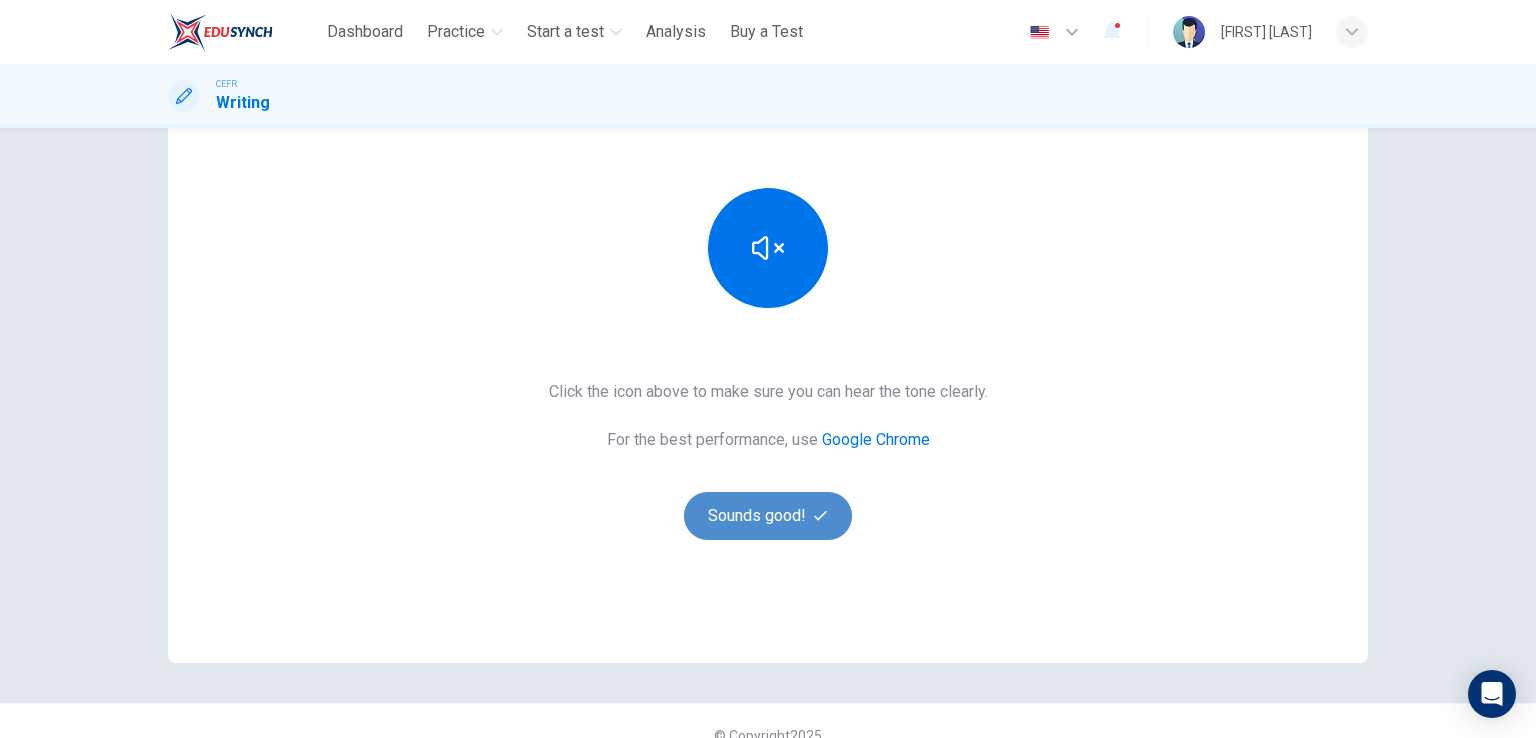 click on "Sounds good!" at bounding box center [768, 516] 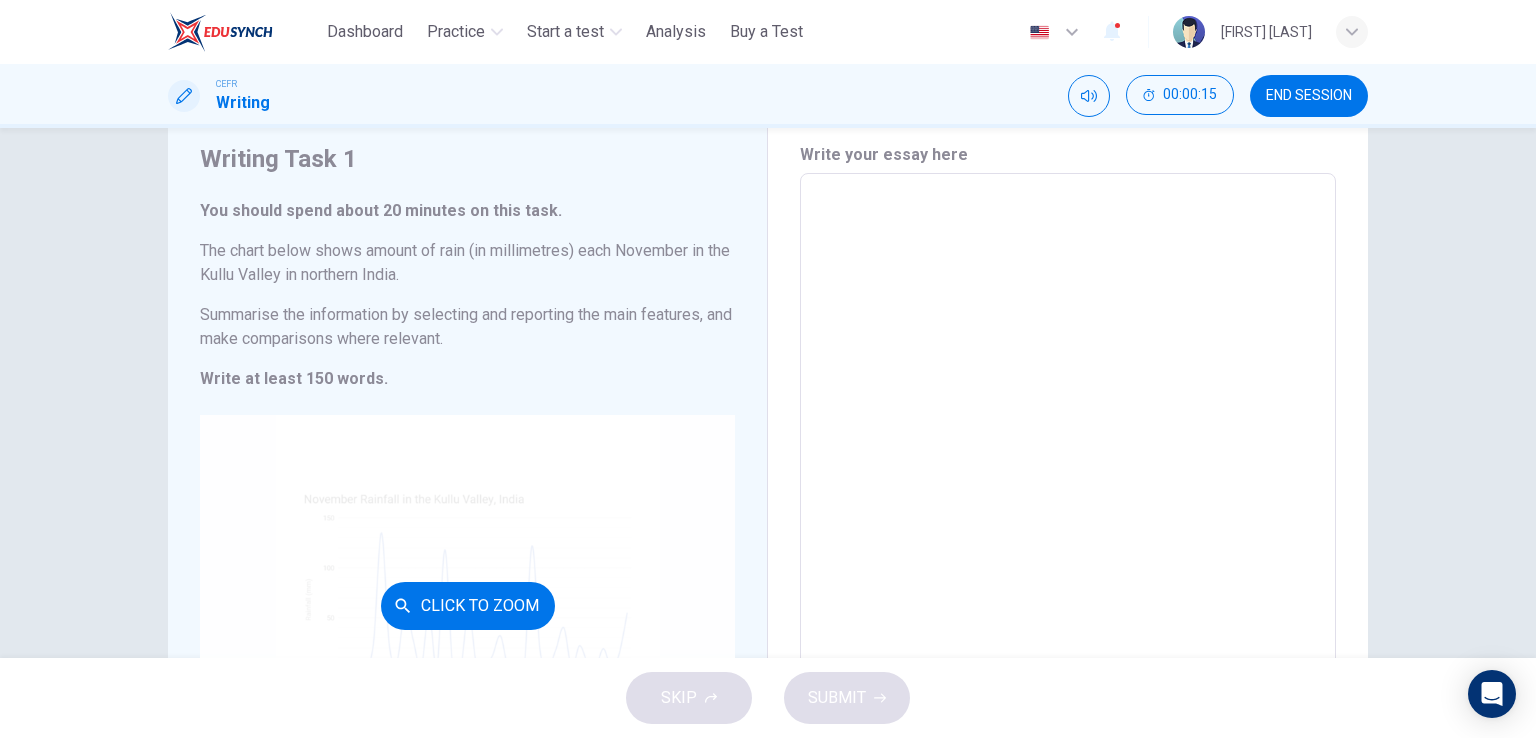 scroll, scrollTop: 100, scrollLeft: 0, axis: vertical 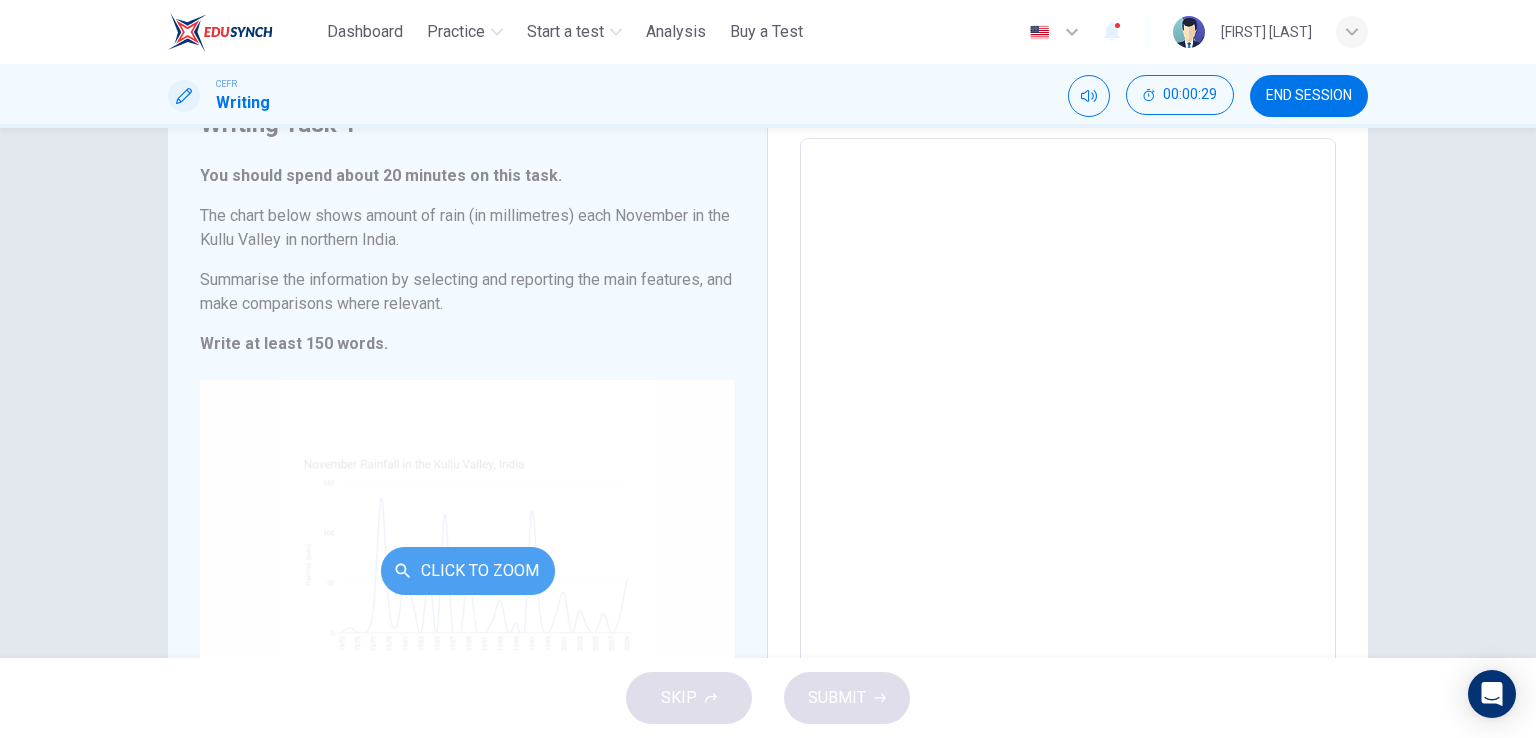 click on "Click to Zoom" at bounding box center [468, 571] 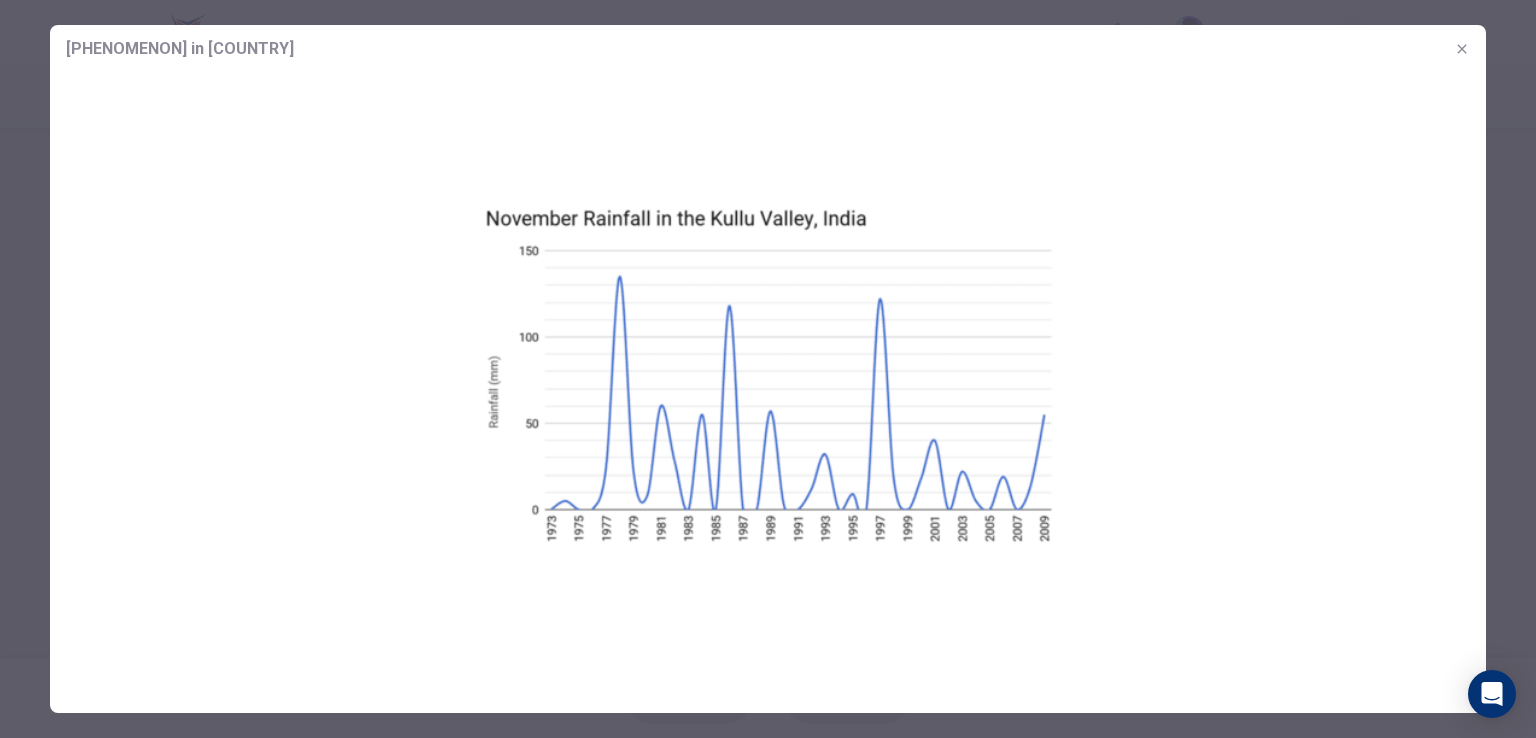 click at bounding box center [1462, 49] 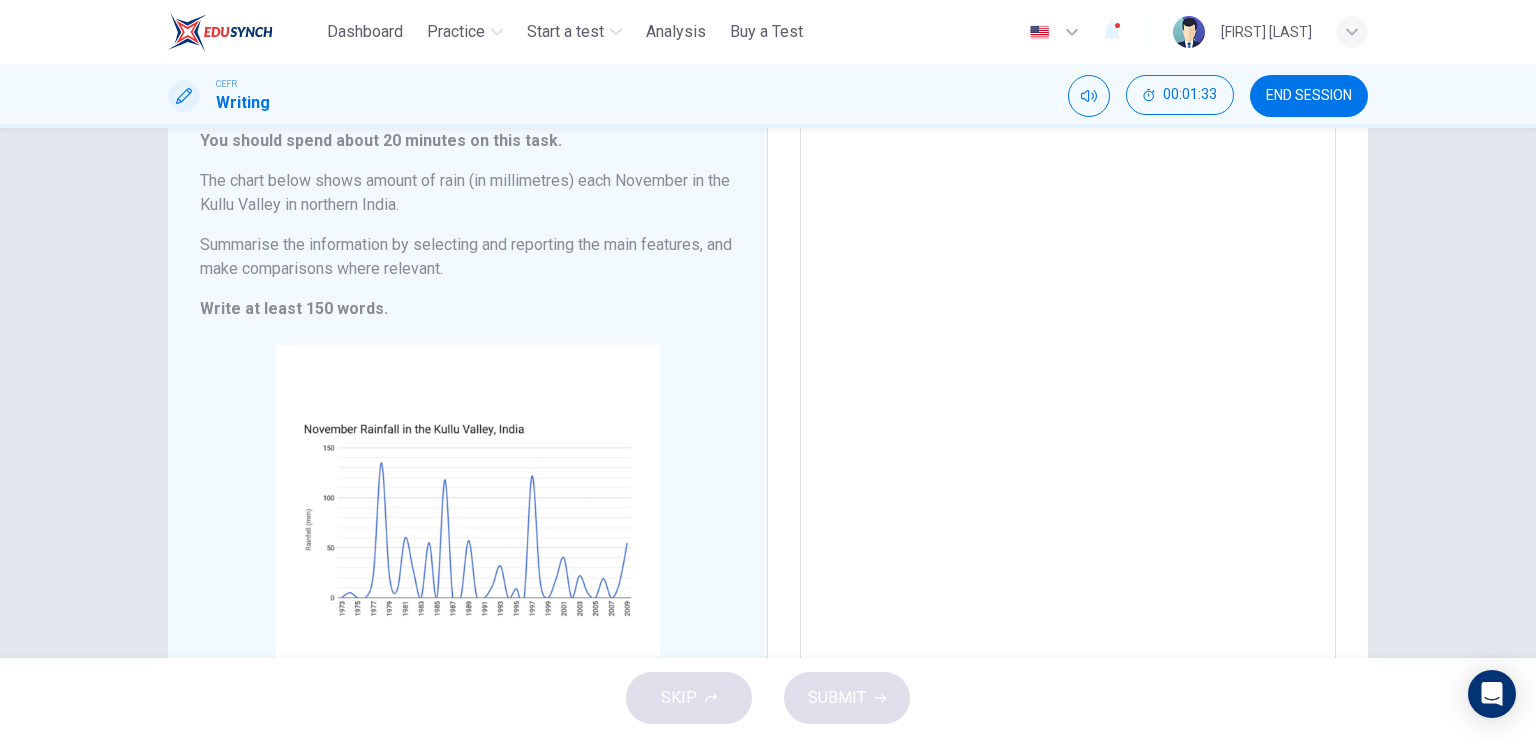 scroll, scrollTop: 100, scrollLeft: 0, axis: vertical 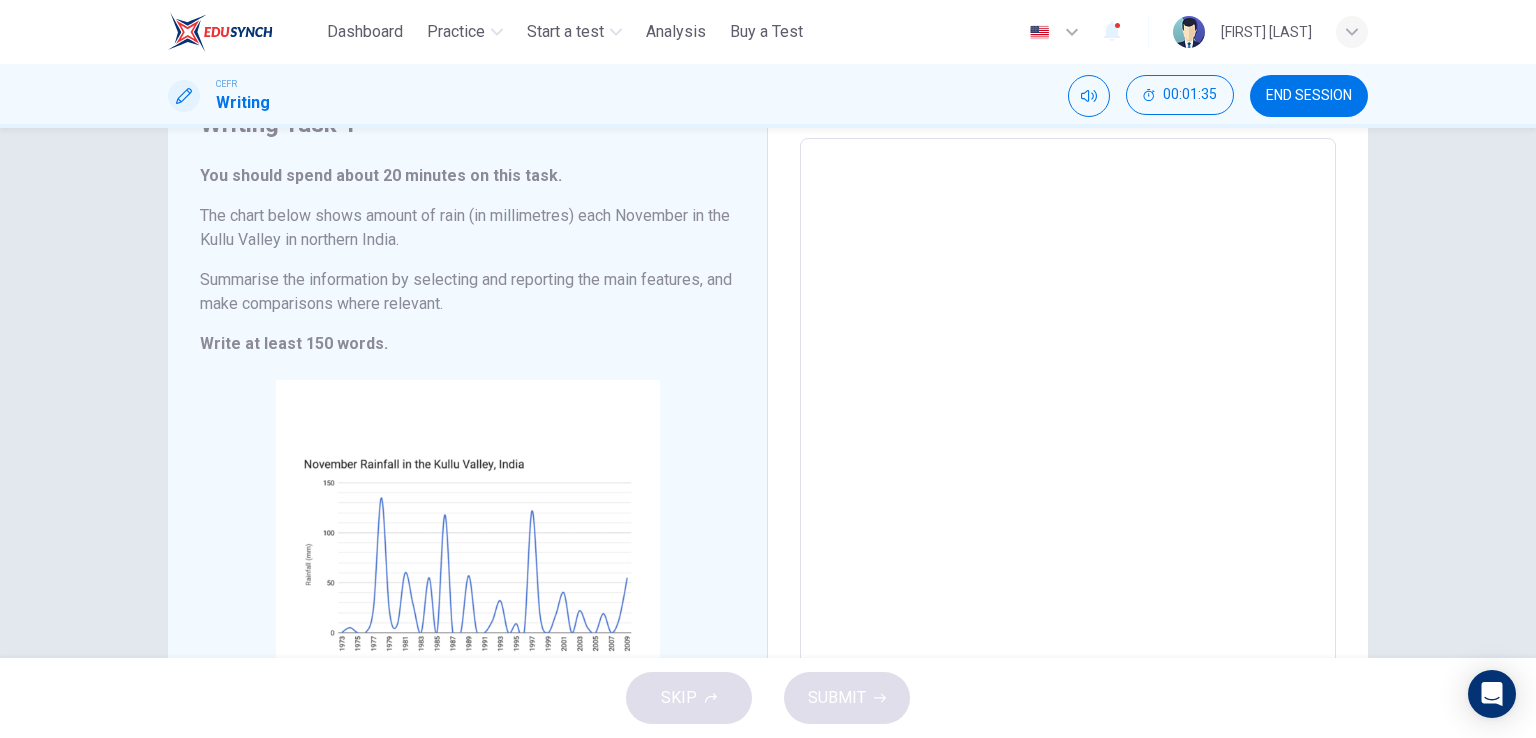 click at bounding box center [1068, 434] 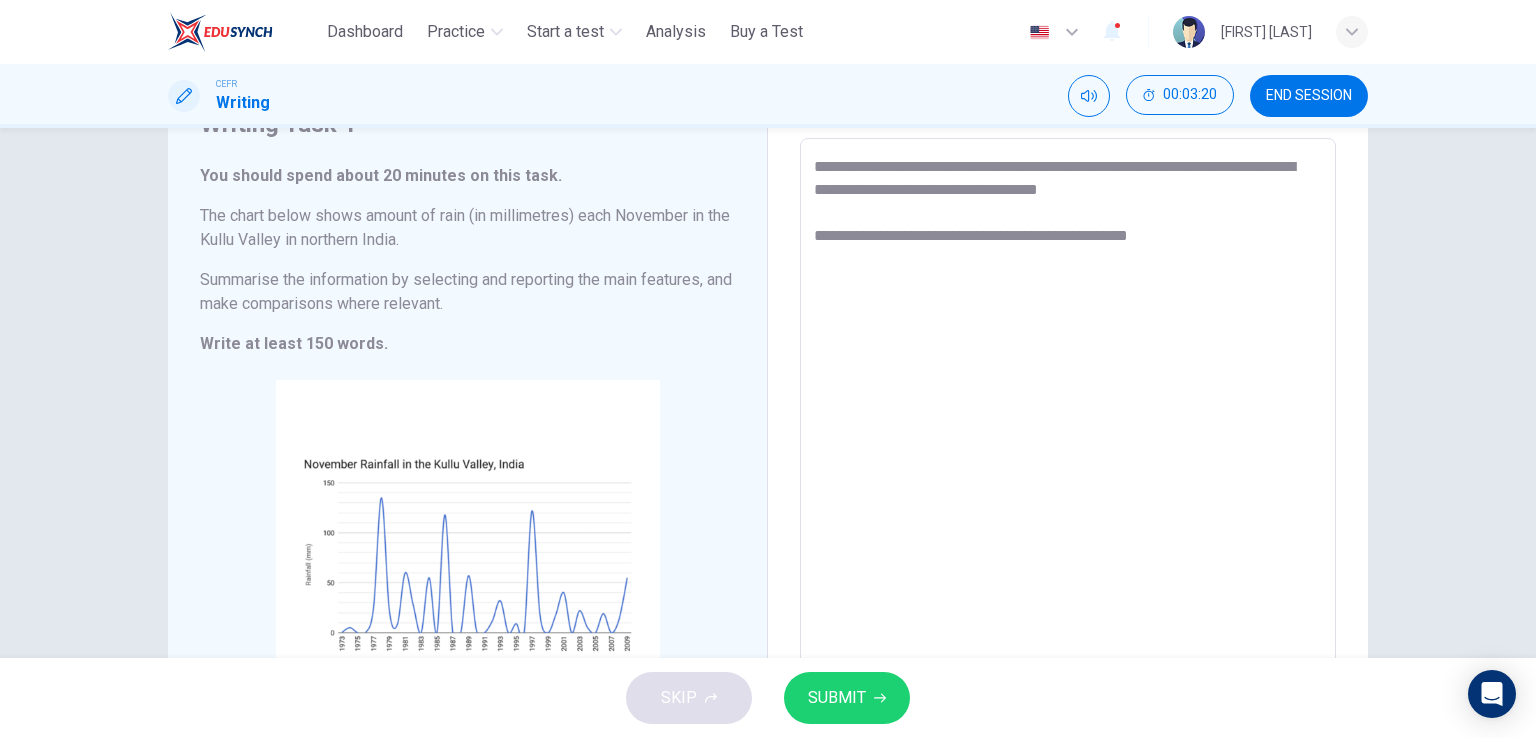 click on "**********" at bounding box center [1068, 434] 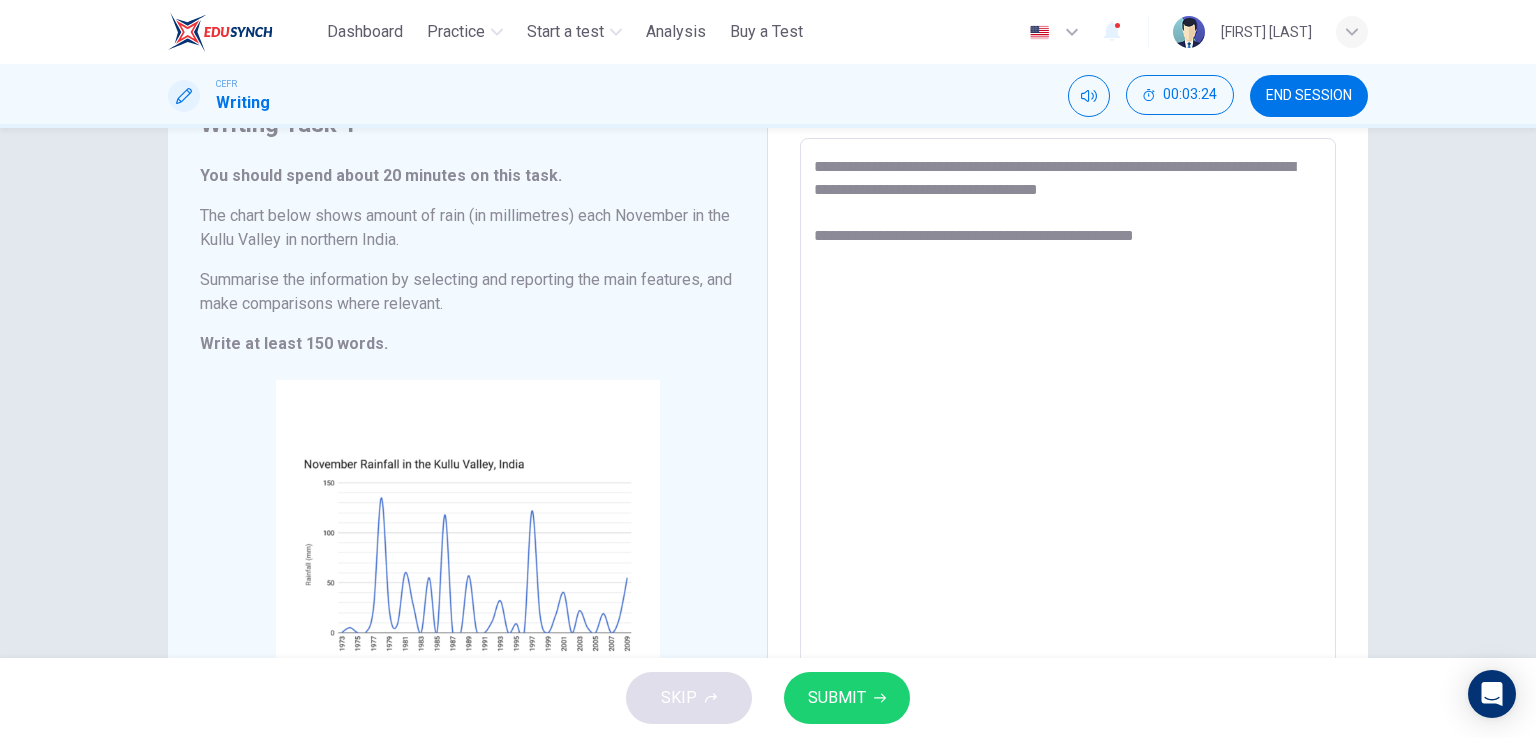click on "**********" at bounding box center (1068, 434) 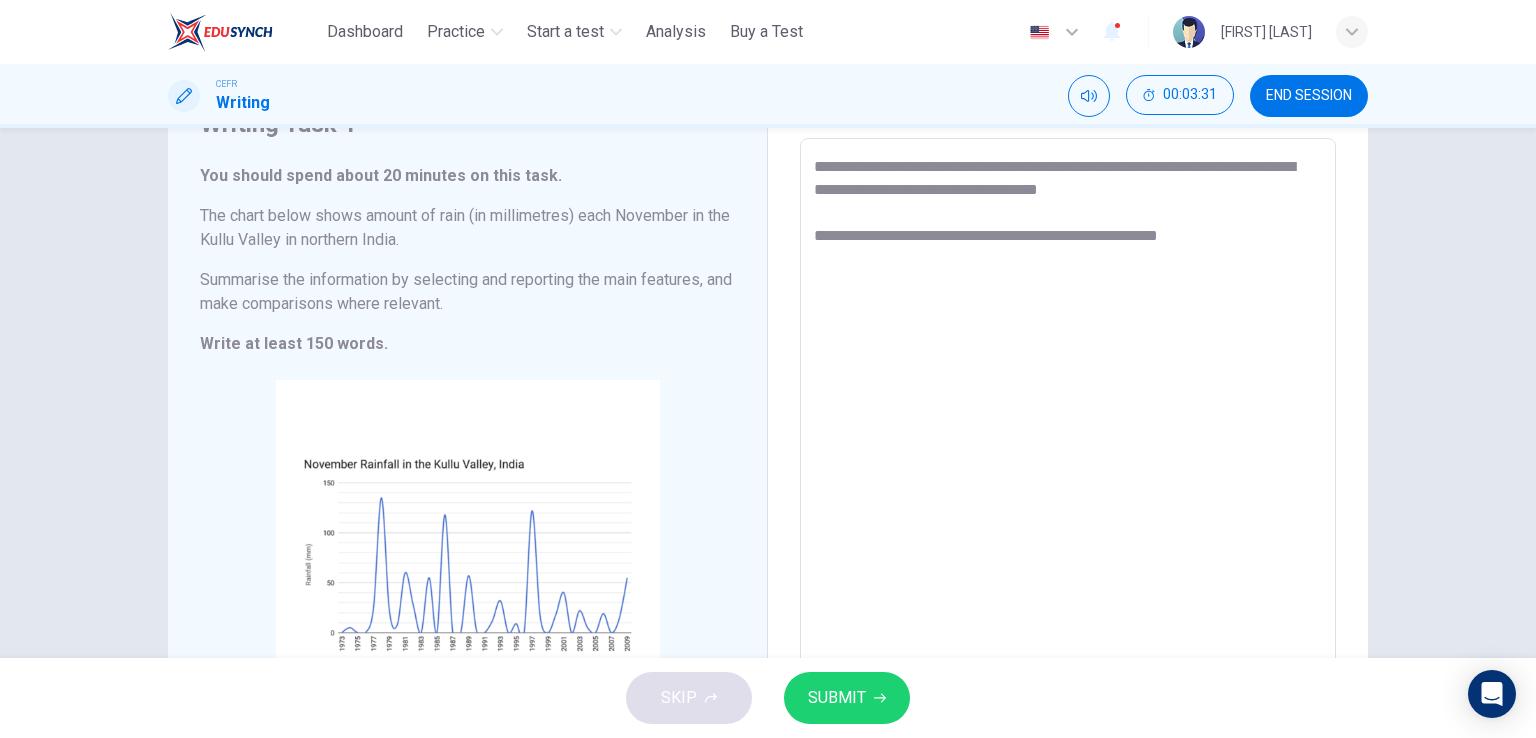 click on "**********" at bounding box center [1068, 434] 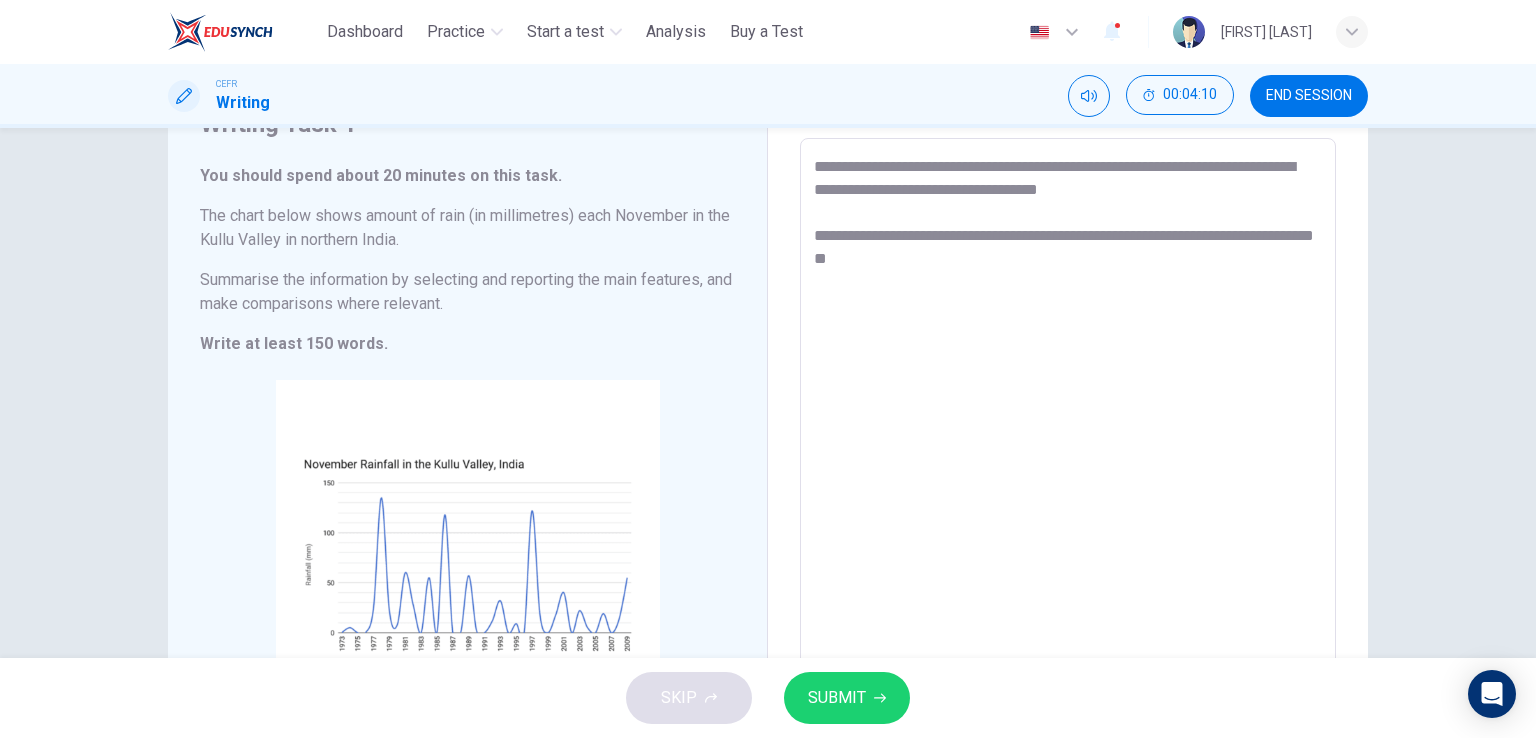 drag, startPoint x: 828, startPoint y: 259, endPoint x: 908, endPoint y: 261, distance: 80.024994 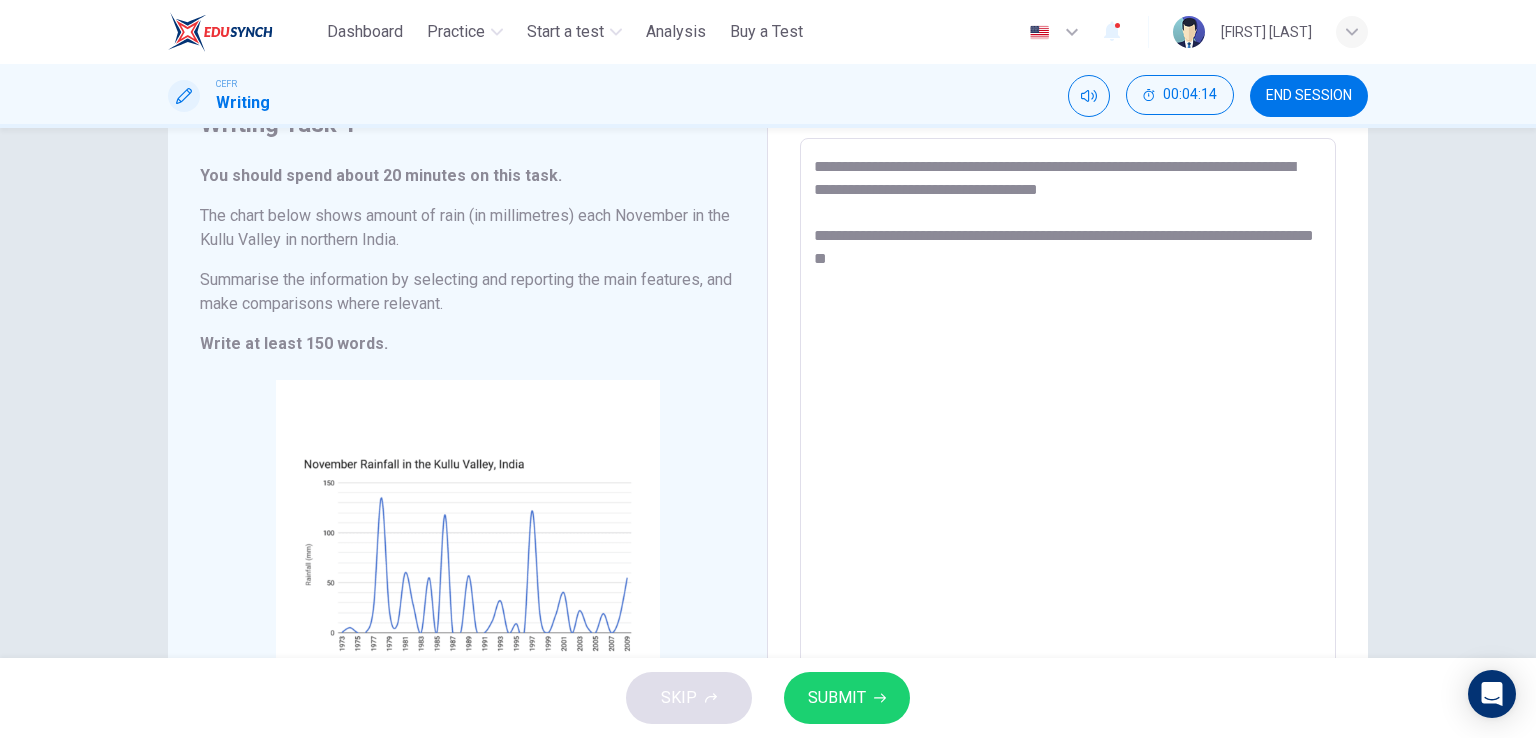 click on "**********" at bounding box center (1068, 434) 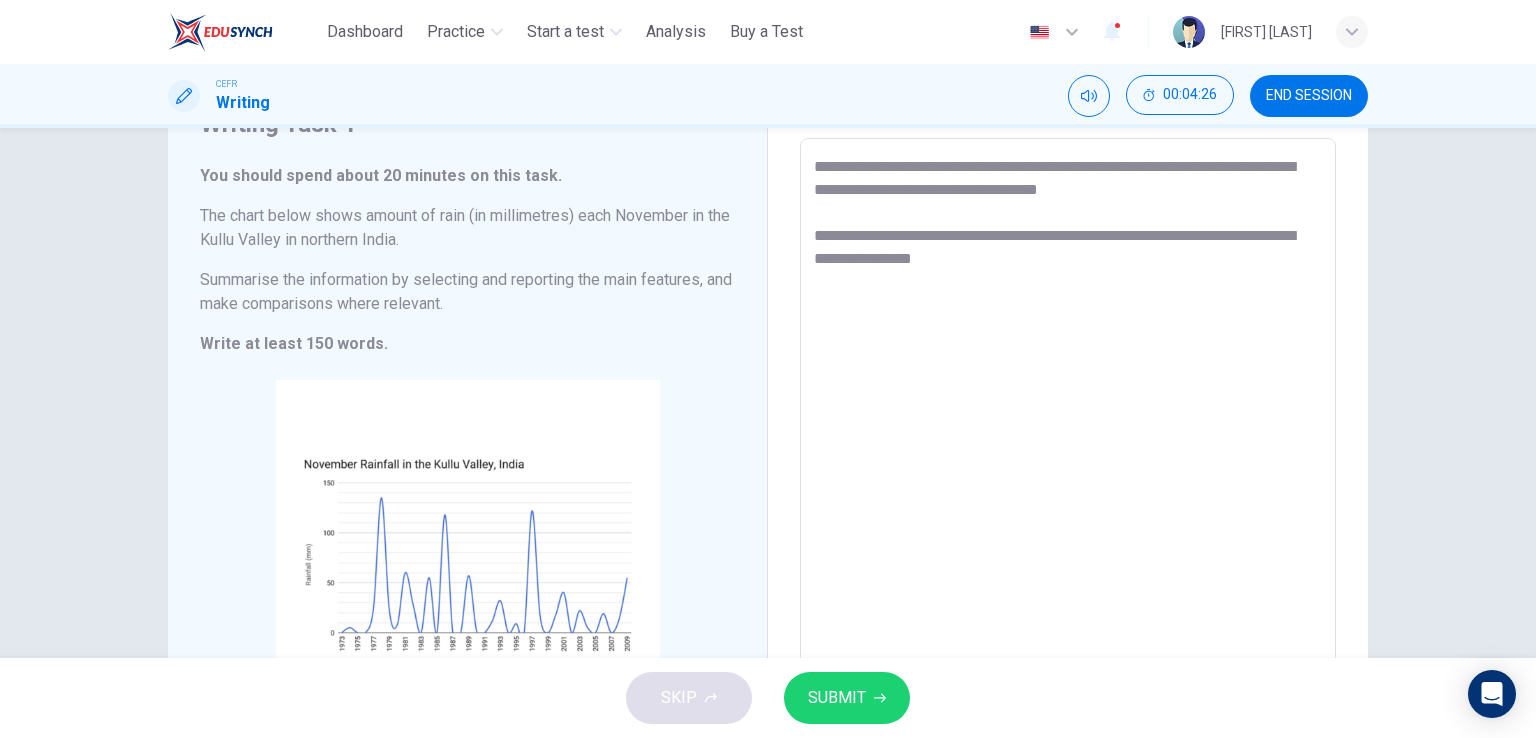 click on "**********" at bounding box center [1068, 434] 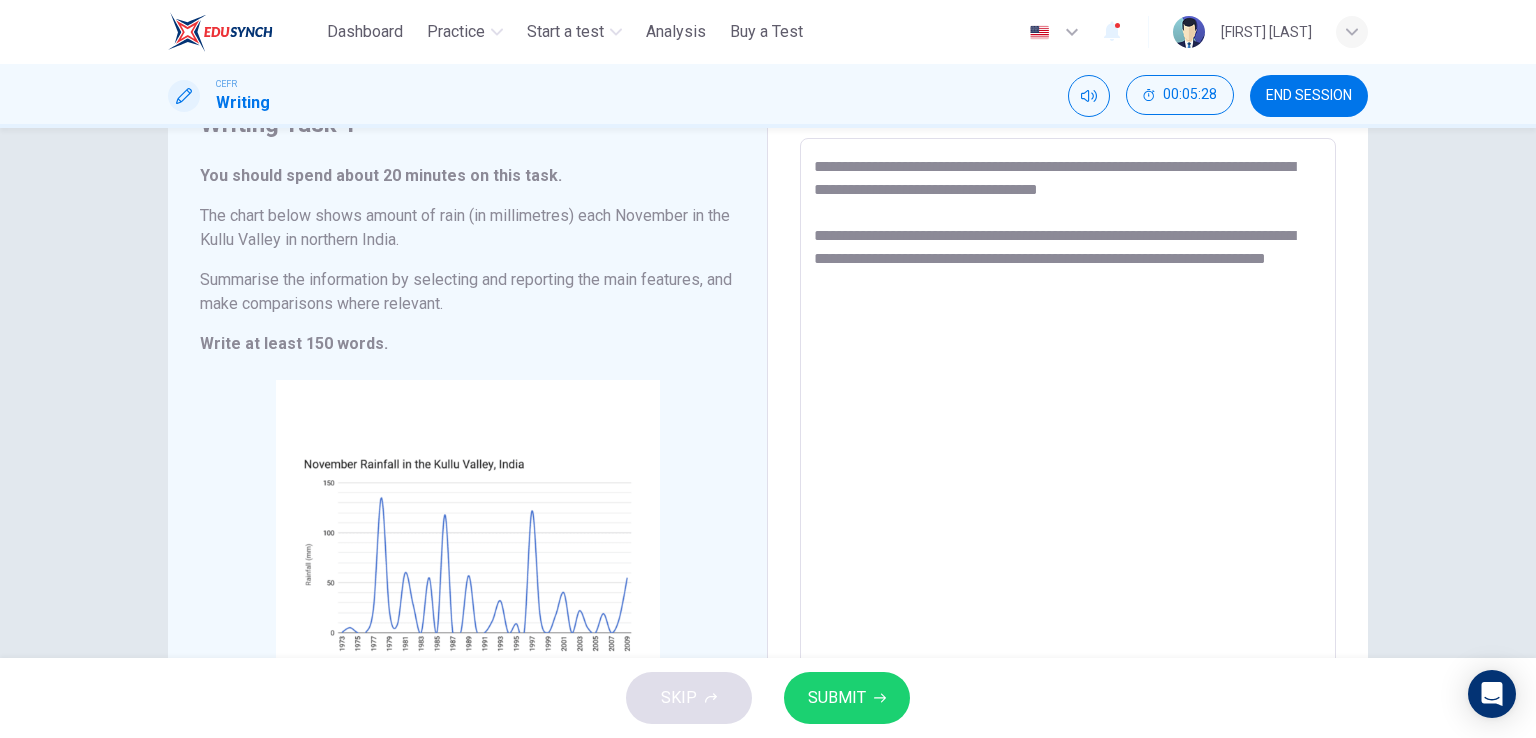 click on "**********" at bounding box center (1068, 434) 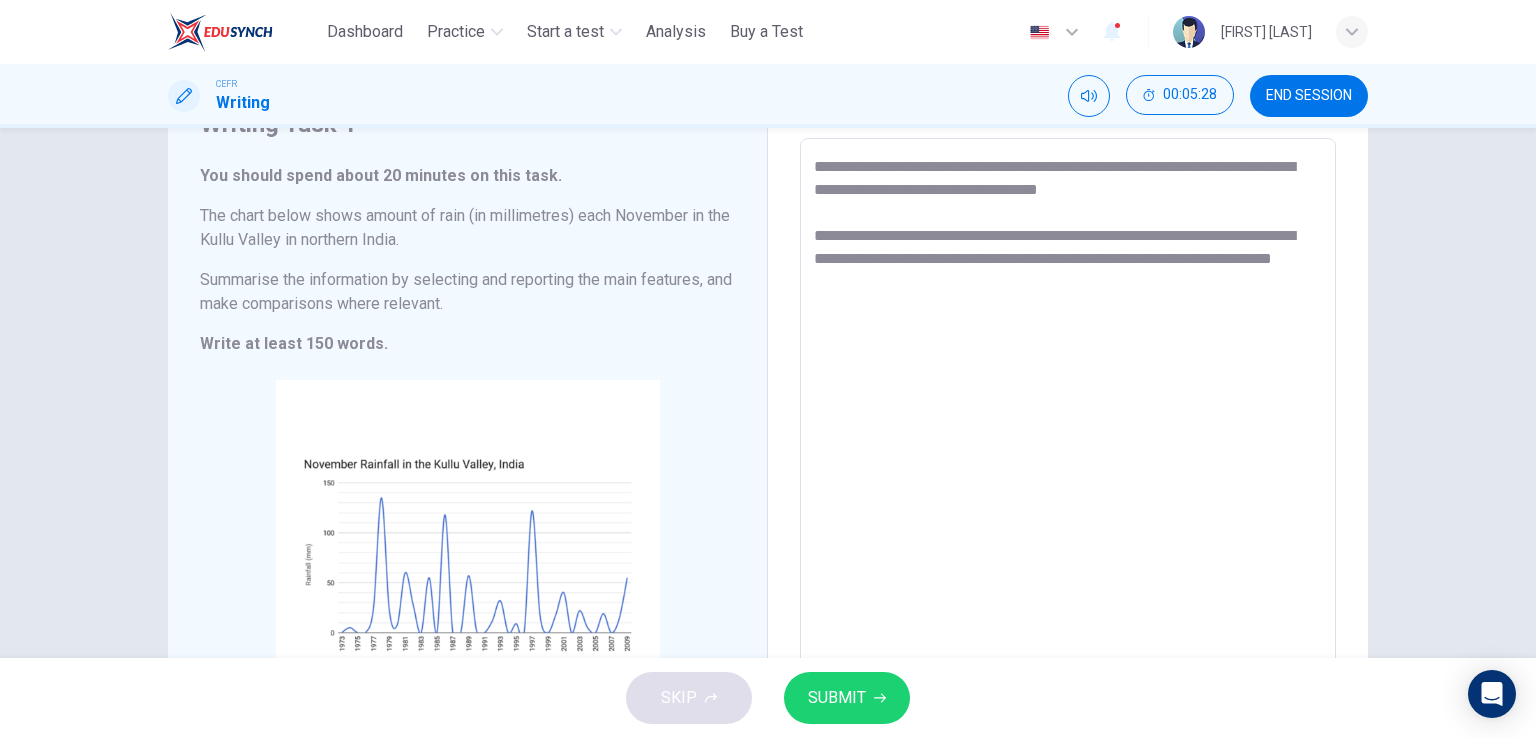 click on "**********" at bounding box center [1068, 434] 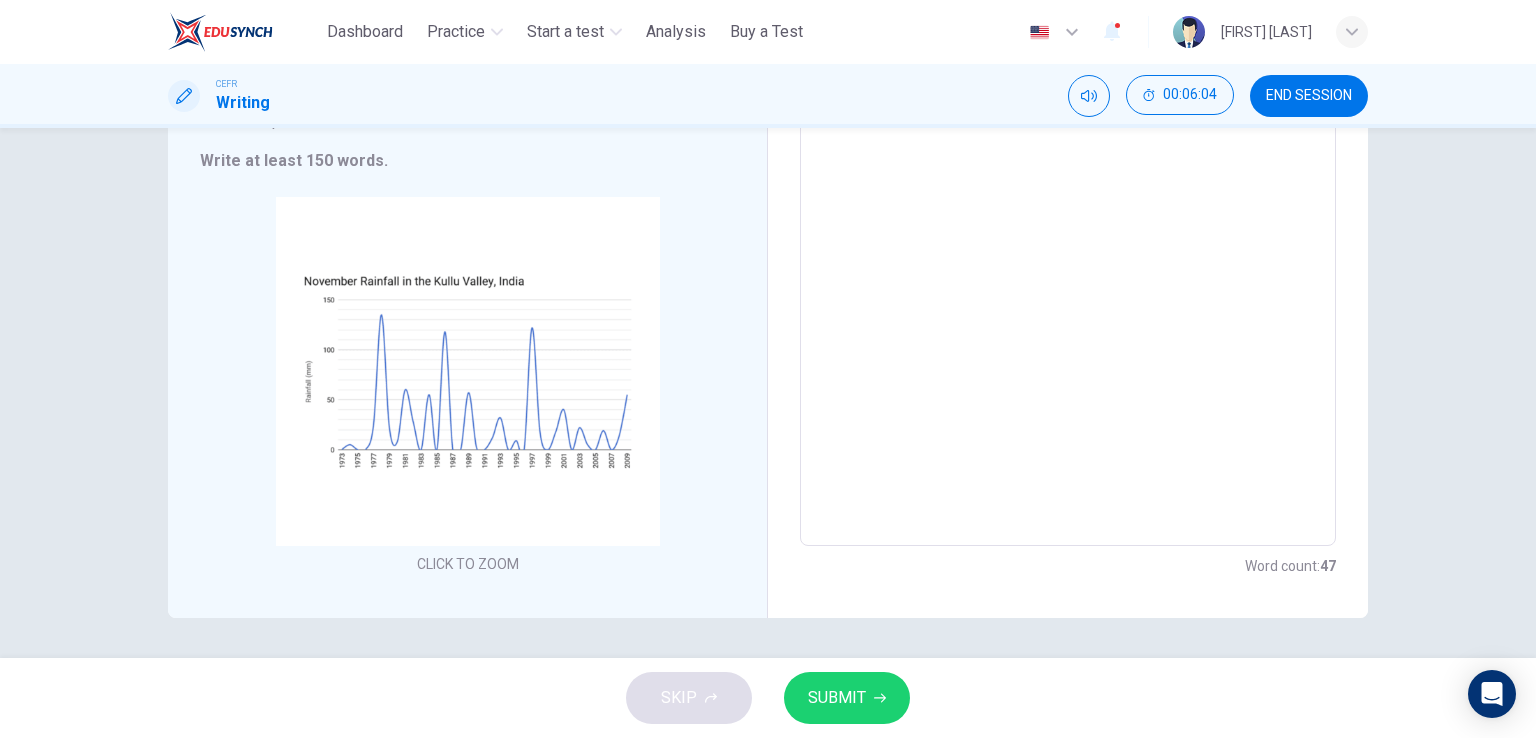 scroll, scrollTop: 183, scrollLeft: 0, axis: vertical 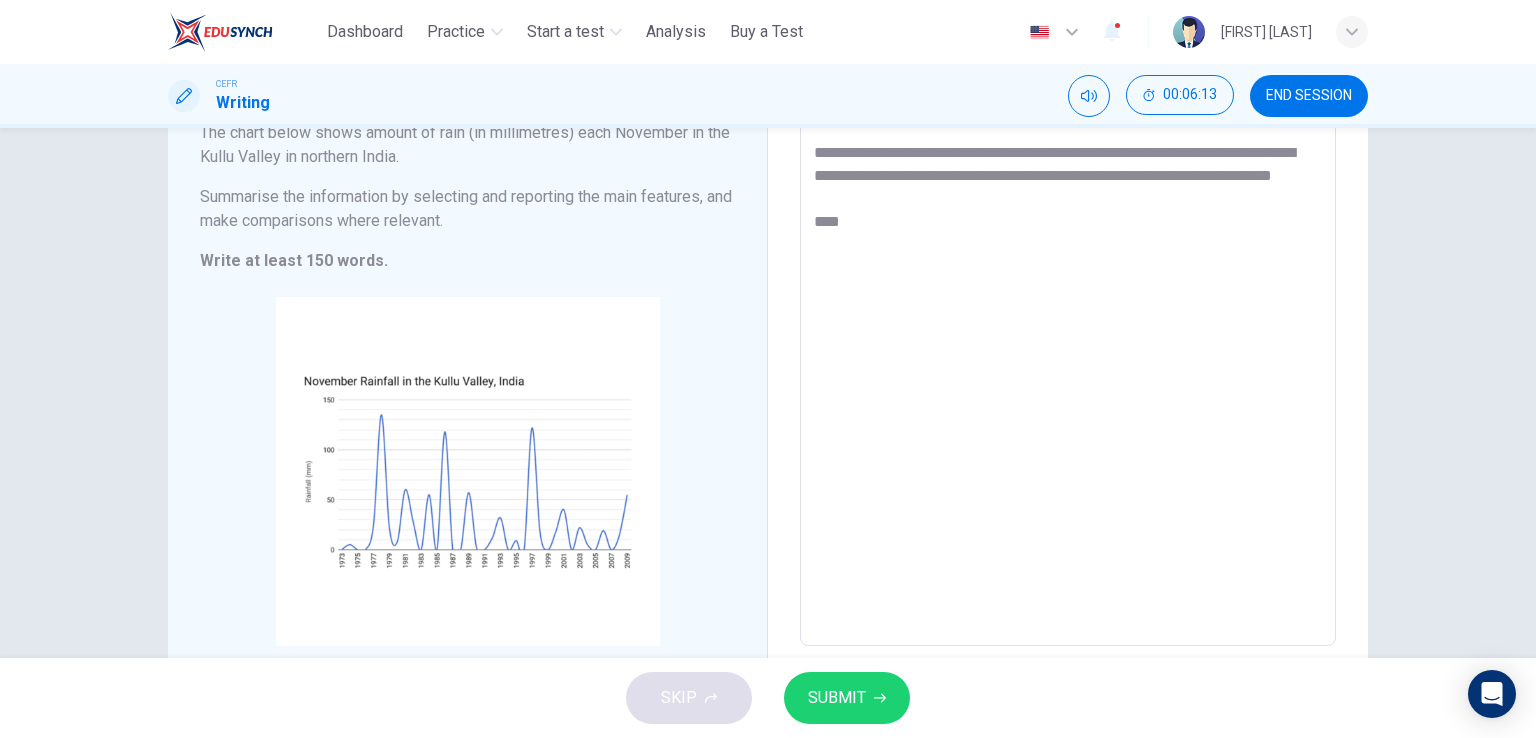 click on "**********" at bounding box center [1068, 351] 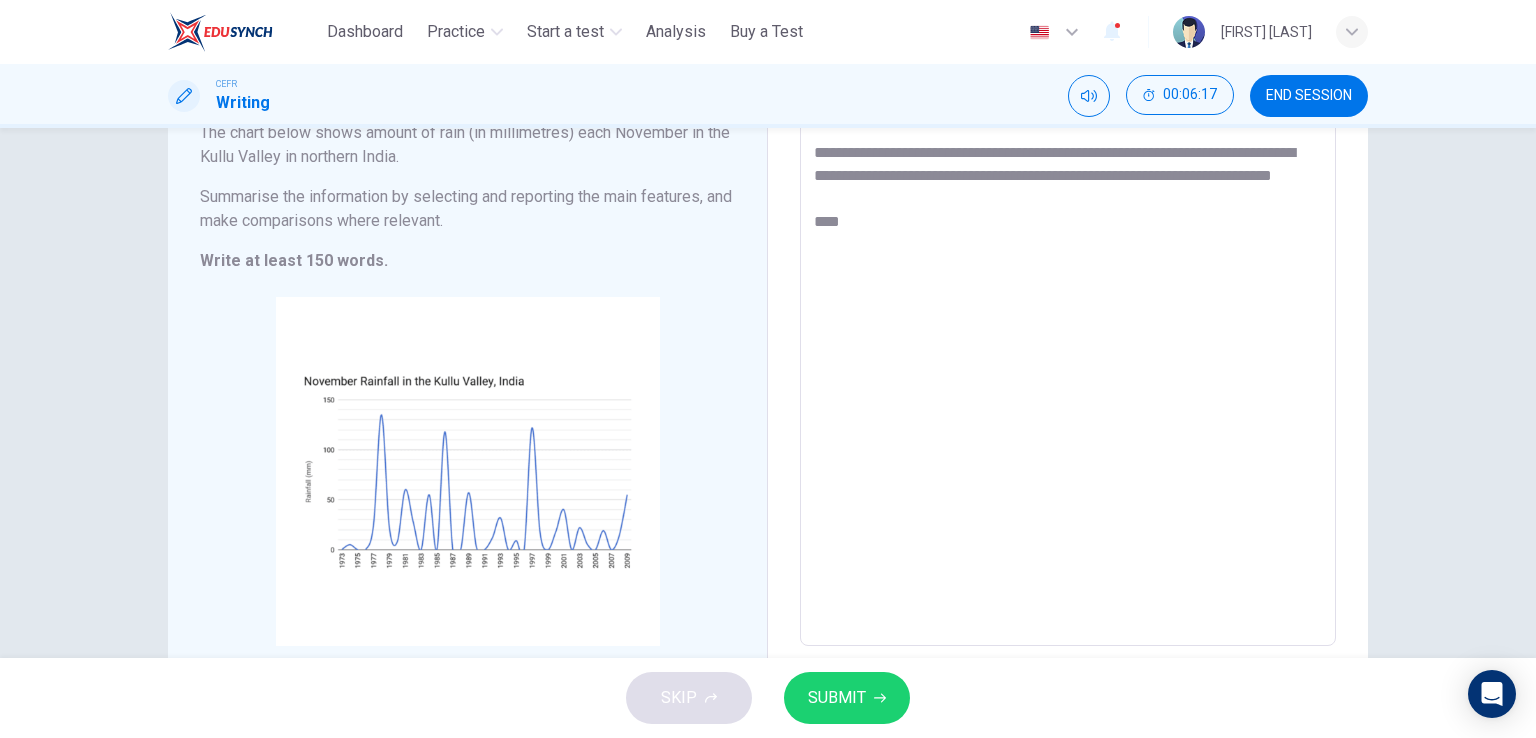 click on "**********" at bounding box center (1068, 351) 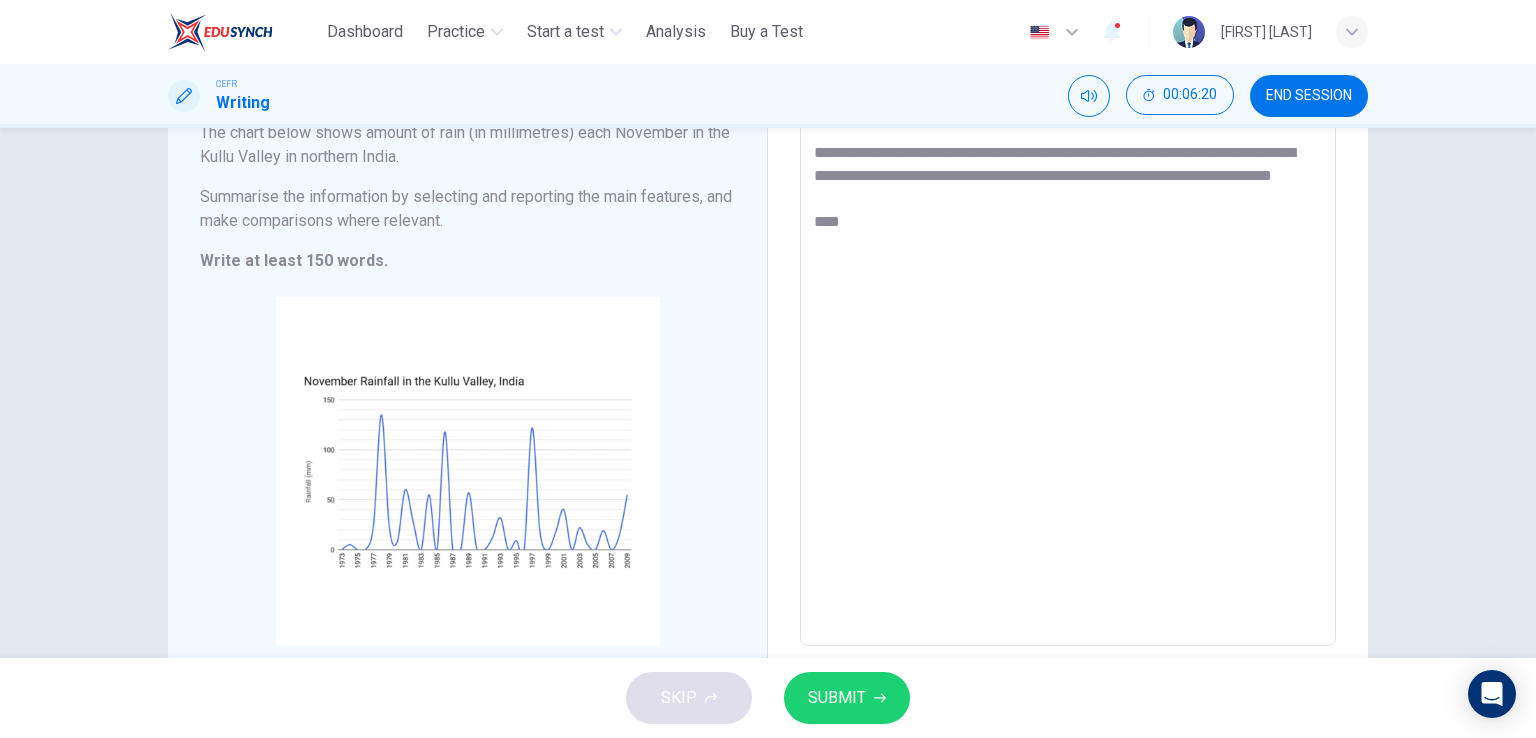 click on "**********" at bounding box center (1068, 351) 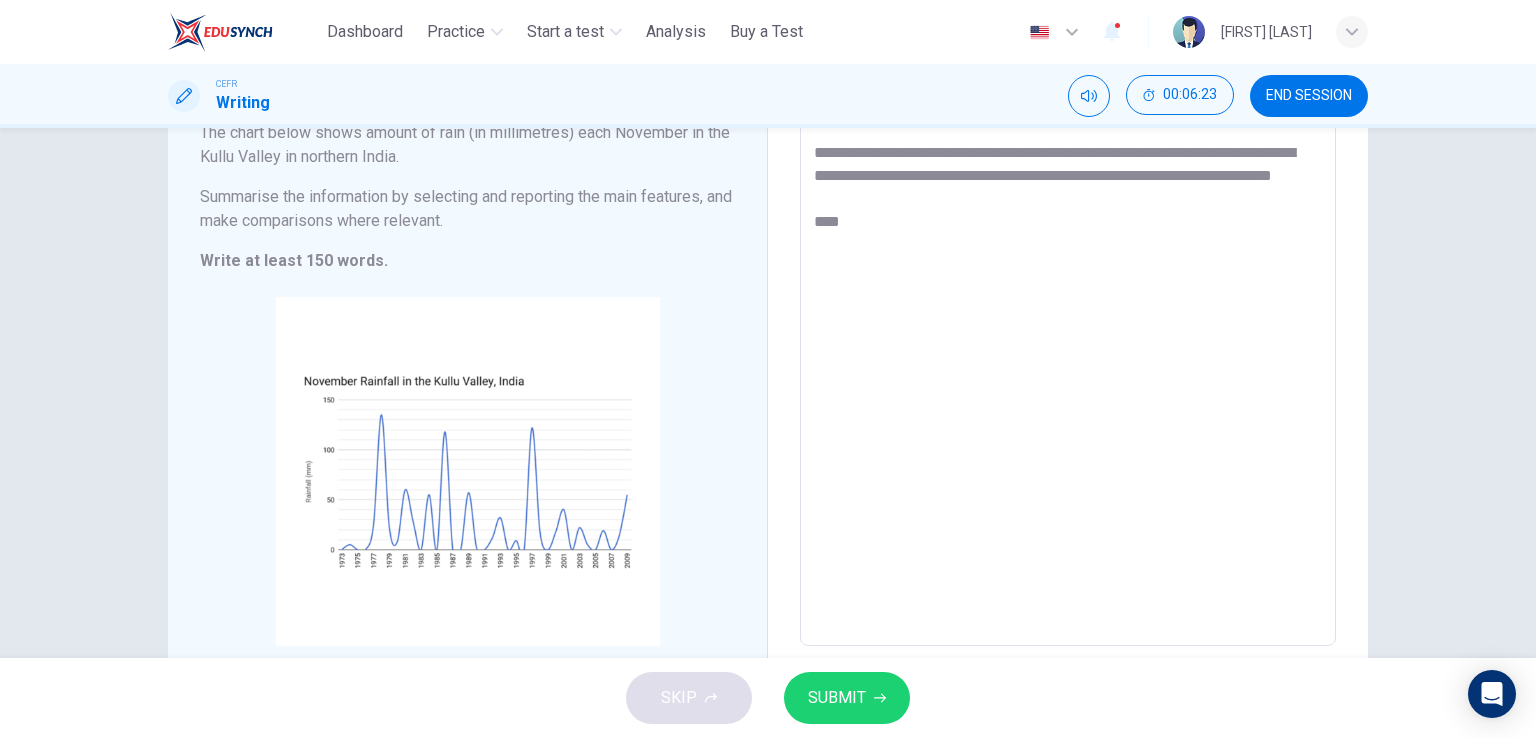 click on "**********" at bounding box center (1068, 351) 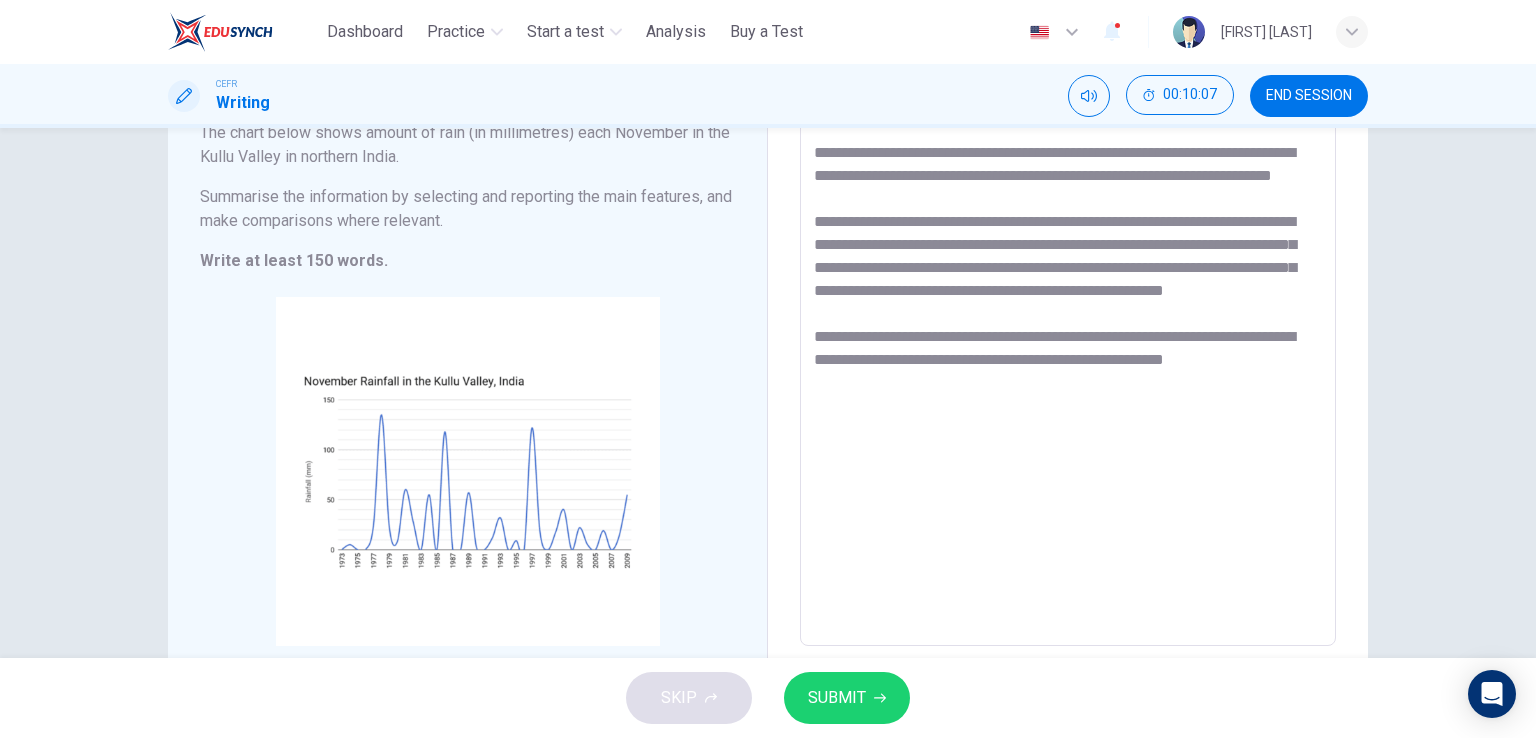 scroll, scrollTop: 83, scrollLeft: 0, axis: vertical 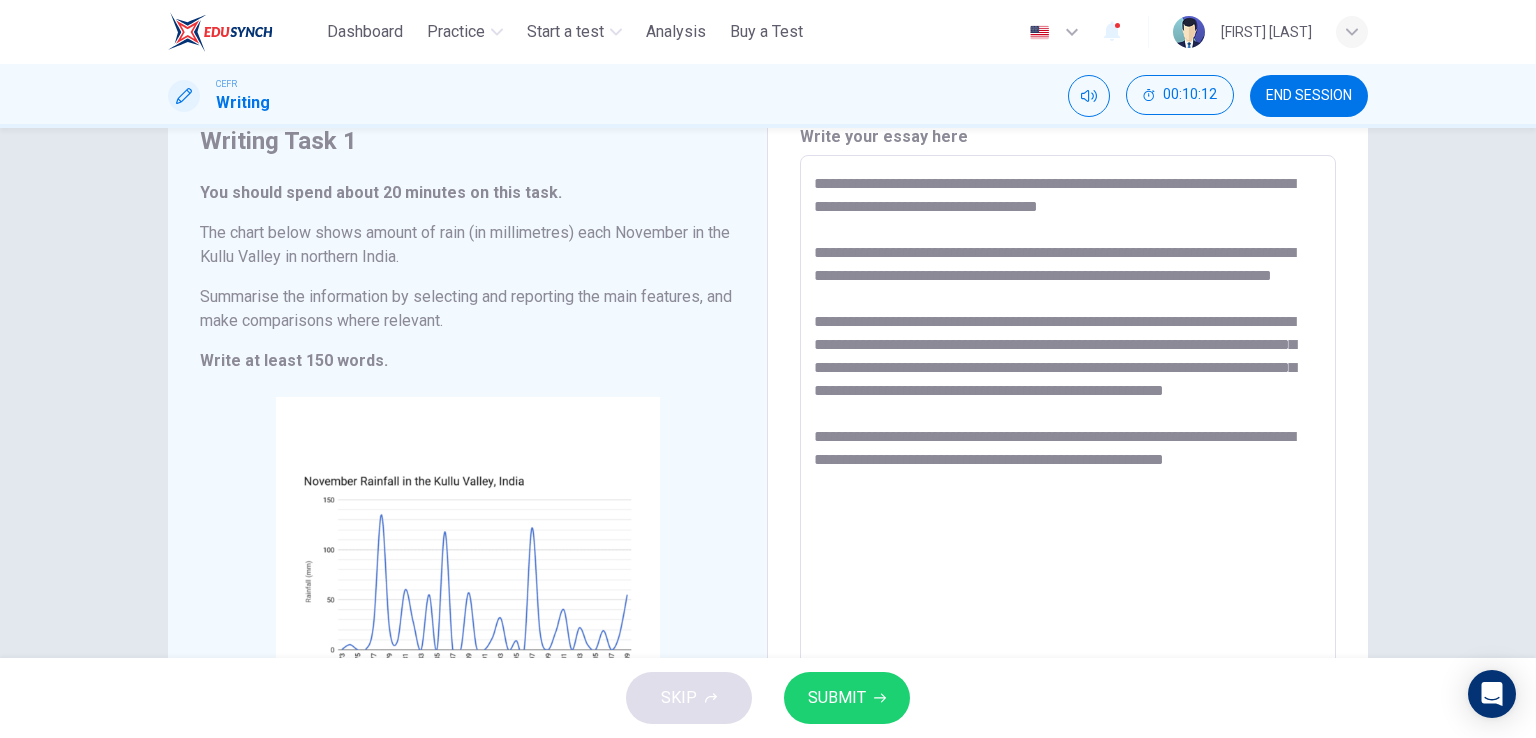 drag, startPoint x: 881, startPoint y: 183, endPoint x: 925, endPoint y: 187, distance: 44.181442 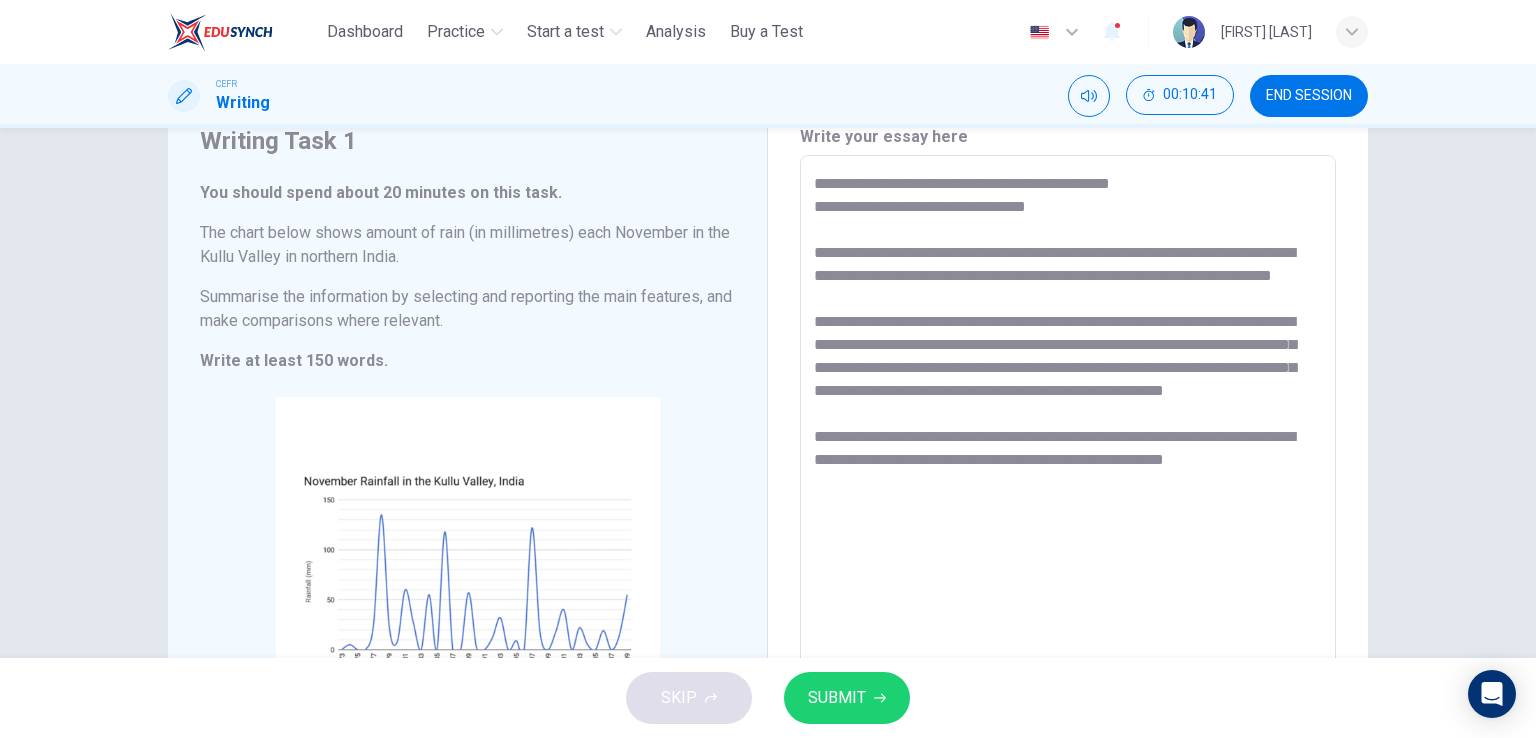 click on "**********" at bounding box center (1068, 451) 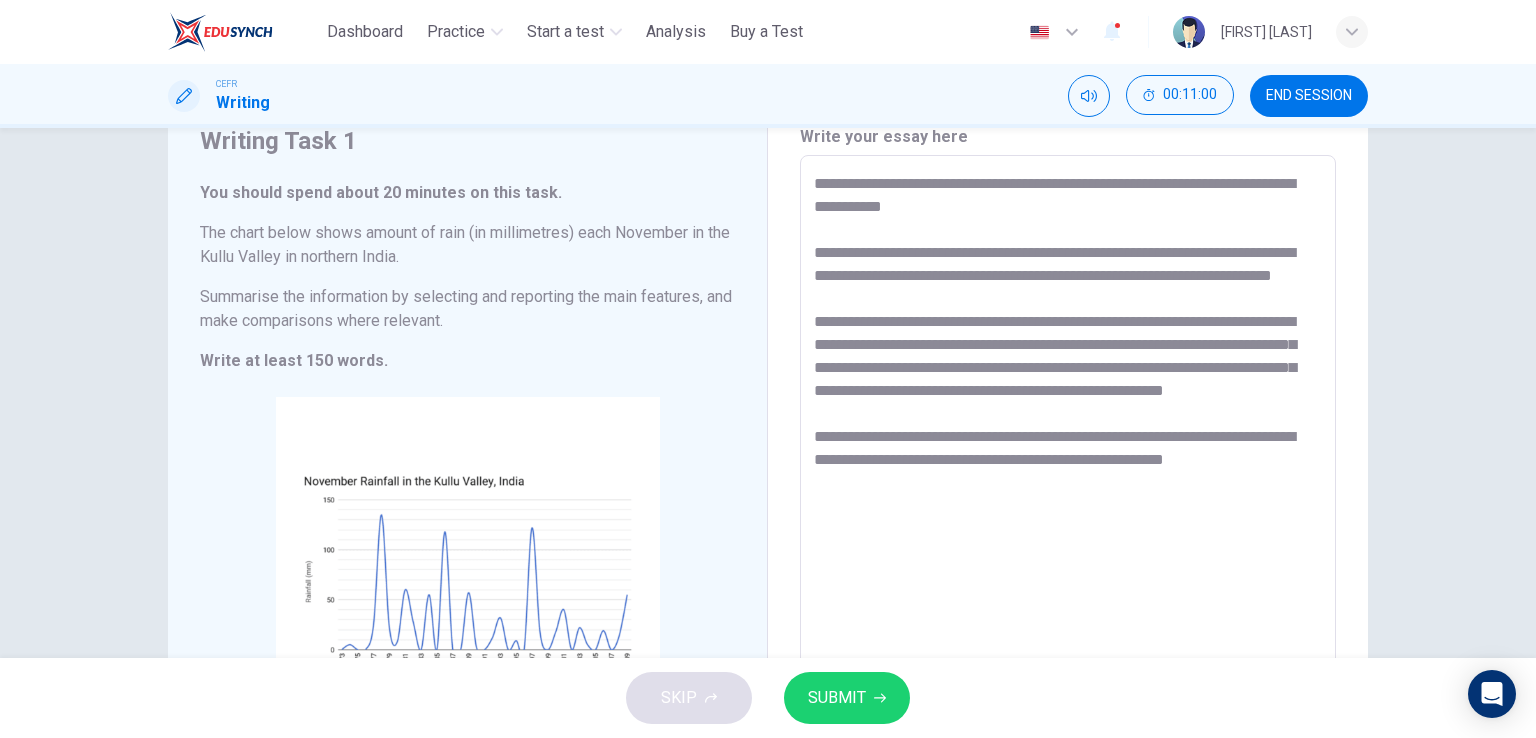 click on "**********" at bounding box center [1068, 451] 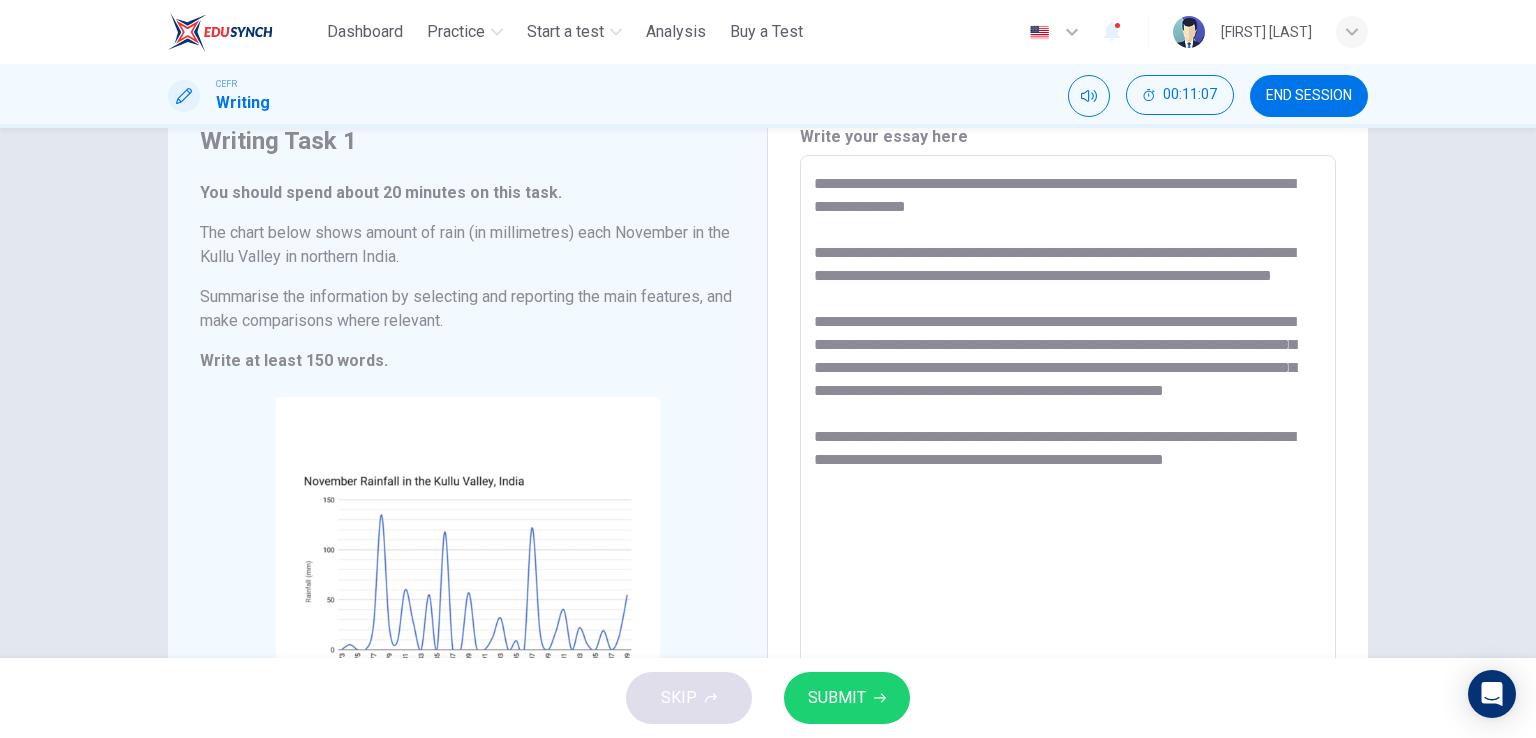 click on "**********" at bounding box center [1068, 451] 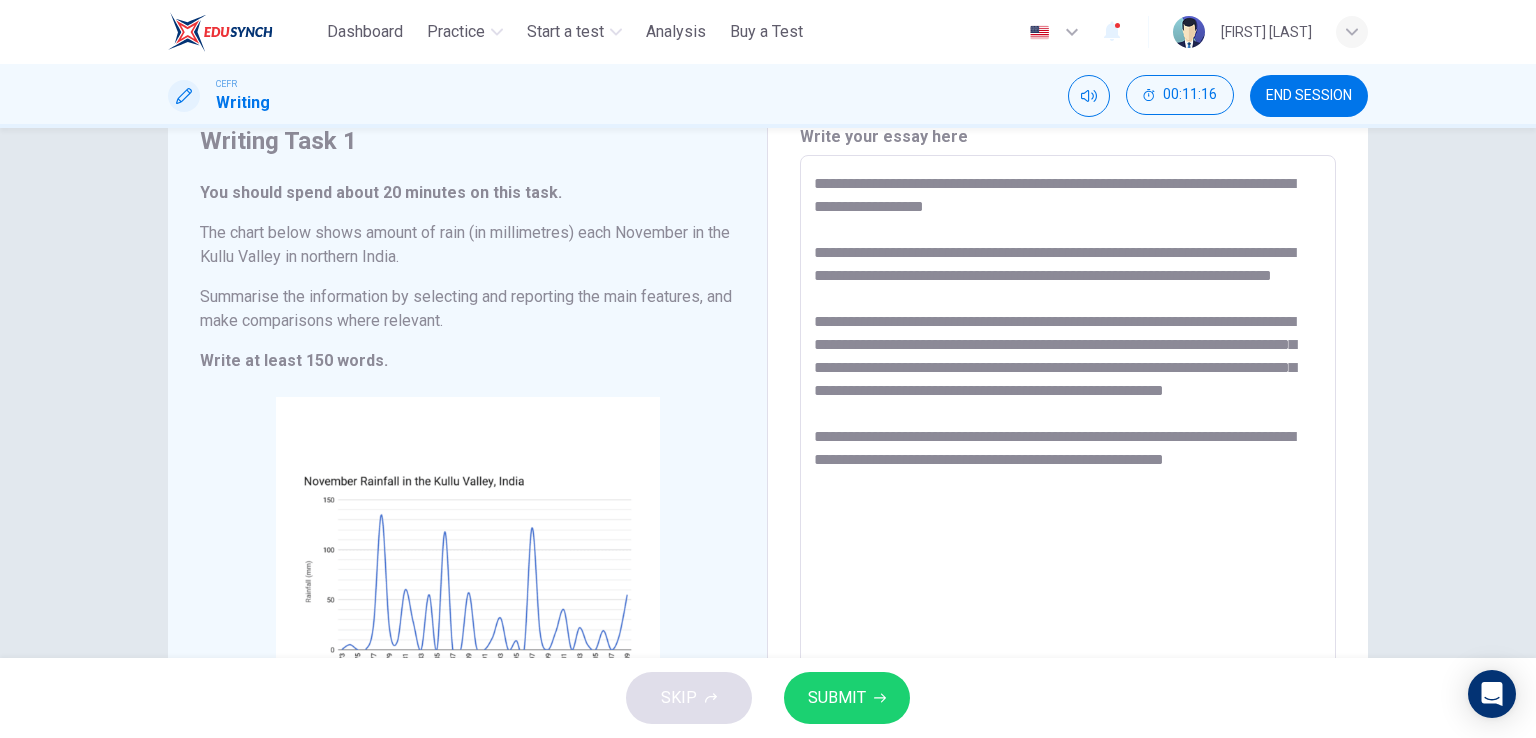click on "**********" at bounding box center (1068, 451) 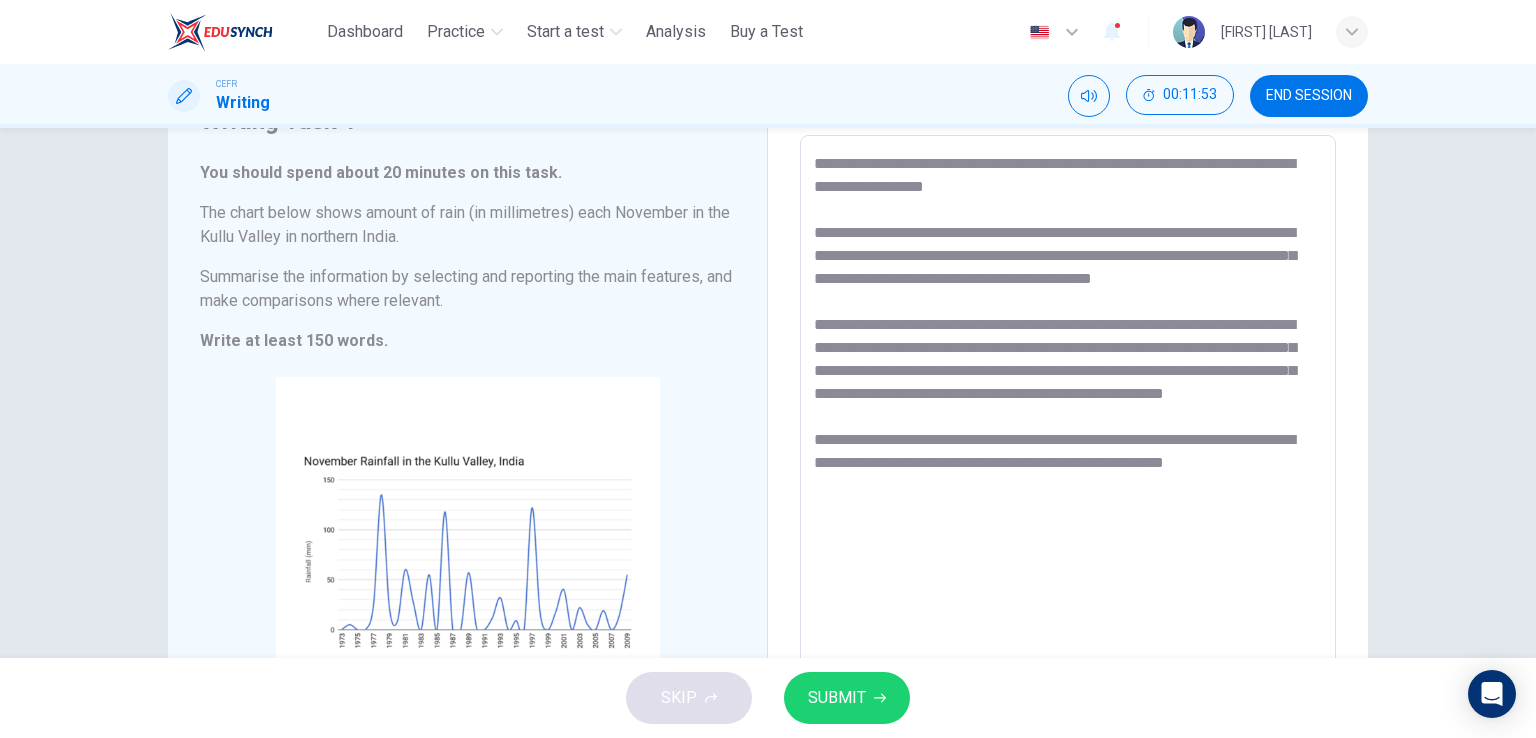 scroll, scrollTop: 83, scrollLeft: 0, axis: vertical 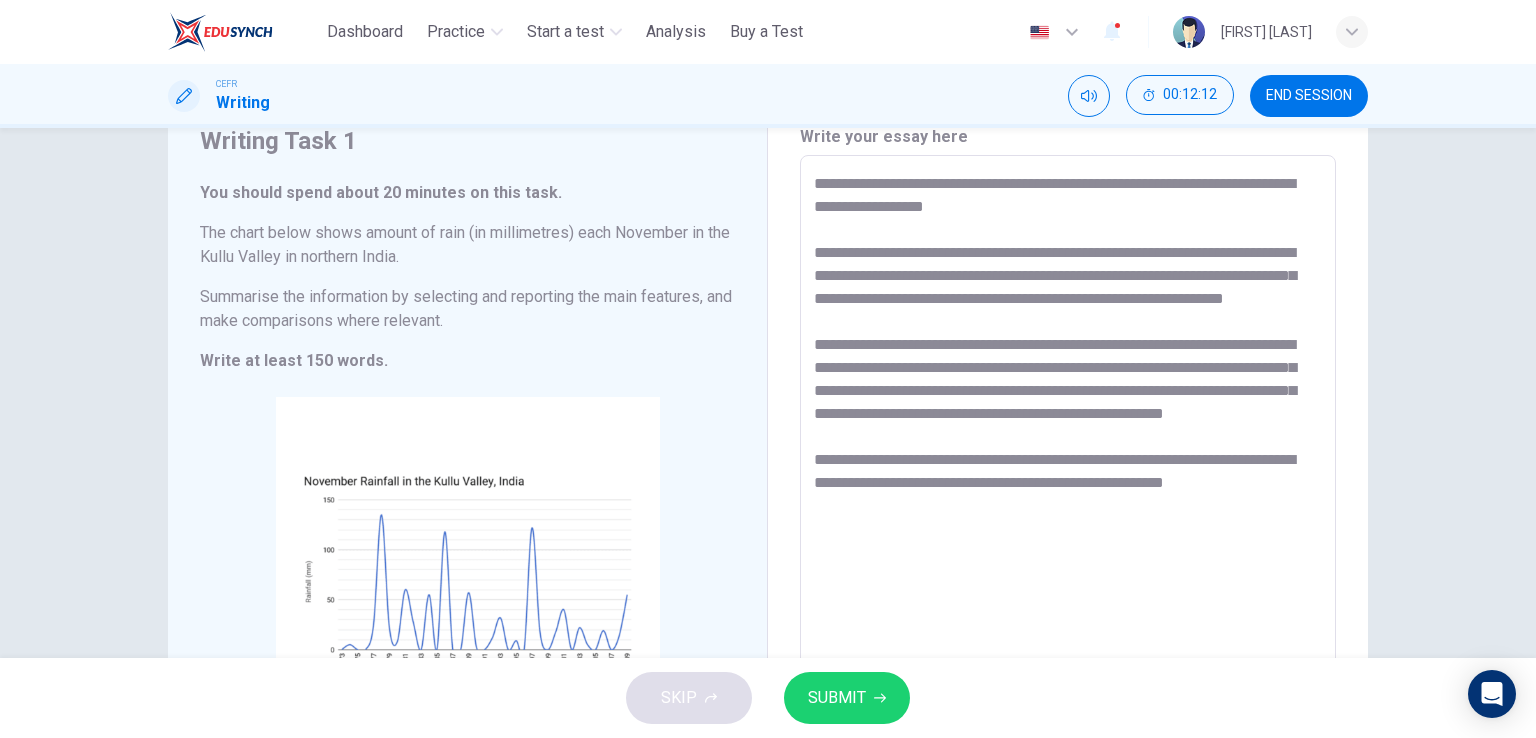 type on "**********" 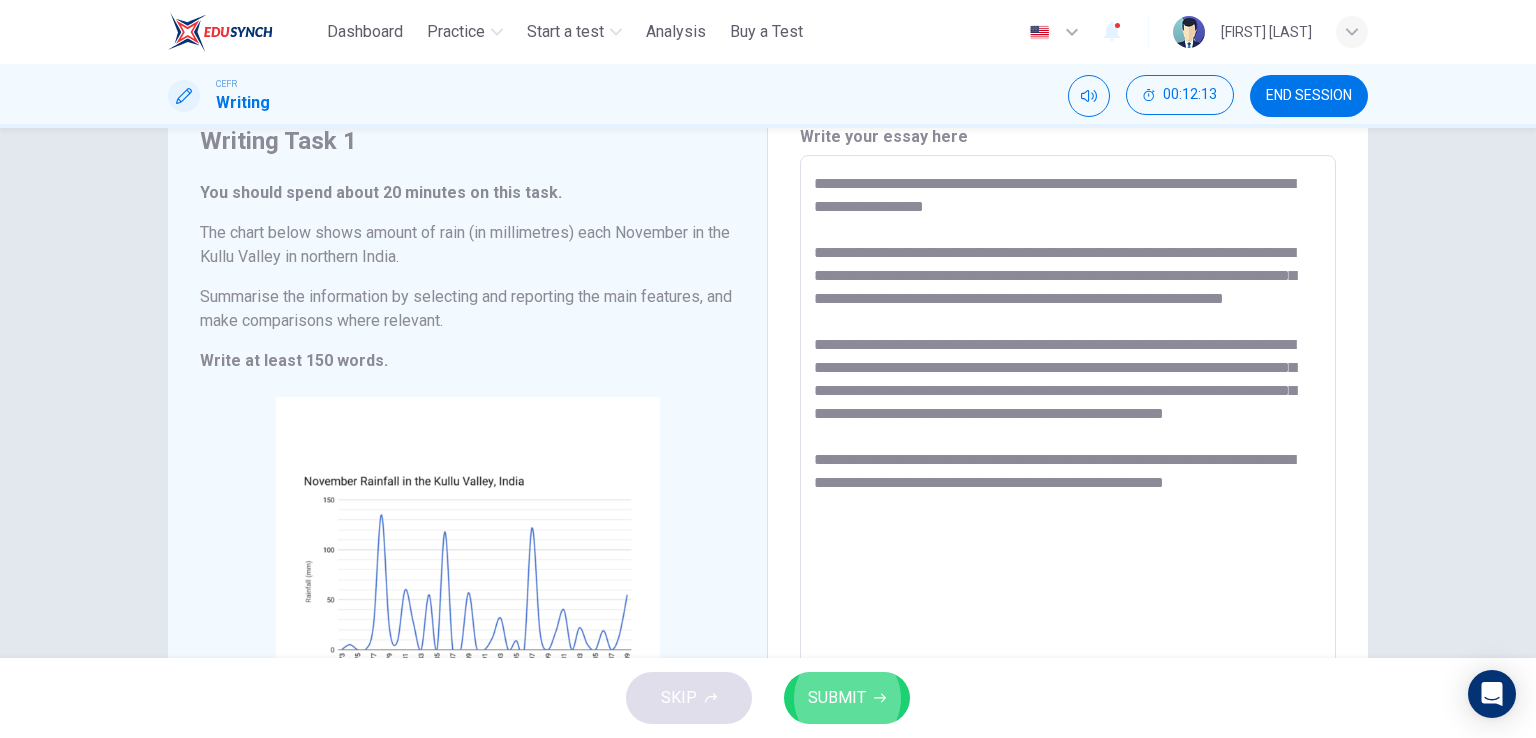 type 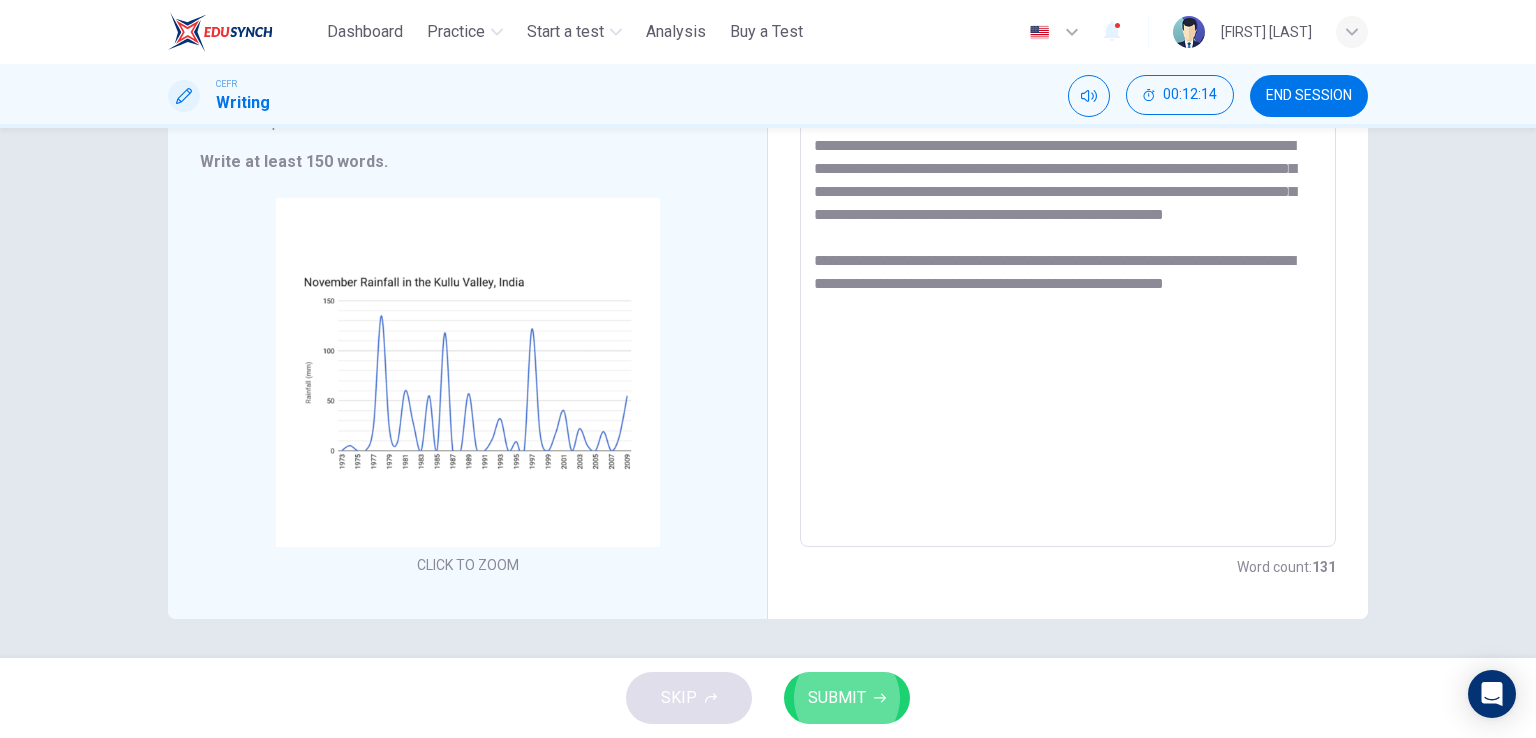 scroll, scrollTop: 283, scrollLeft: 0, axis: vertical 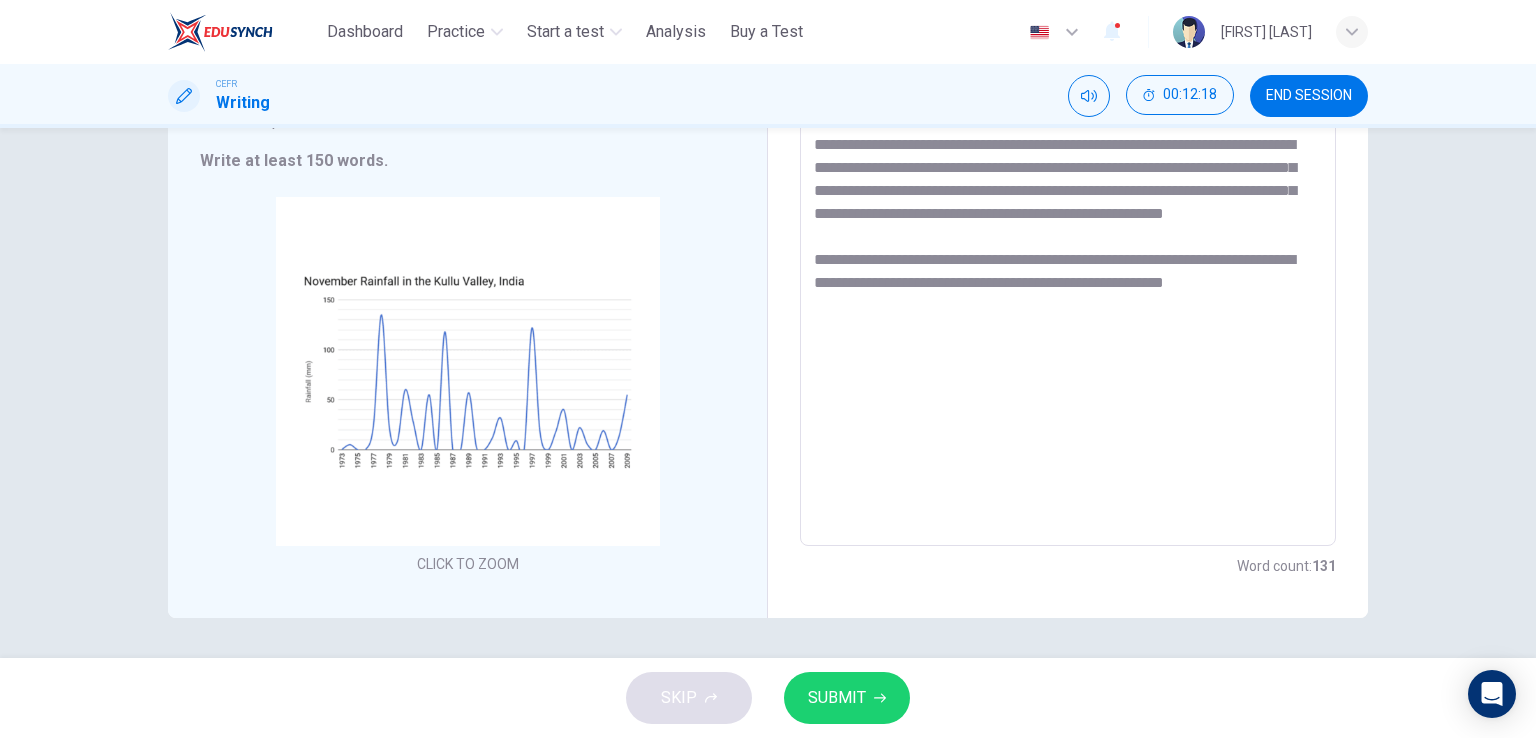 click on "**********" at bounding box center (1068, 251) 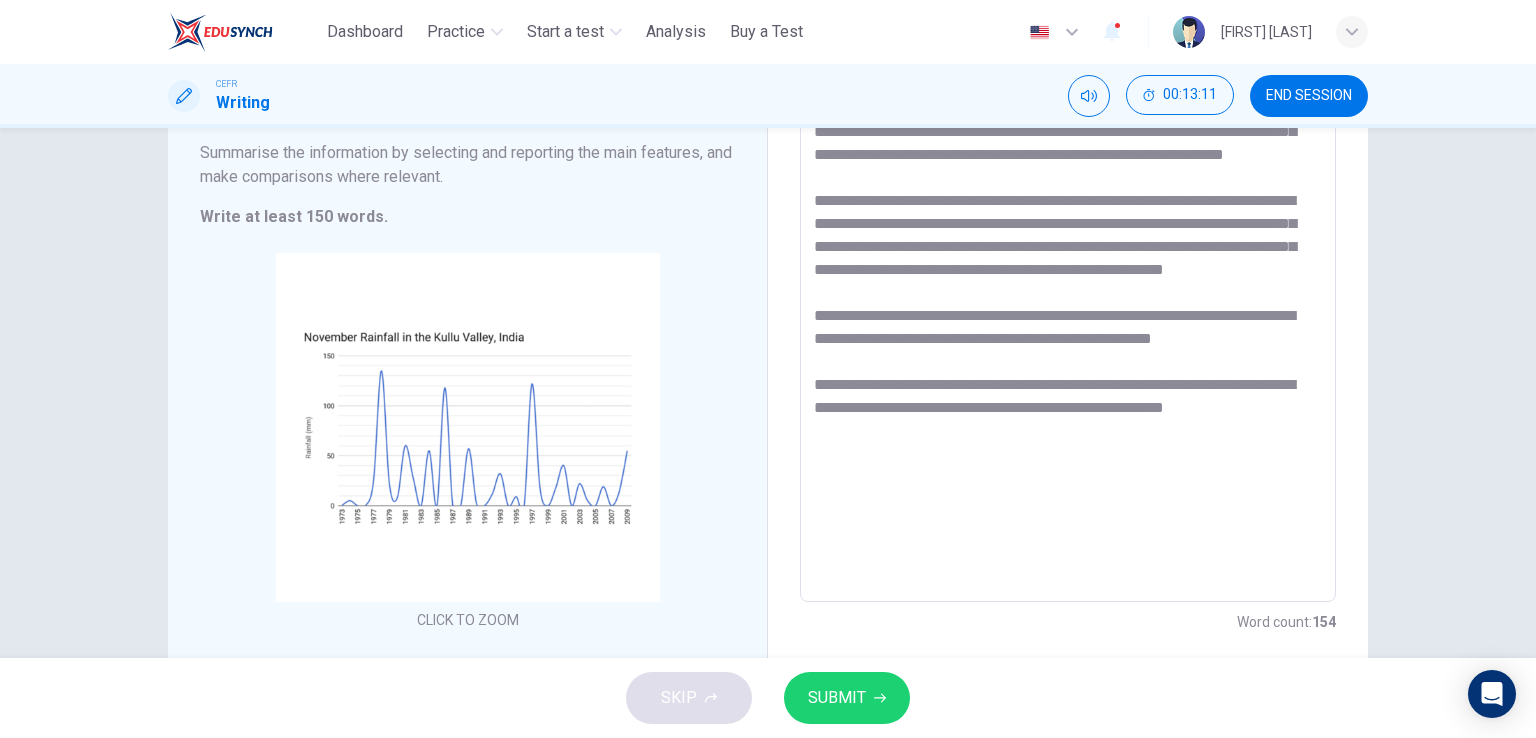 scroll, scrollTop: 183, scrollLeft: 0, axis: vertical 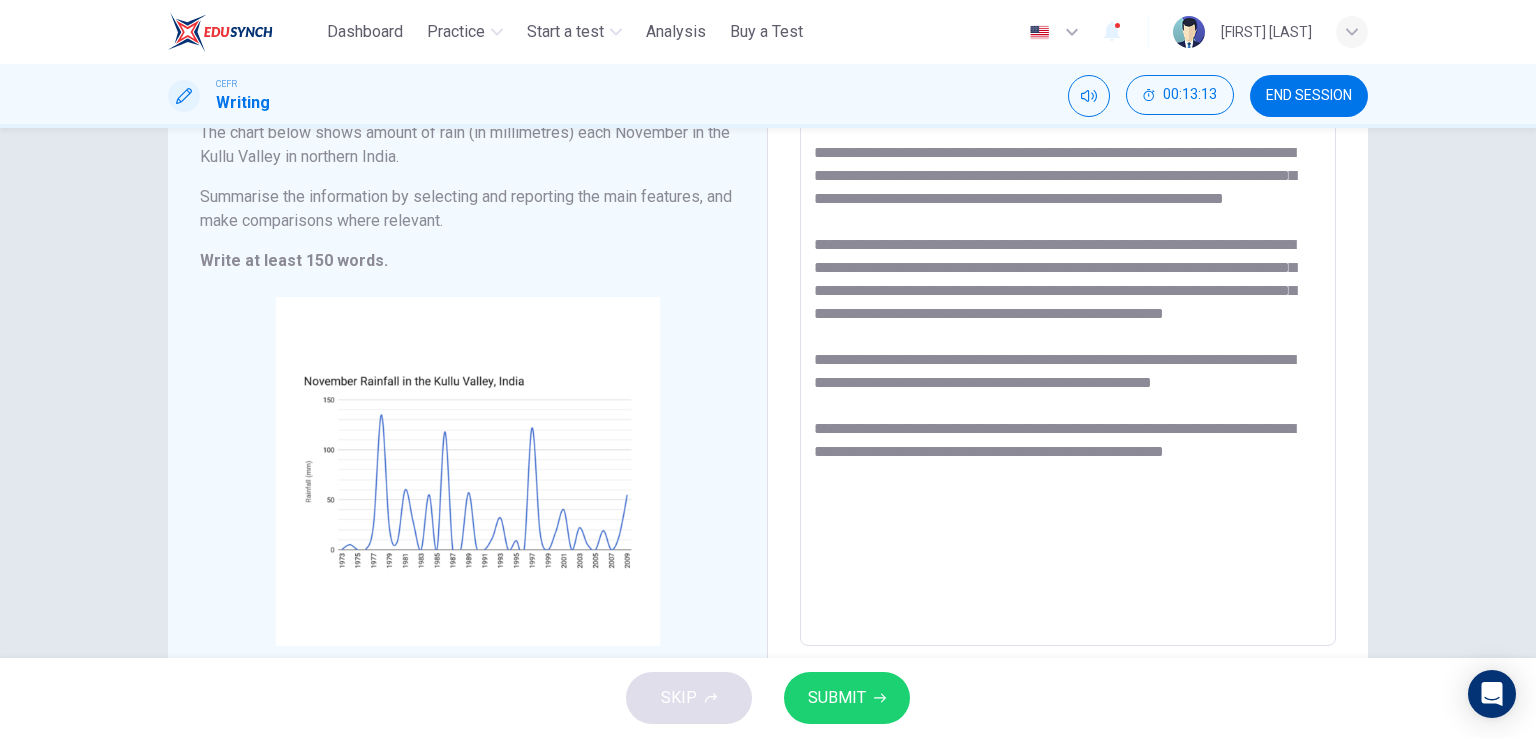 click on "**********" at bounding box center [1068, 351] 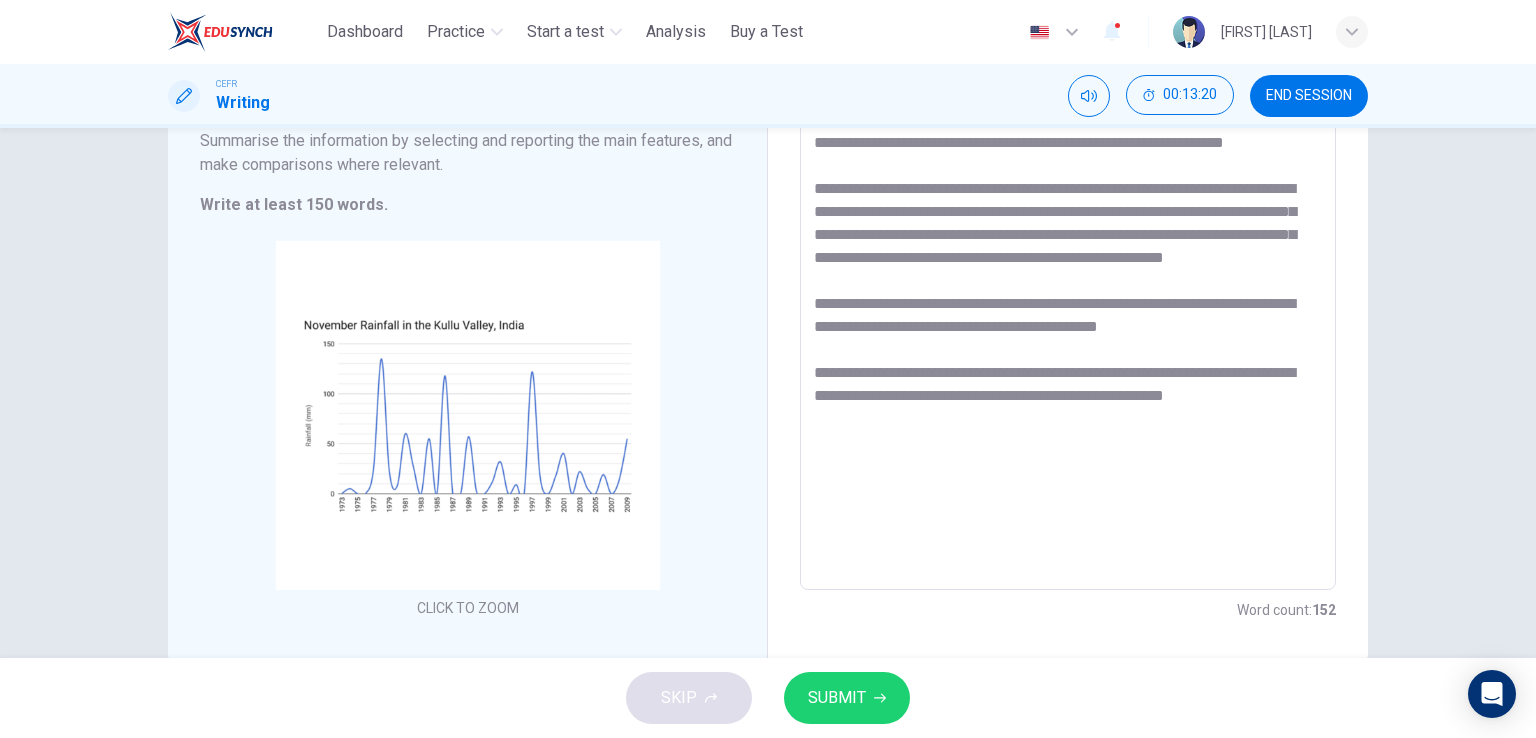 scroll, scrollTop: 283, scrollLeft: 0, axis: vertical 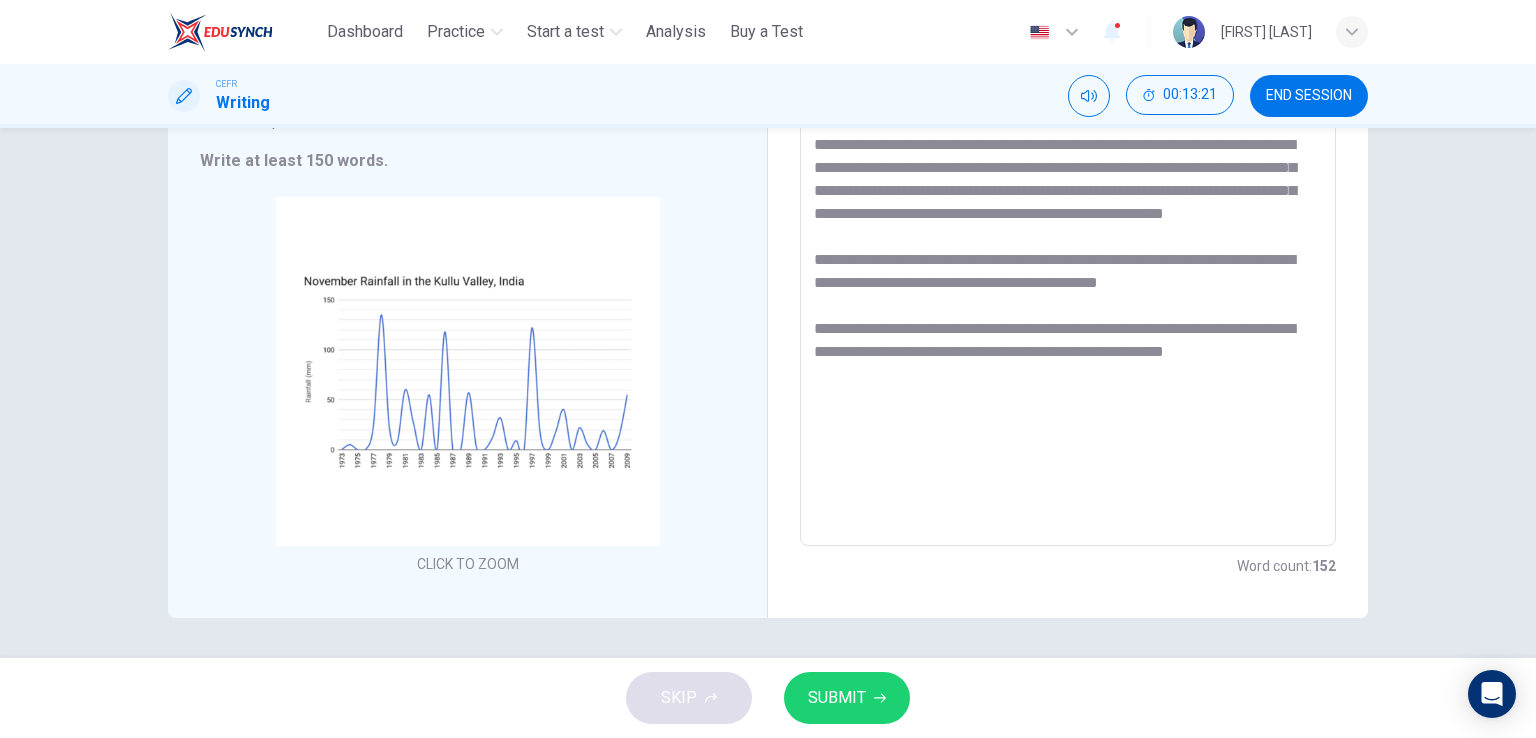 click on "**********" at bounding box center [1068, 250] 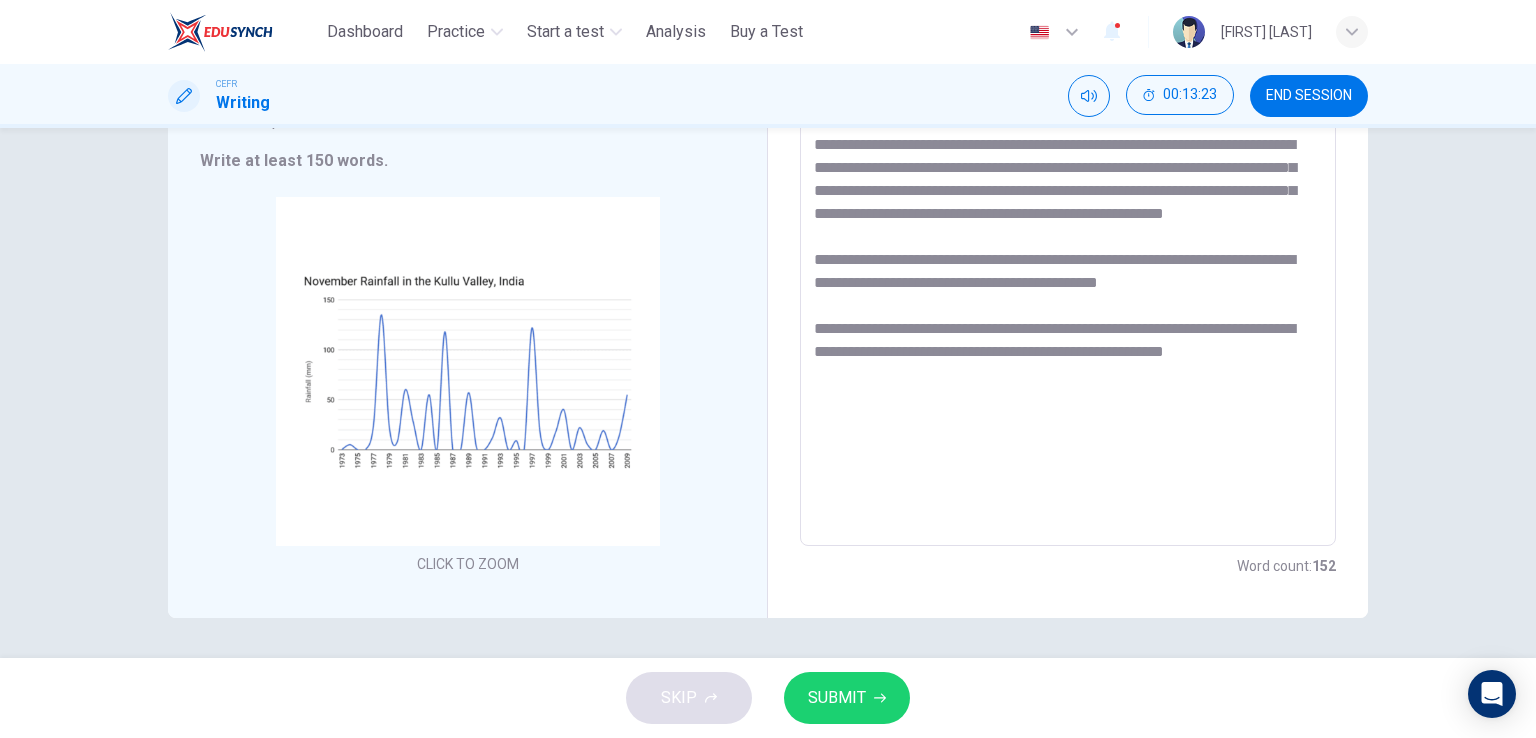 click on "**********" at bounding box center [1068, 251] 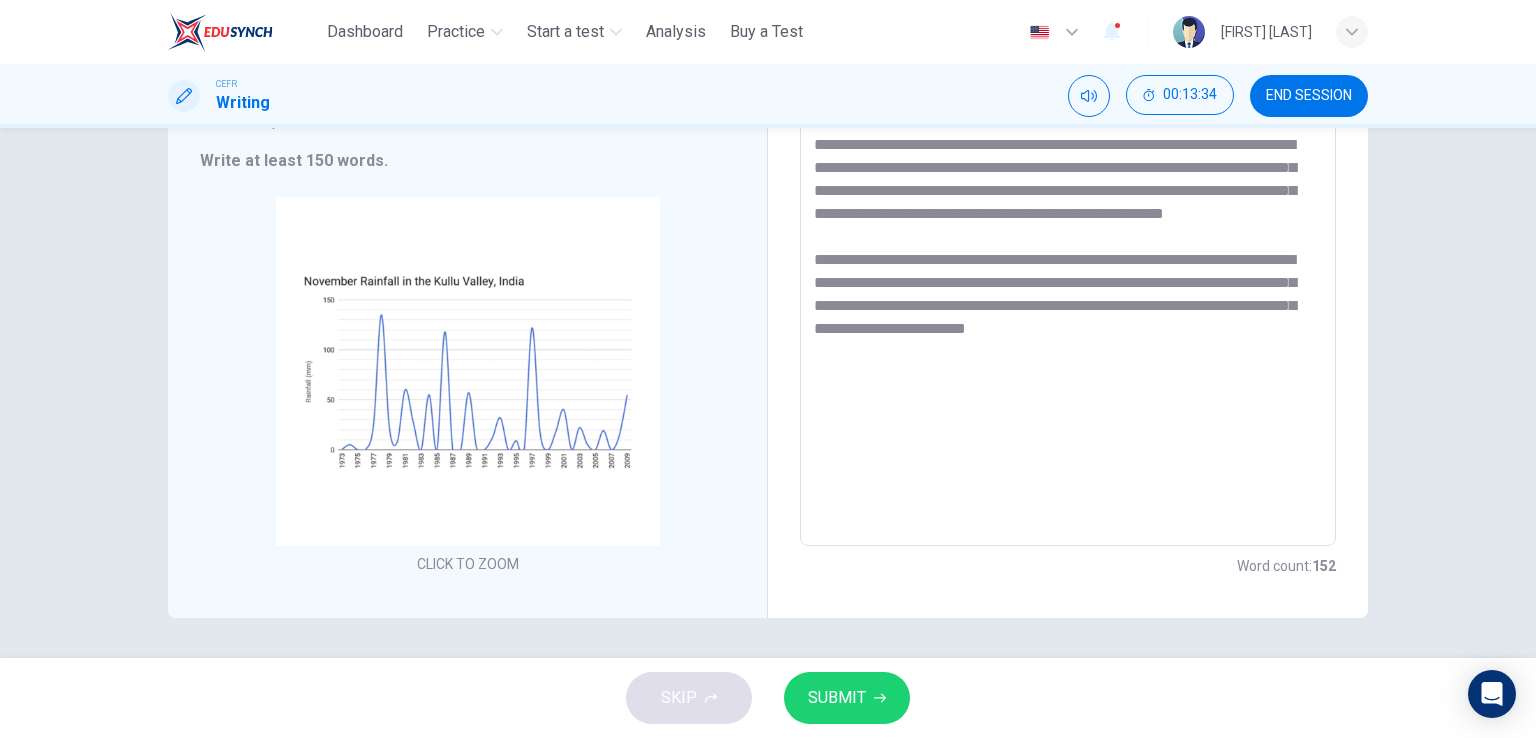 drag, startPoint x: 966, startPoint y: 354, endPoint x: 1025, endPoint y: 351, distance: 59.07622 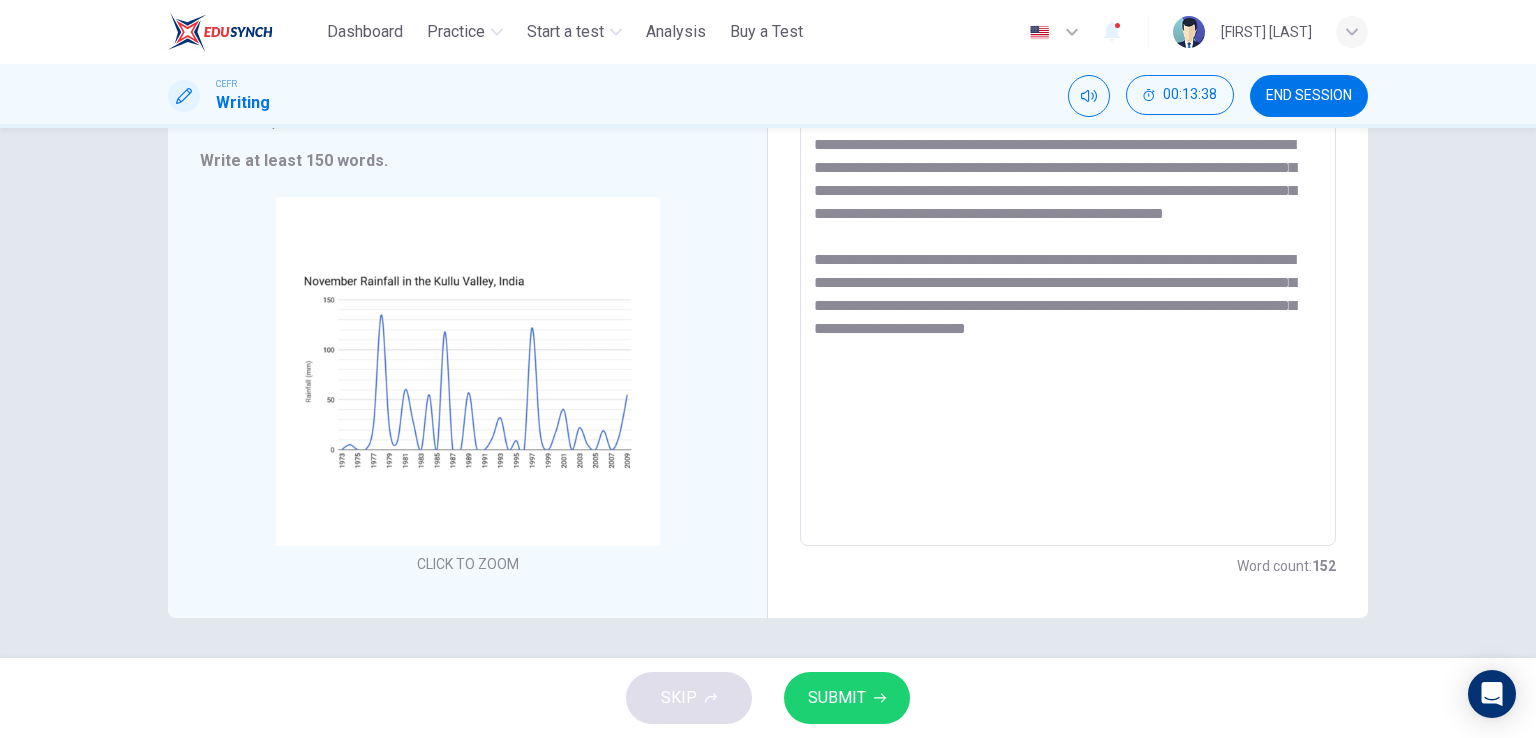 type on "**********" 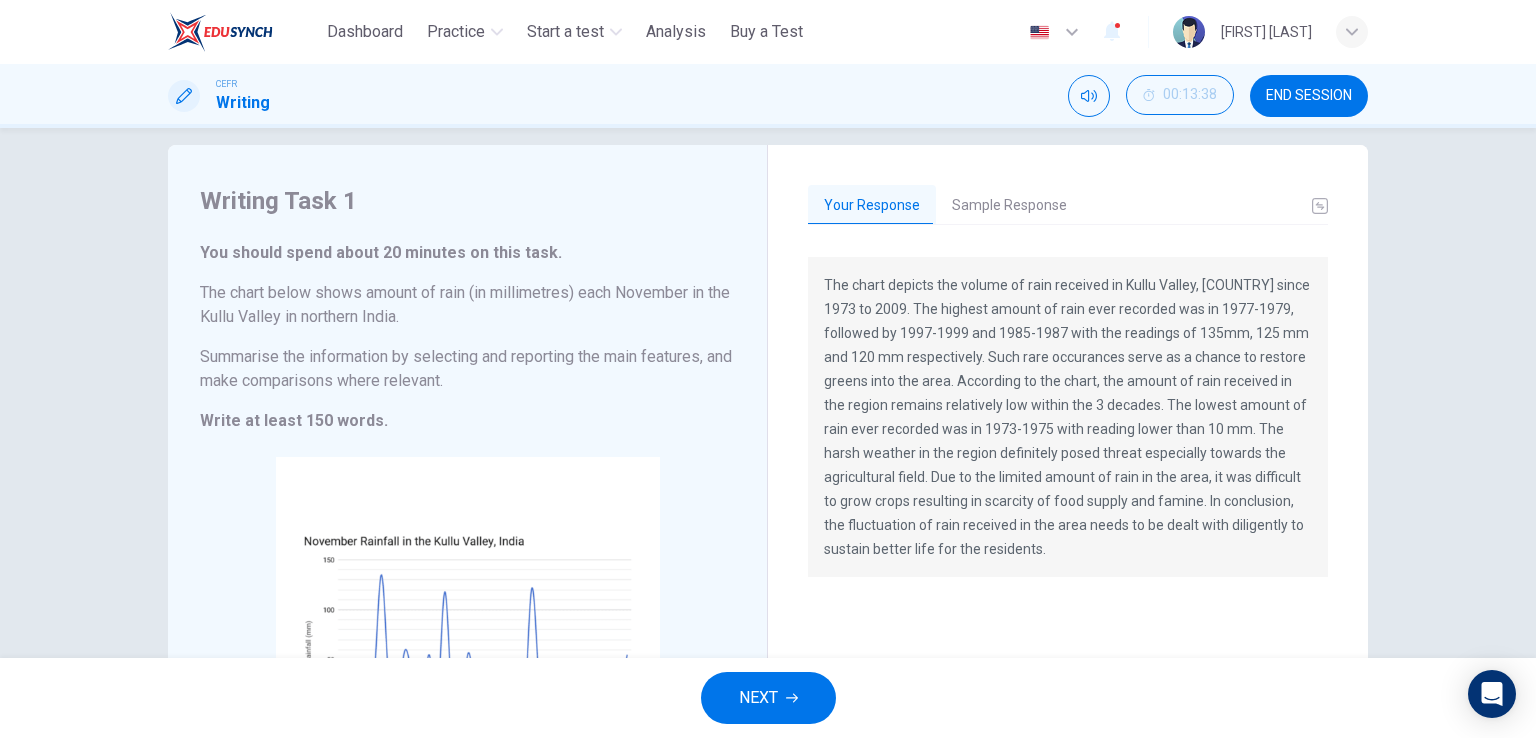 scroll, scrollTop: 0, scrollLeft: 0, axis: both 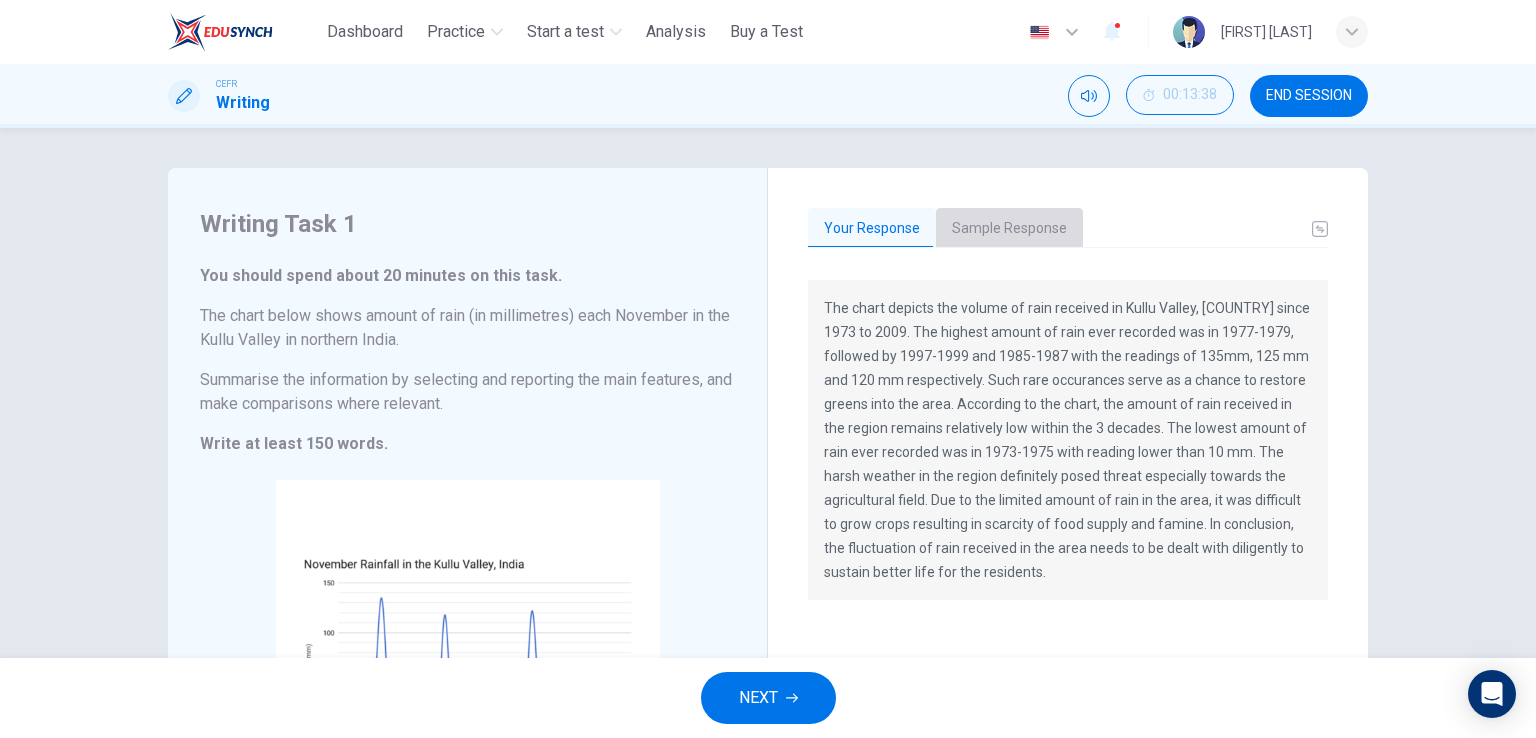 click on "Sample Response" at bounding box center (1009, 229) 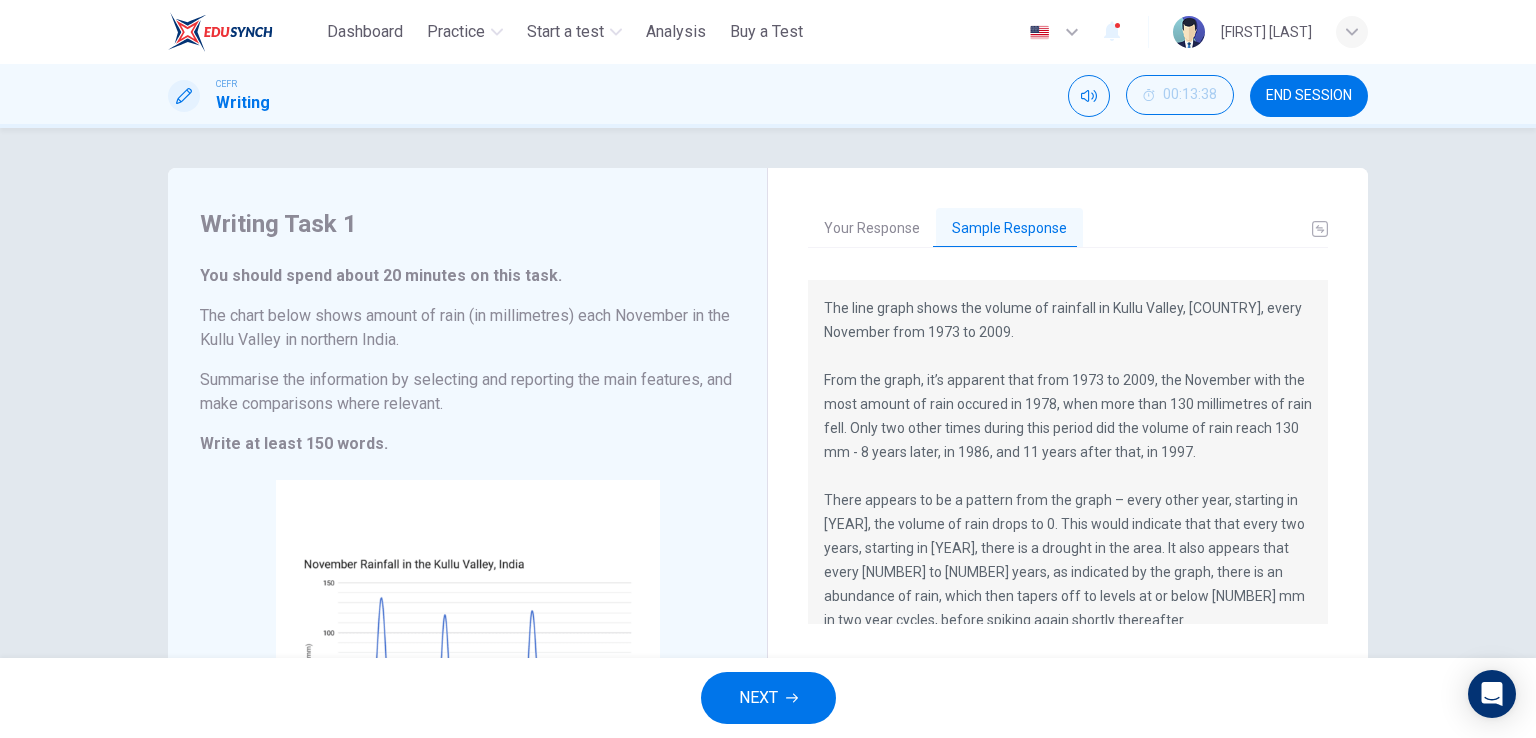 scroll, scrollTop: 48, scrollLeft: 0, axis: vertical 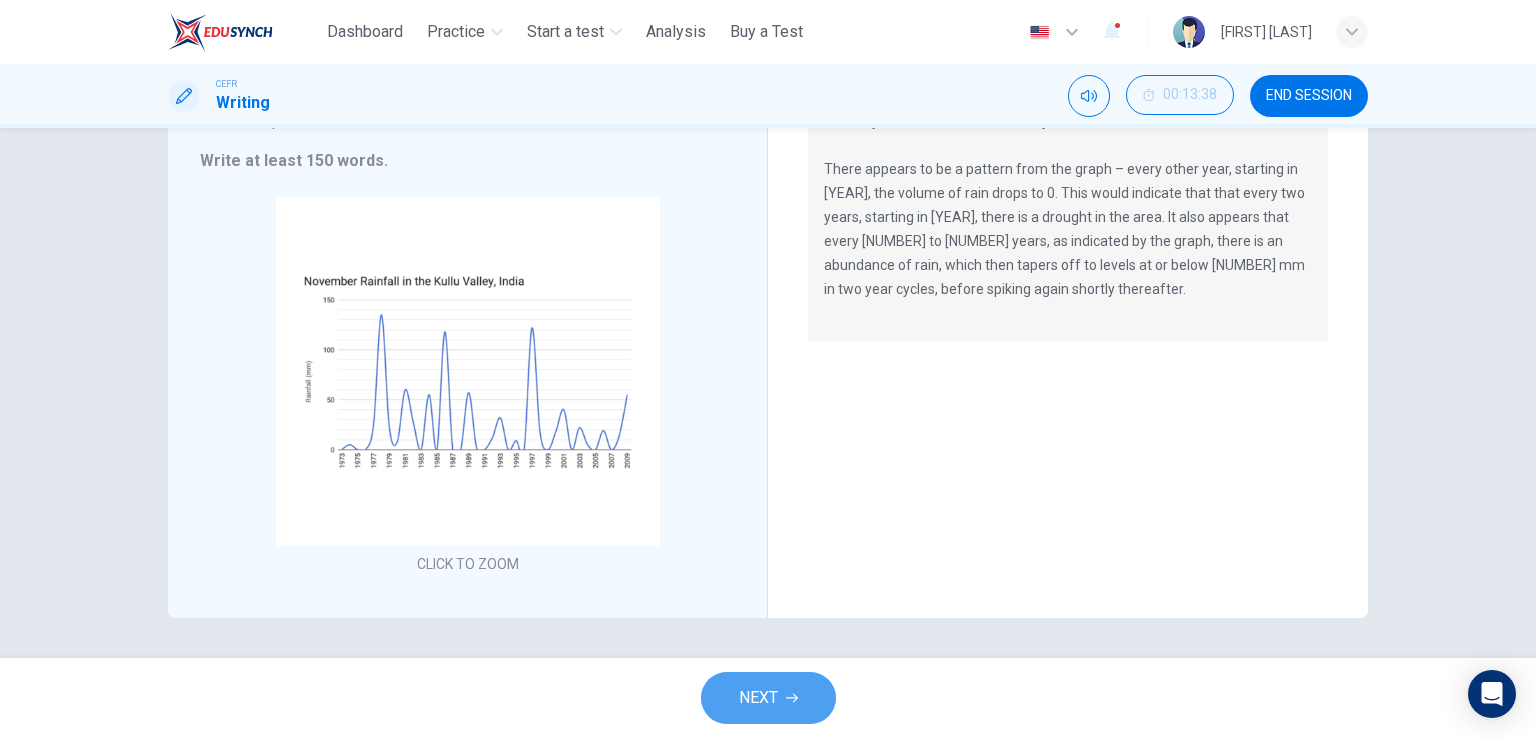 click at bounding box center [792, 698] 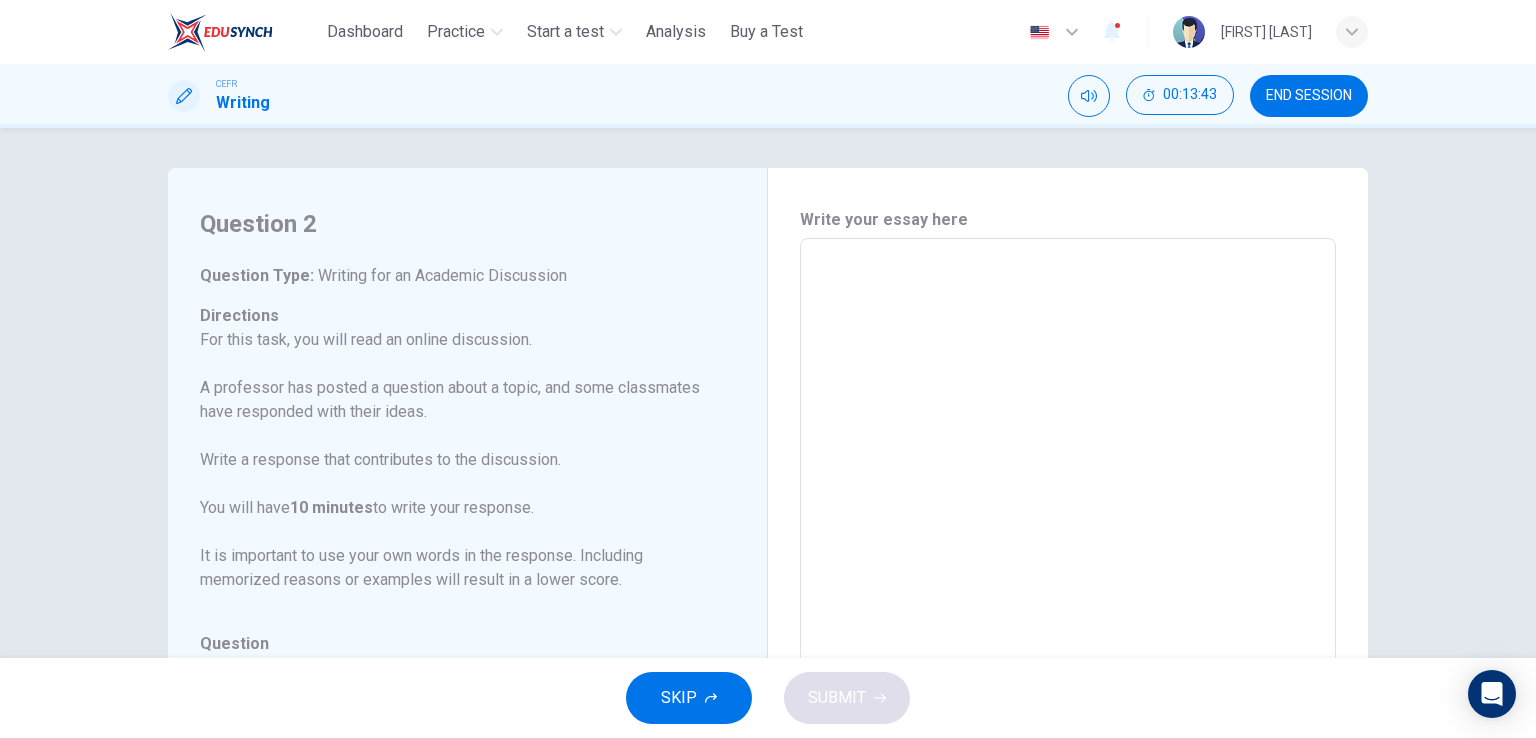 scroll, scrollTop: 0, scrollLeft: 0, axis: both 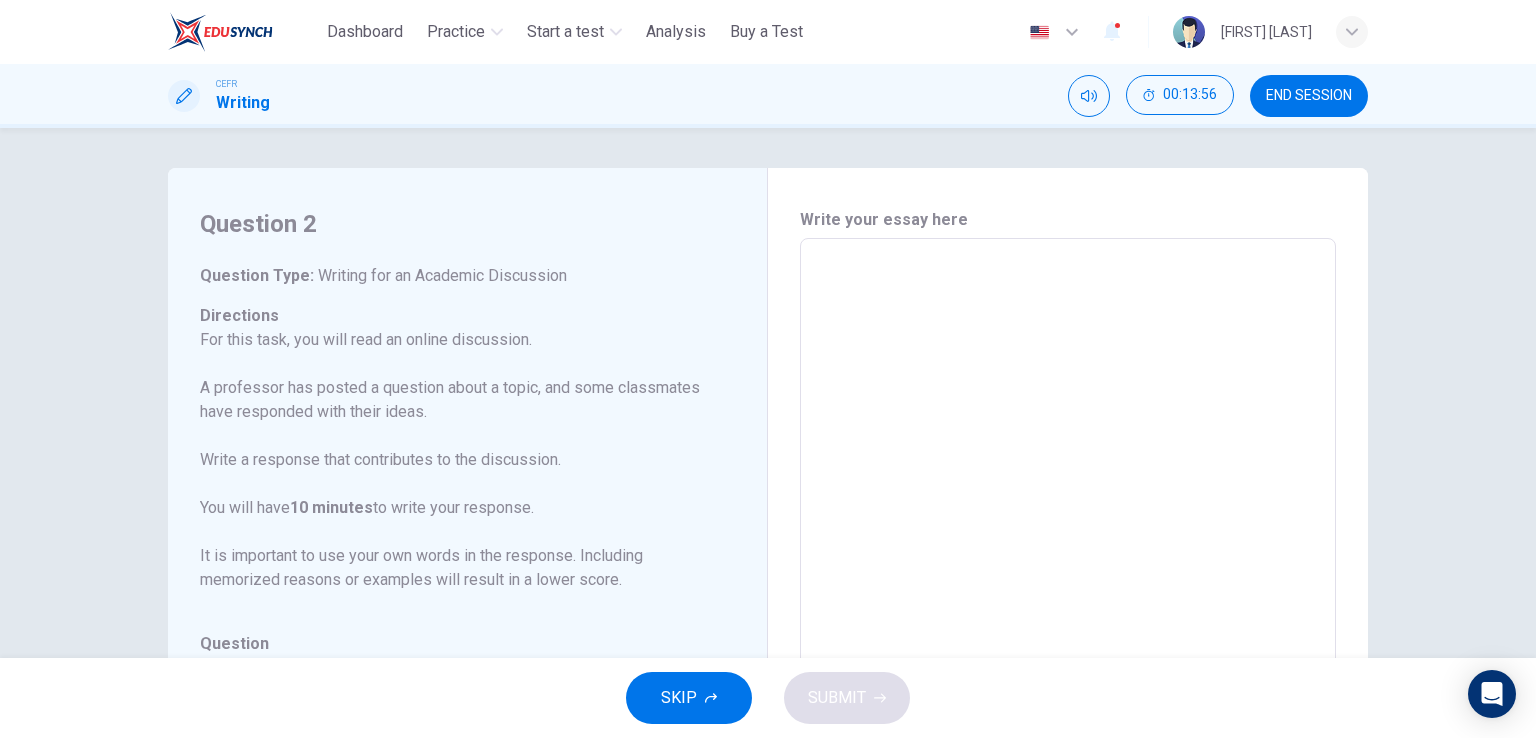 click on "END SESSION" at bounding box center (1309, 96) 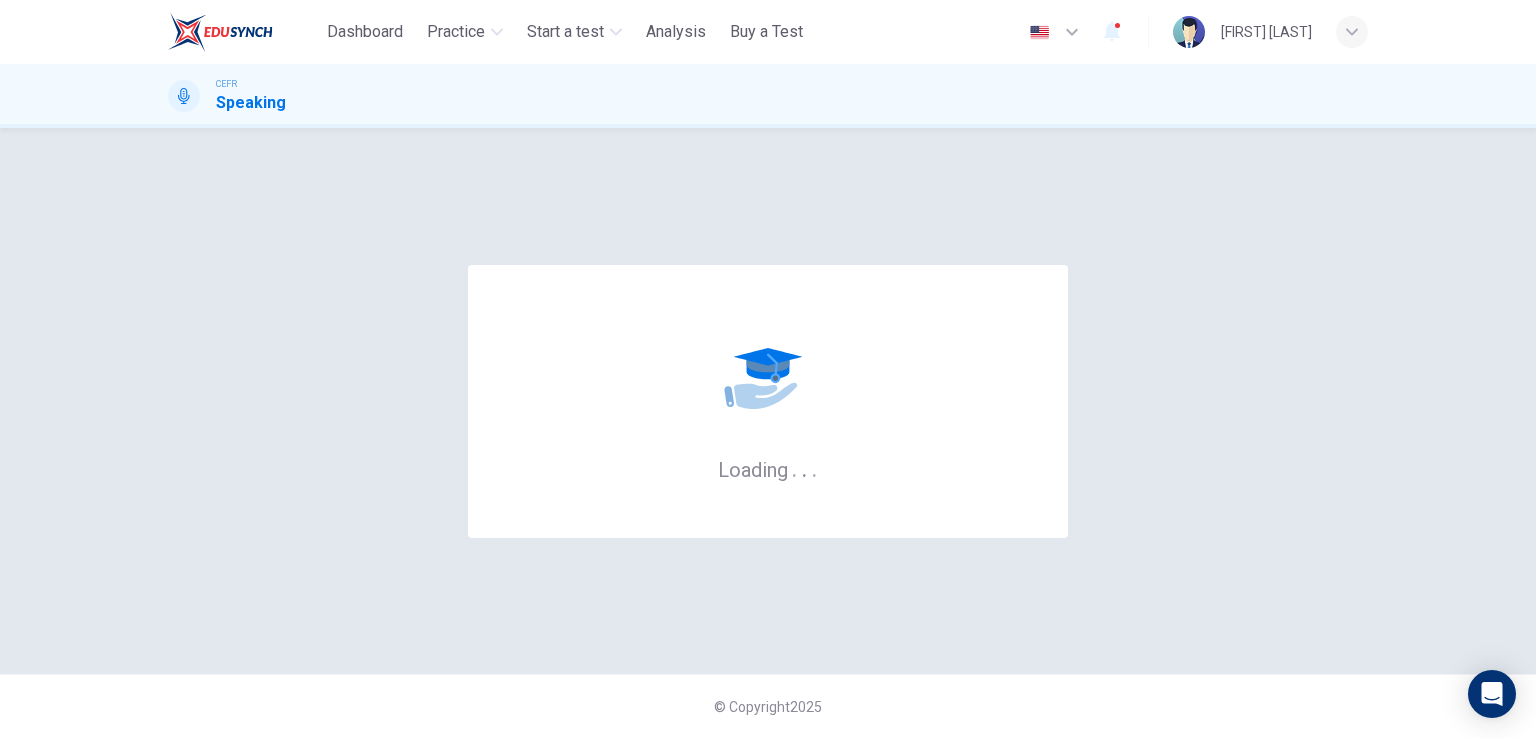 scroll, scrollTop: 0, scrollLeft: 0, axis: both 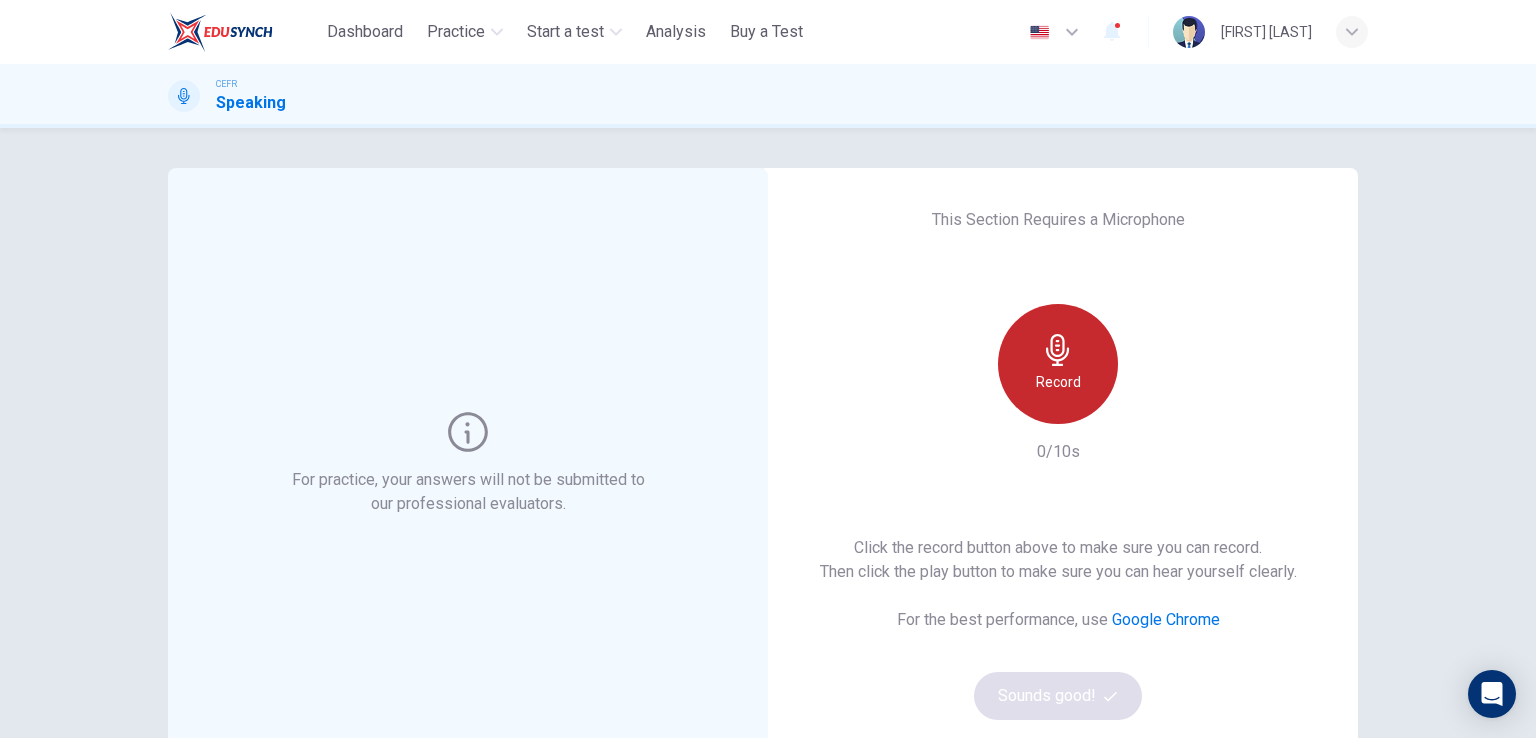 click on "Record" at bounding box center [1058, 382] 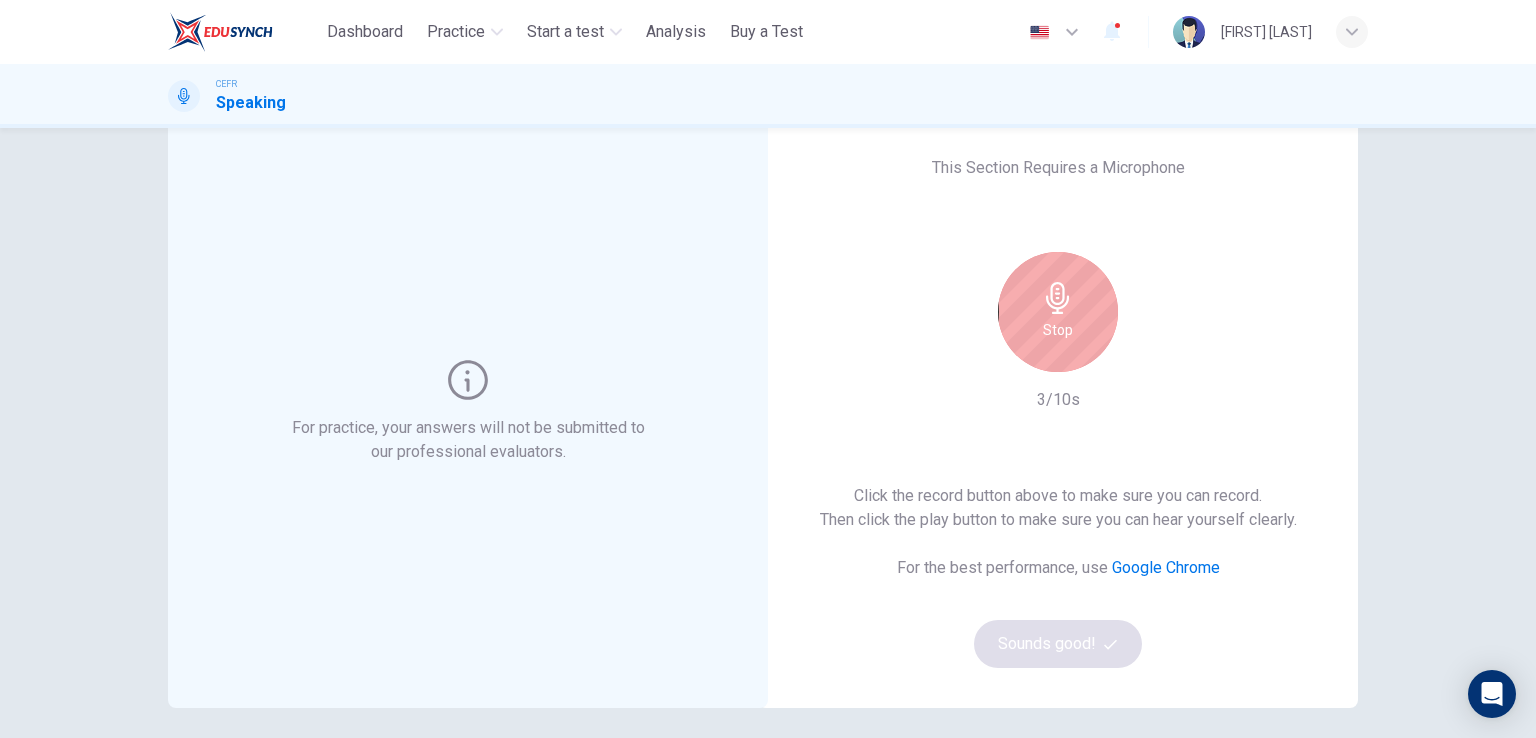 scroll, scrollTop: 100, scrollLeft: 0, axis: vertical 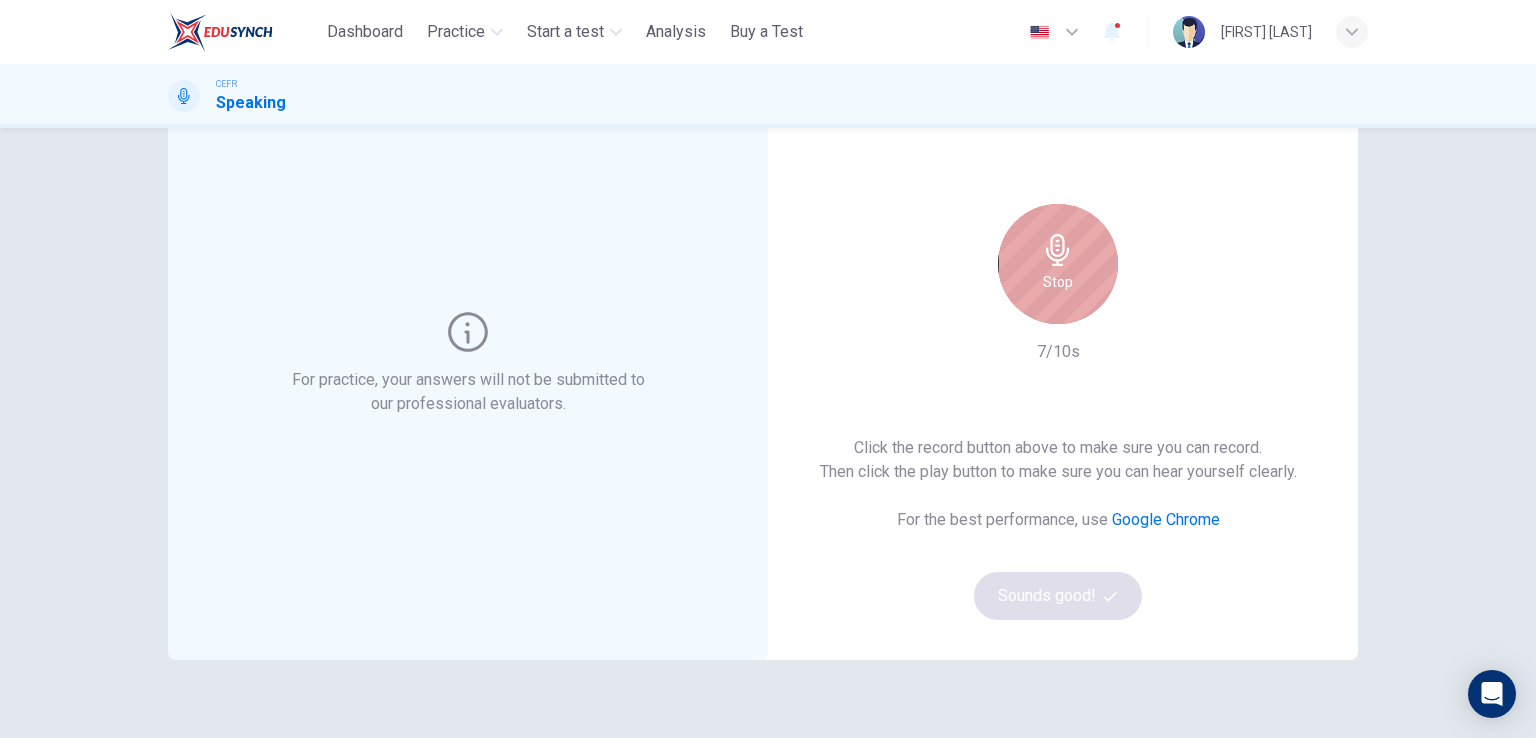 click on "Stop" at bounding box center (1058, 282) 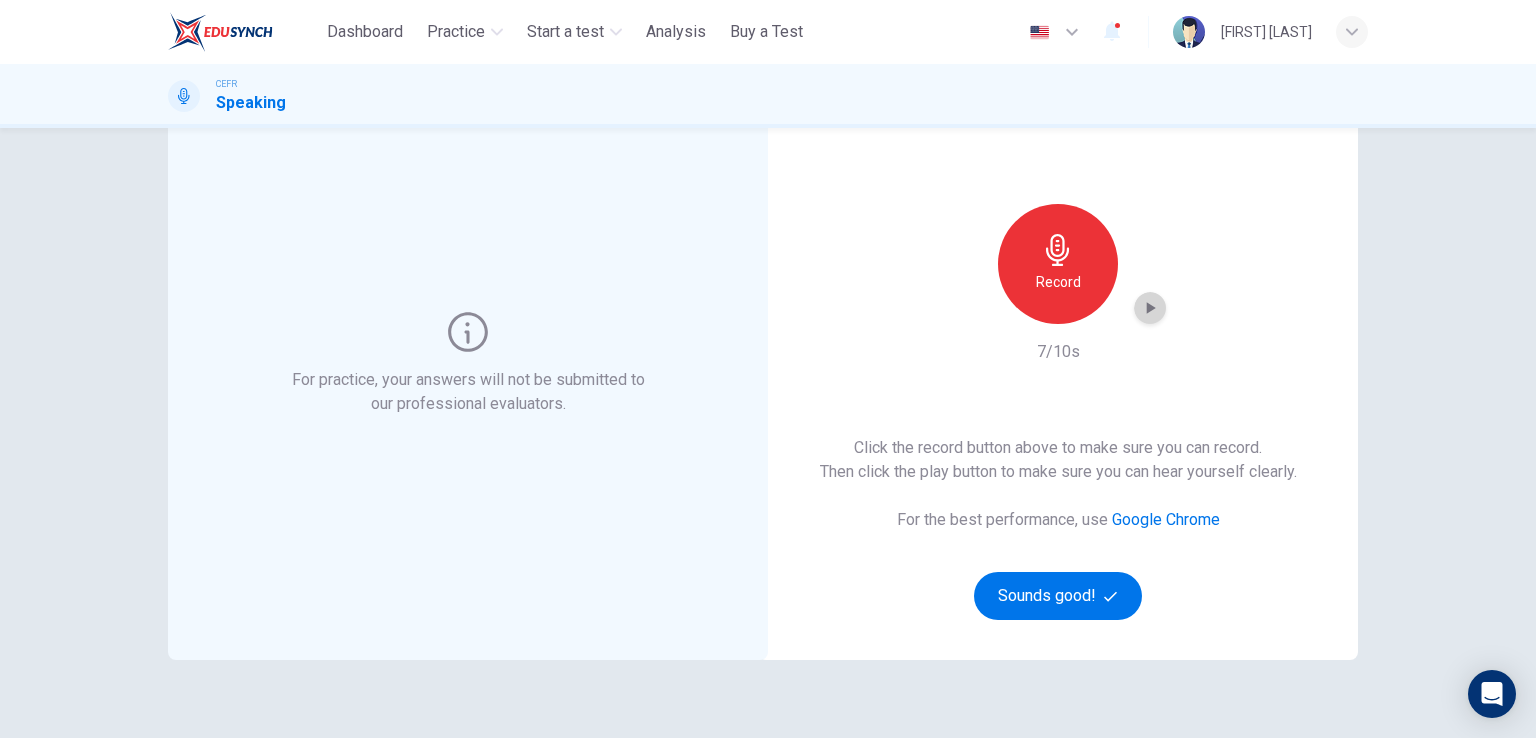 click at bounding box center (1150, 308) 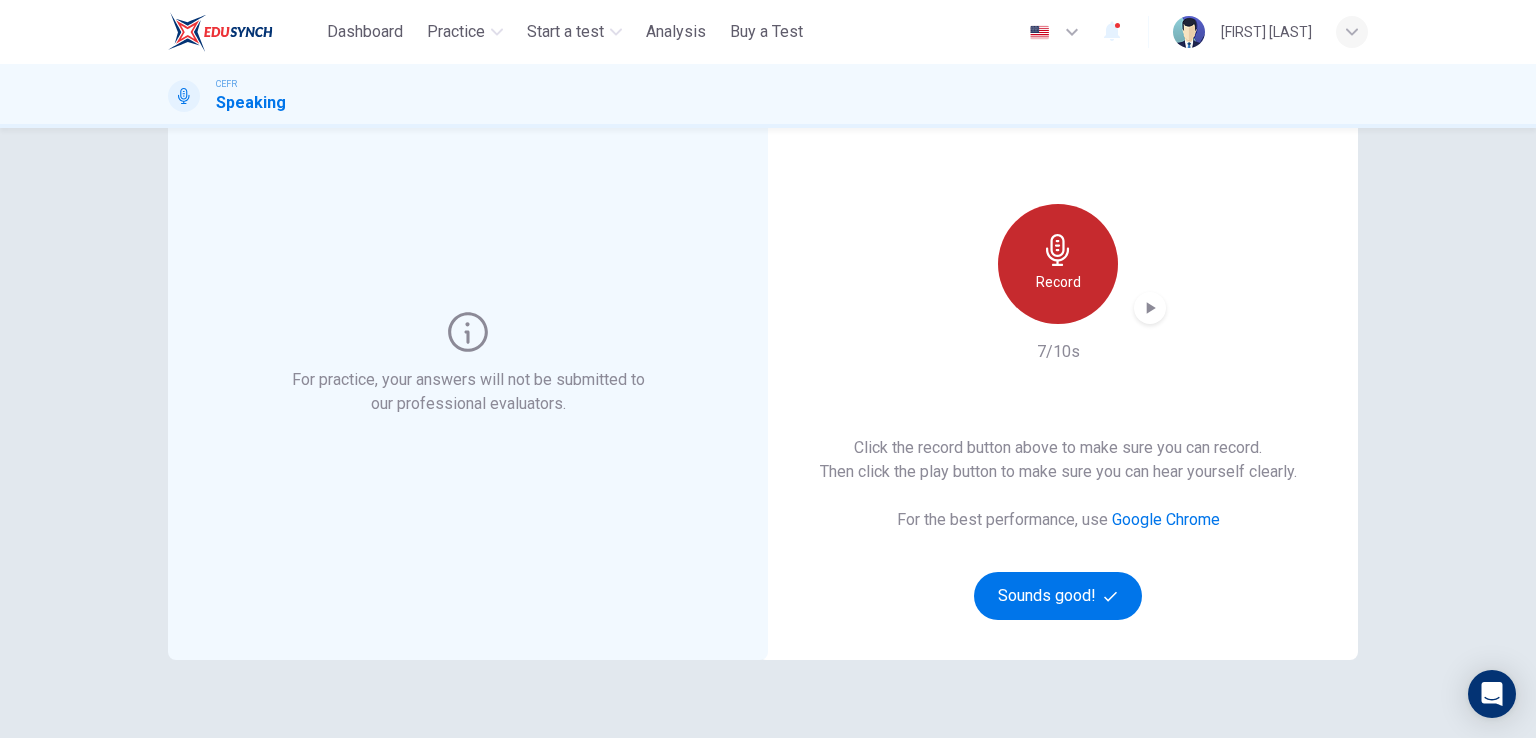 click on "Record" at bounding box center [1058, 282] 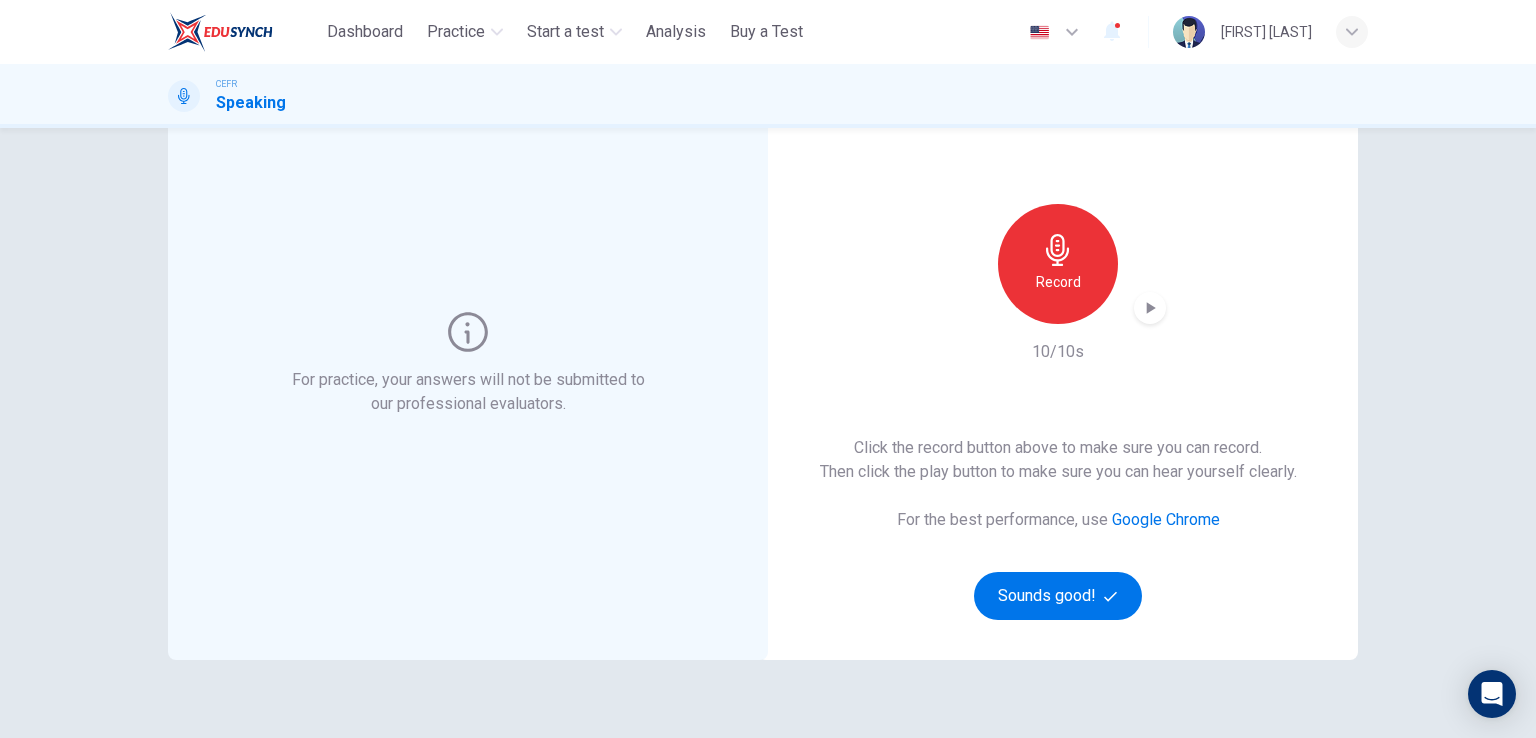 click on "Record" at bounding box center [1058, 282] 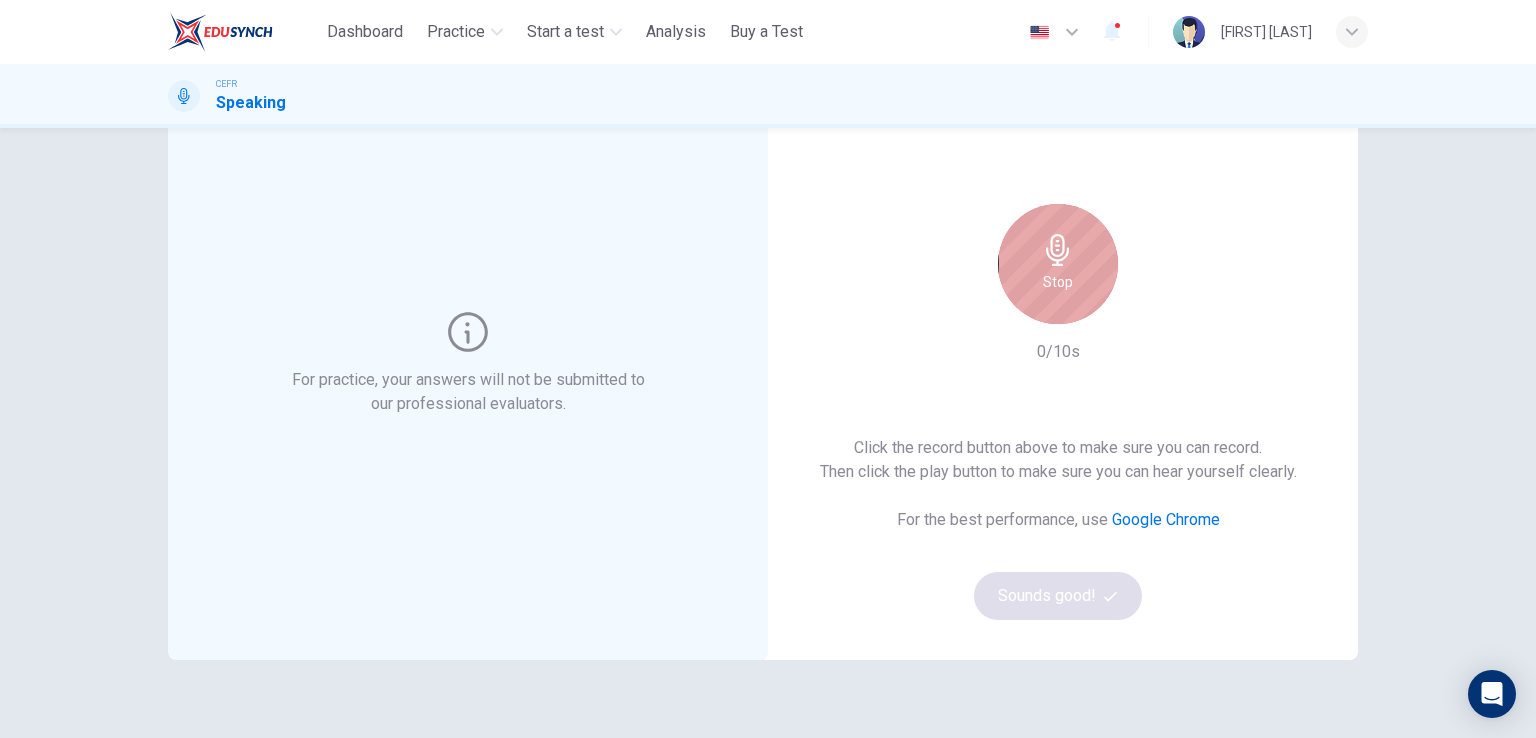 click on "Stop" at bounding box center (1058, 264) 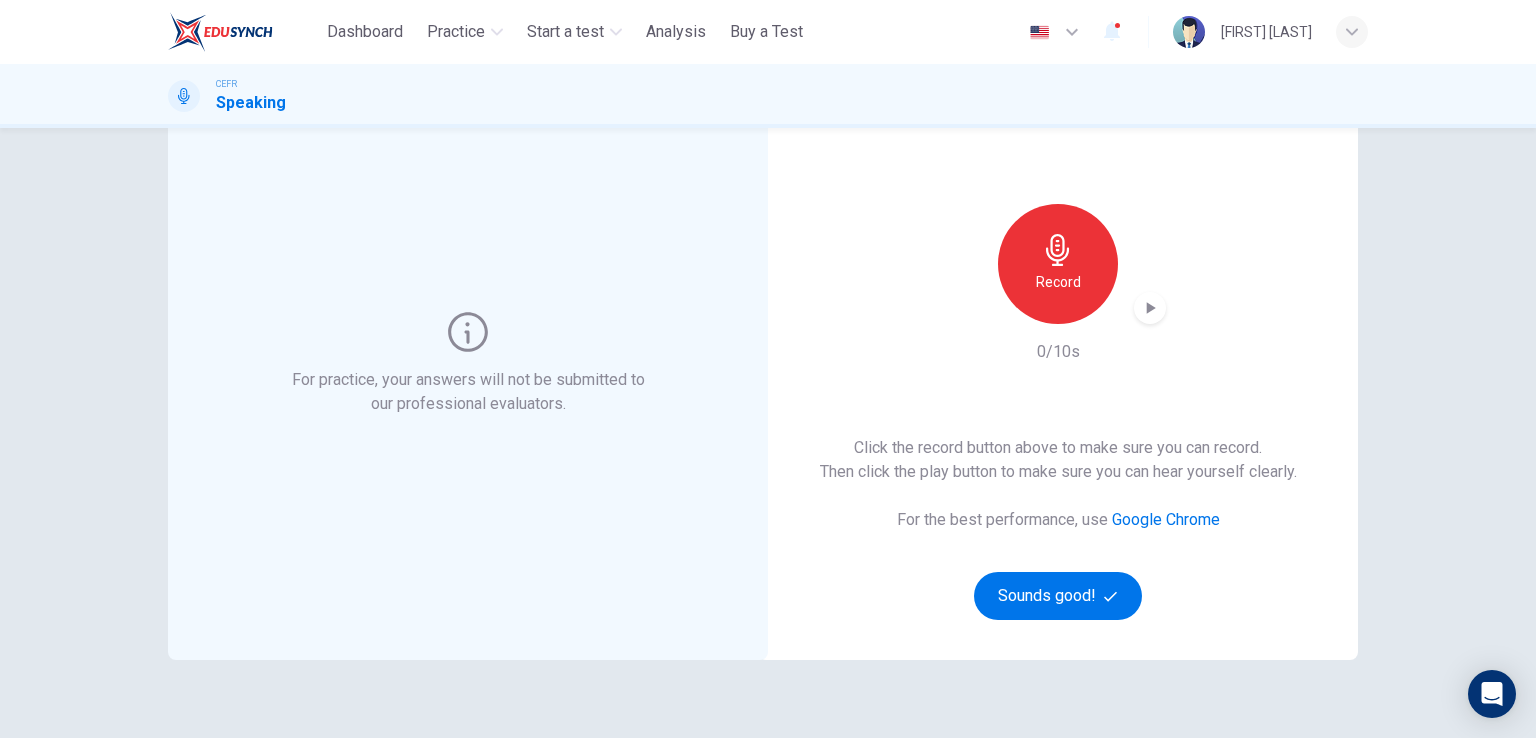 click on "Record" at bounding box center [1058, 282] 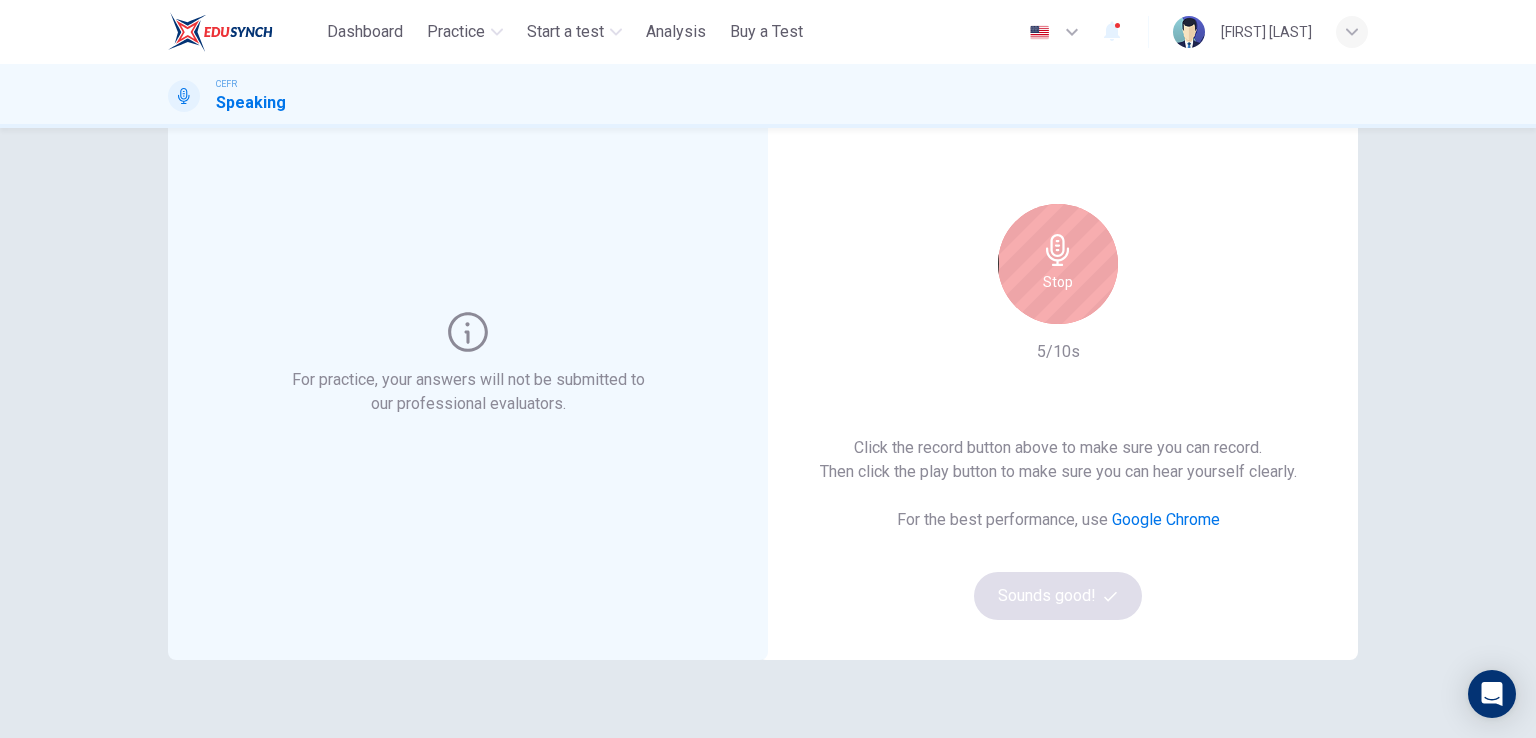 click on "Stop" at bounding box center [1058, 264] 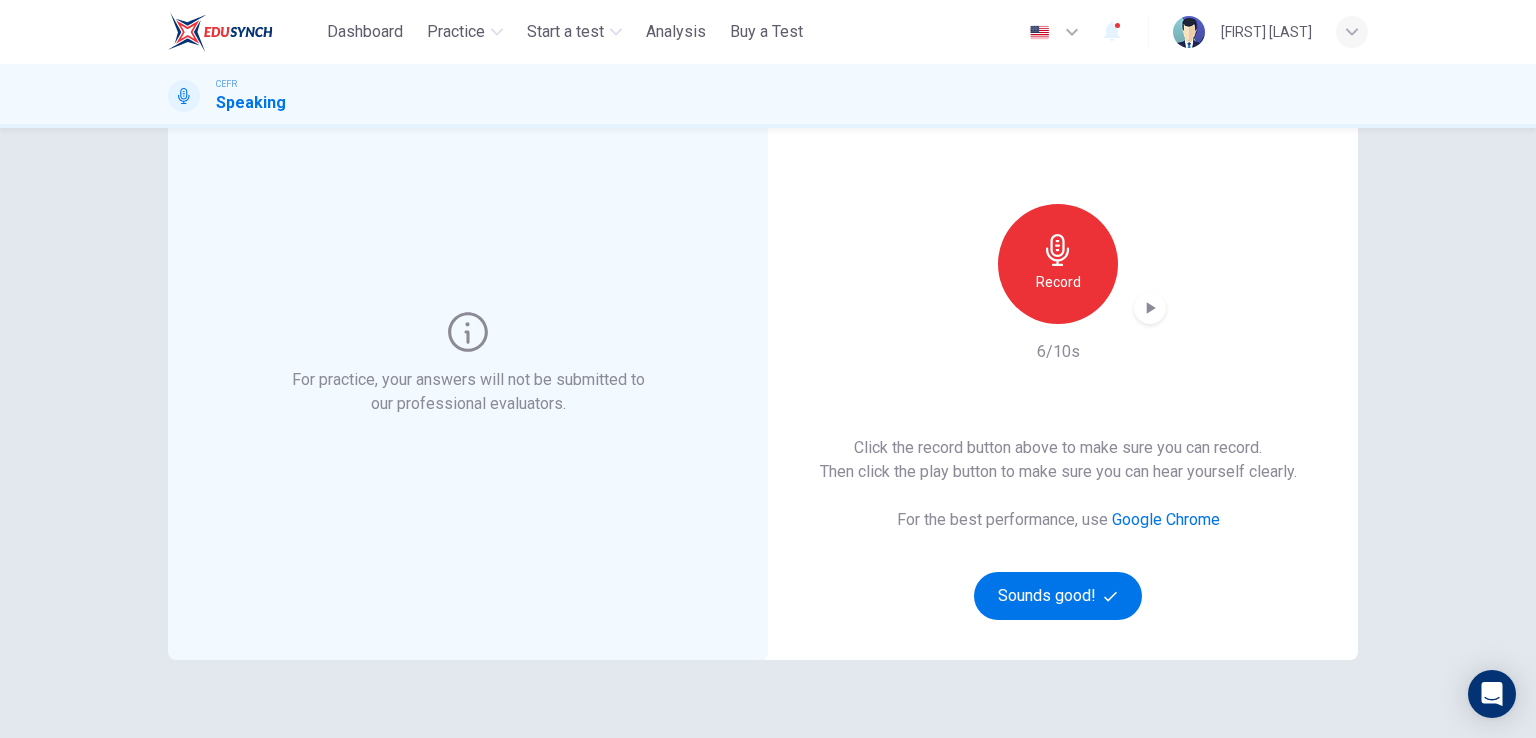 click at bounding box center [1150, 308] 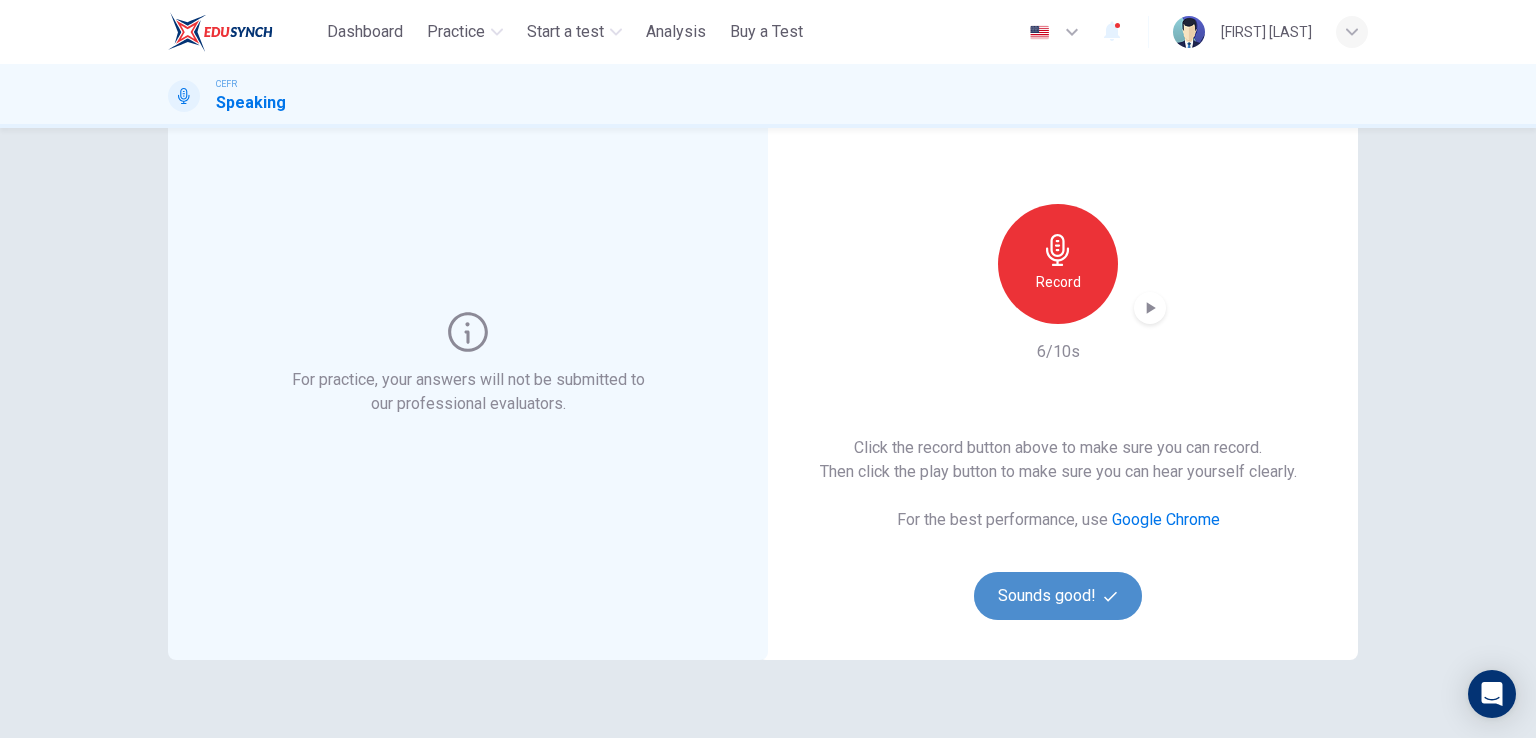 click on "Sounds good!" at bounding box center (1058, 596) 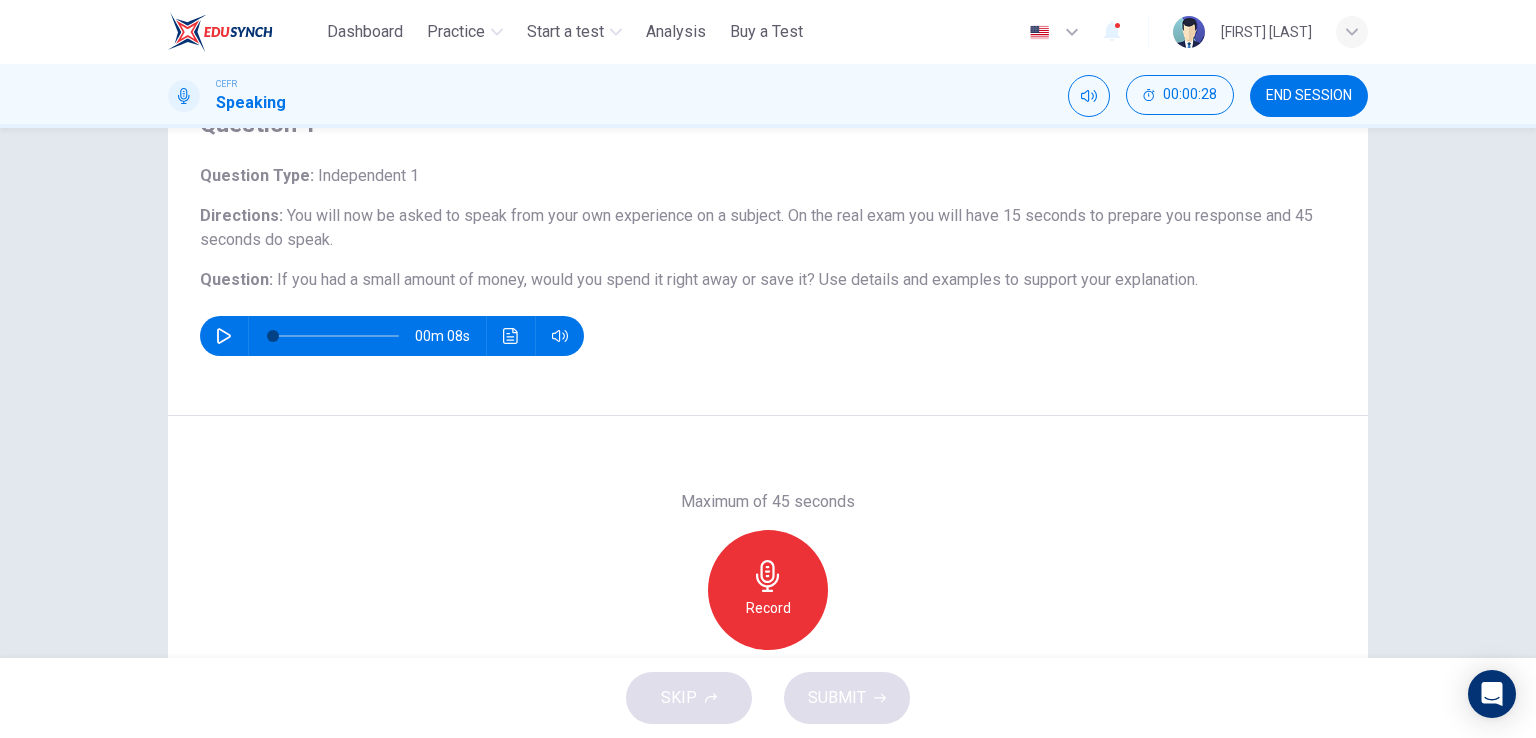 click at bounding box center (224, 336) 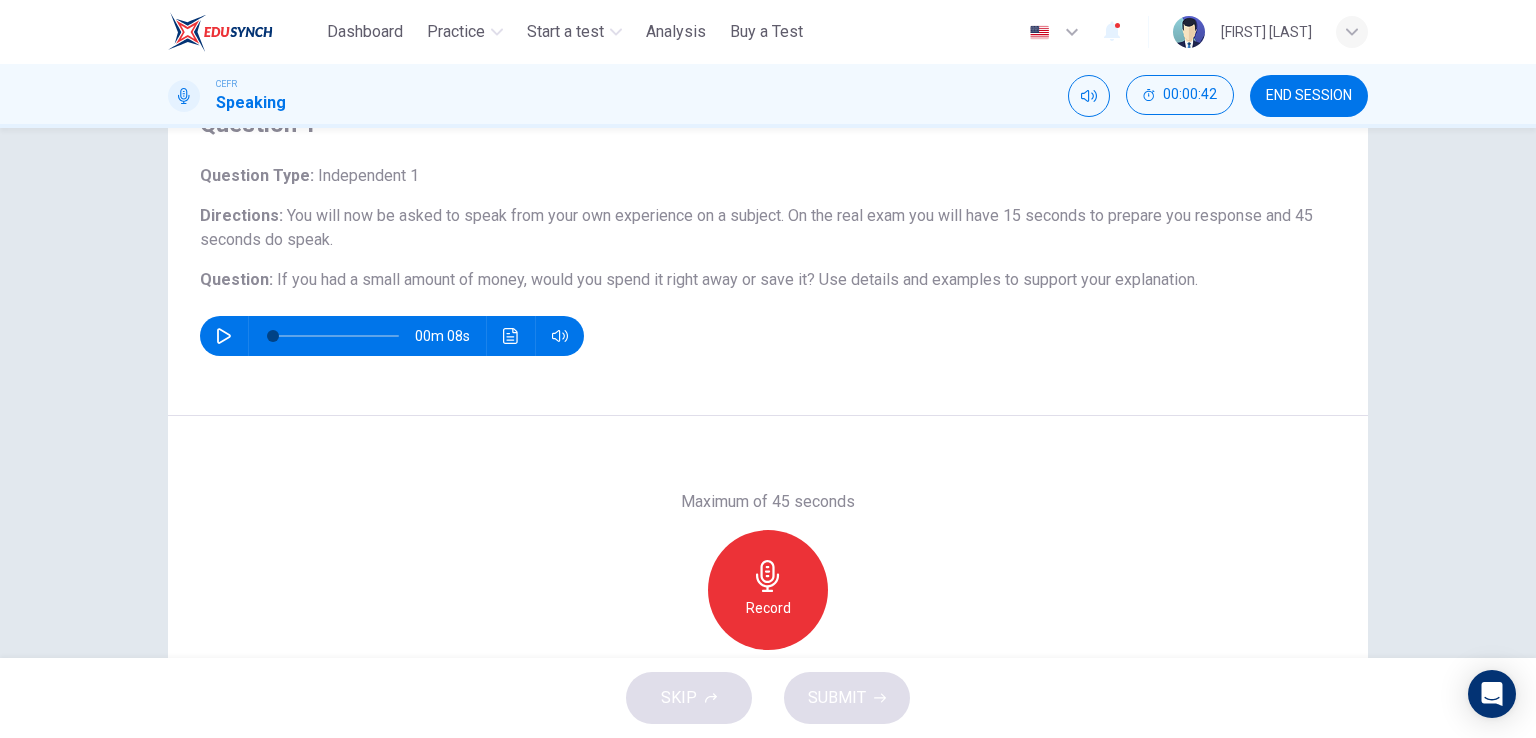click on "Record" at bounding box center (768, 590) 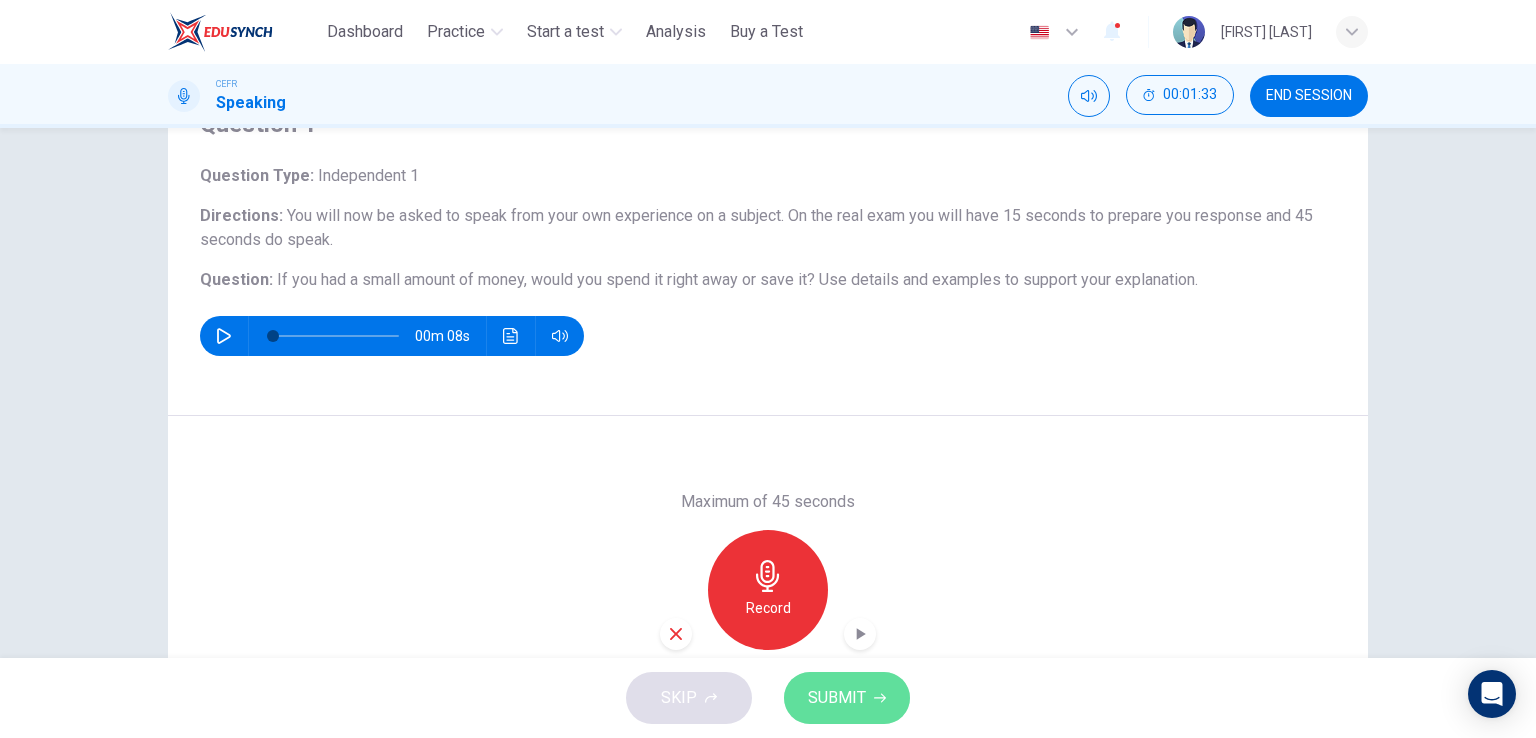 click on "SUBMIT" at bounding box center (837, 698) 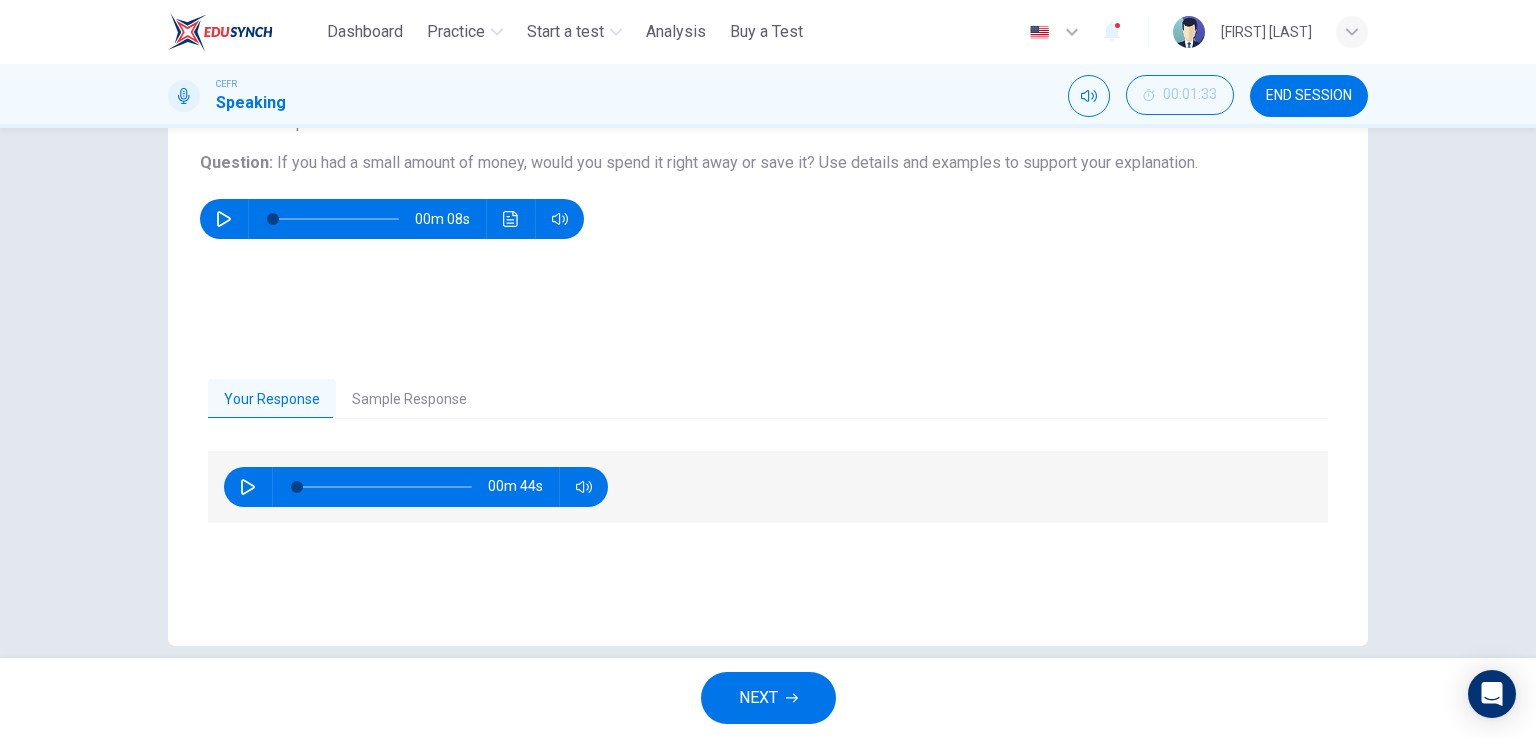 scroll, scrollTop: 245, scrollLeft: 0, axis: vertical 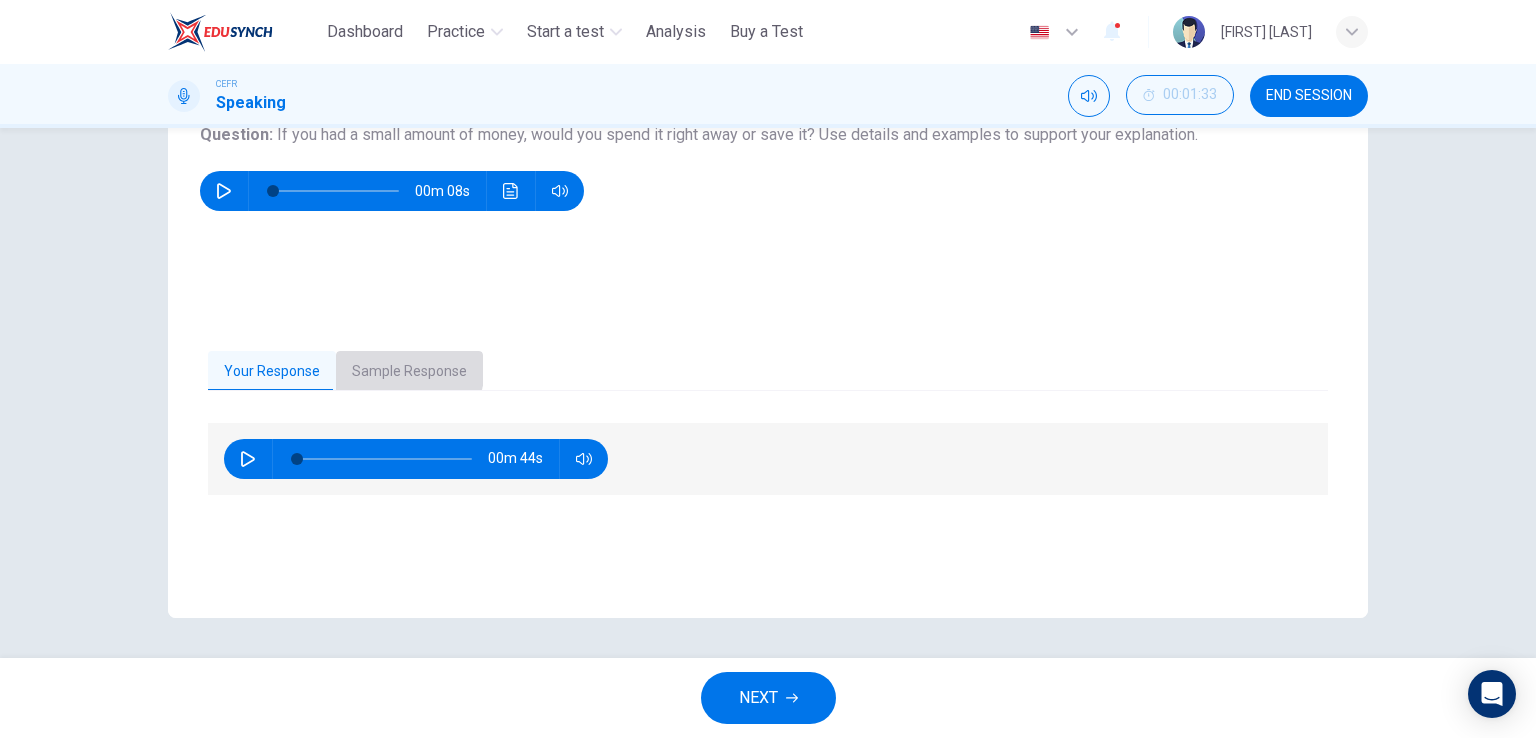 click on "Sample Response" at bounding box center (409, 372) 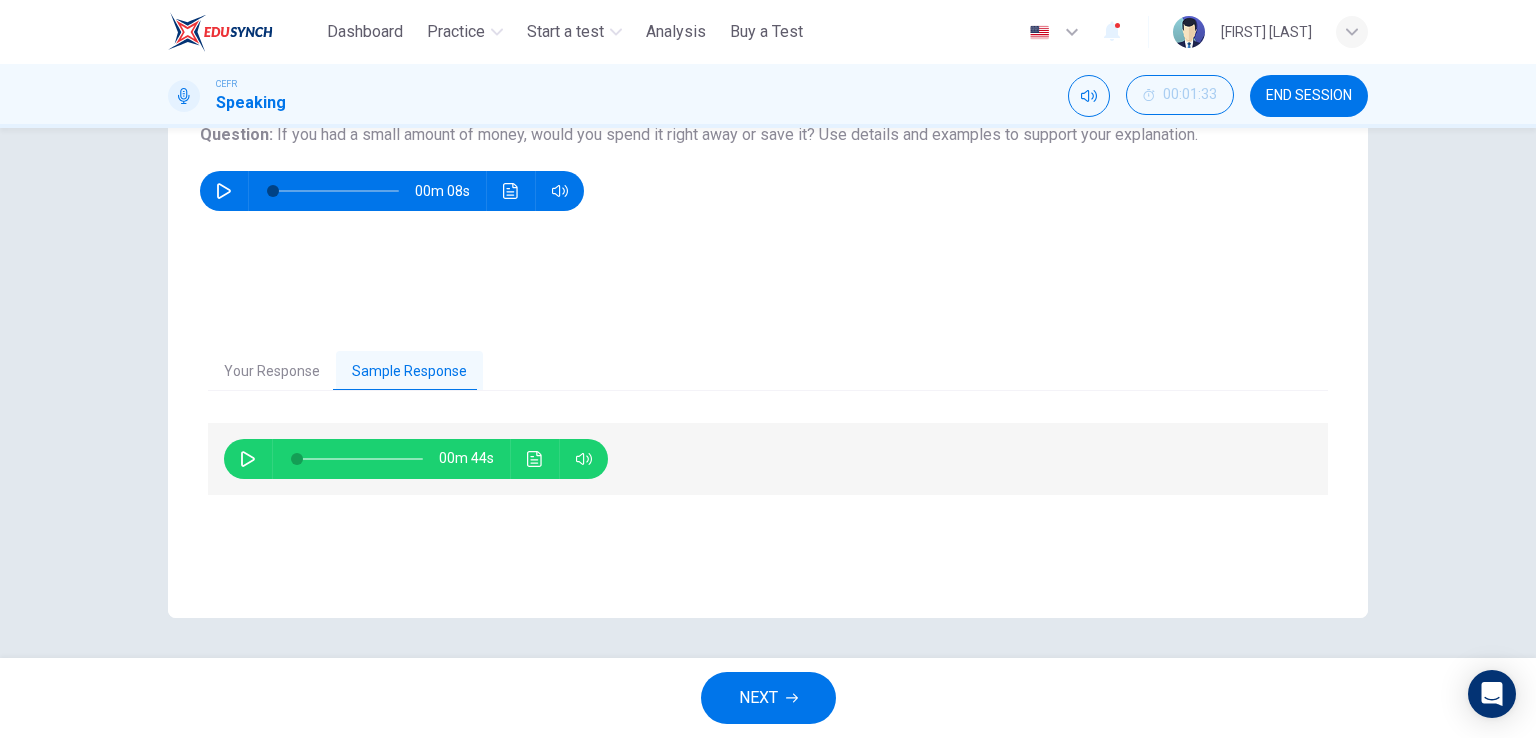 click at bounding box center (248, 459) 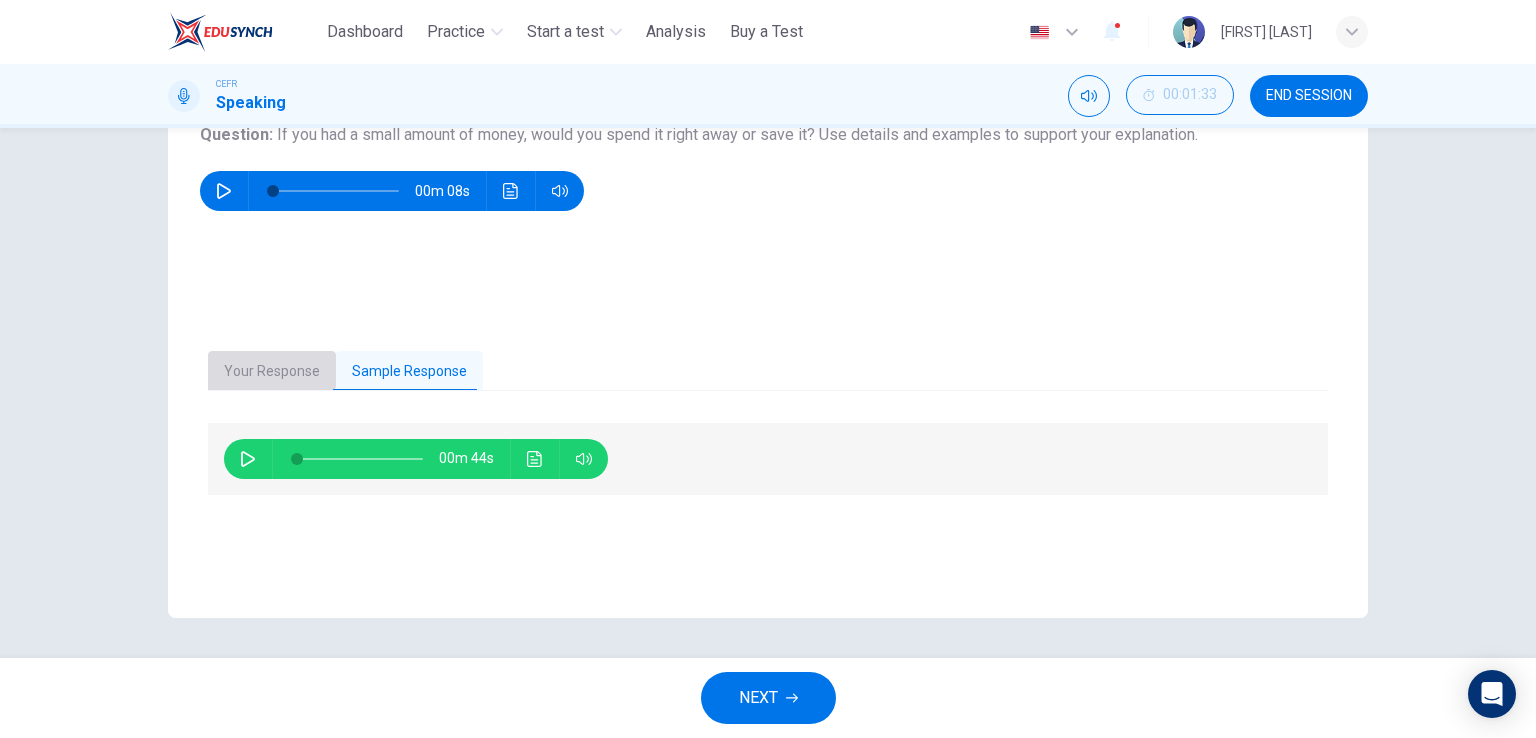 click on "Your Response" at bounding box center (272, 372) 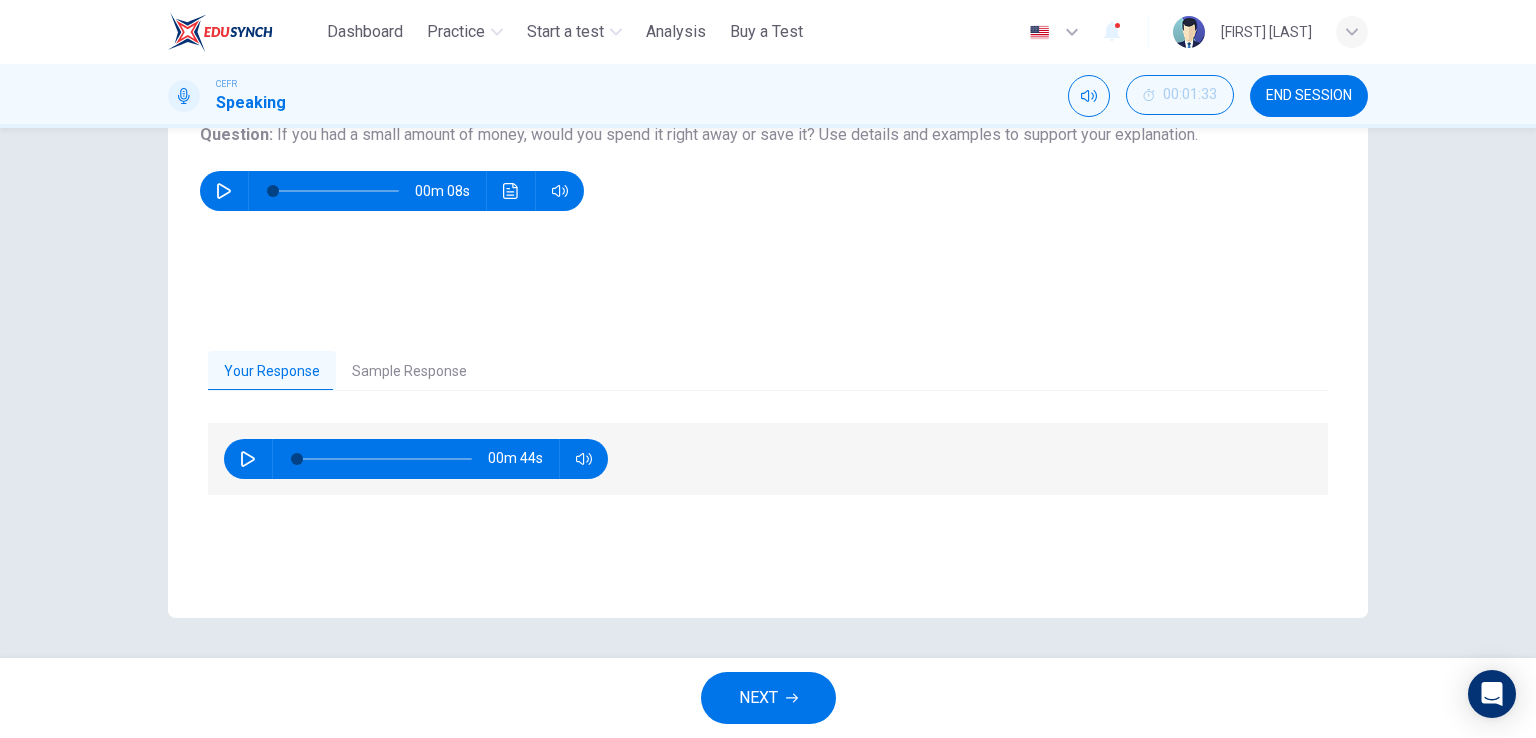 click at bounding box center [248, 459] 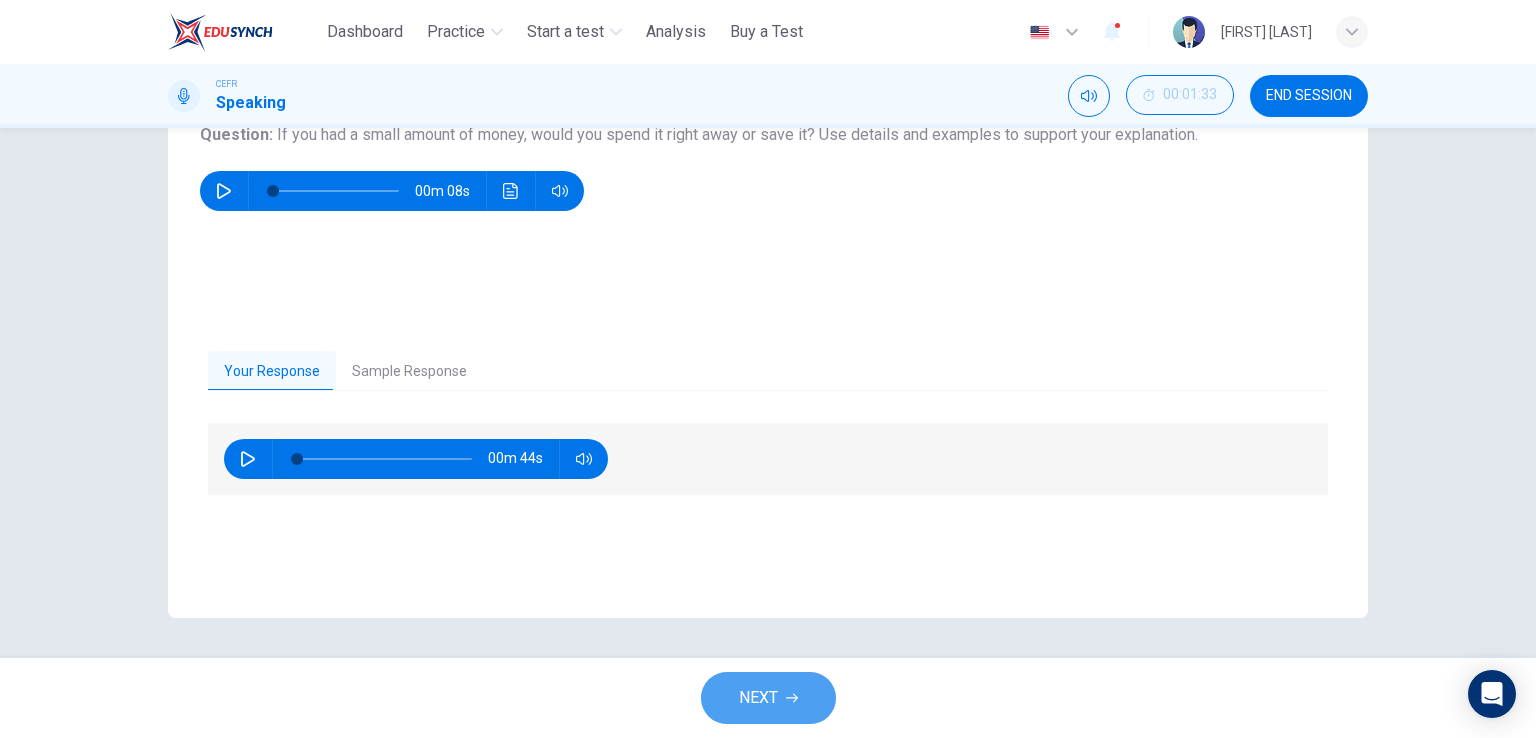click on "NEXT" at bounding box center (768, 698) 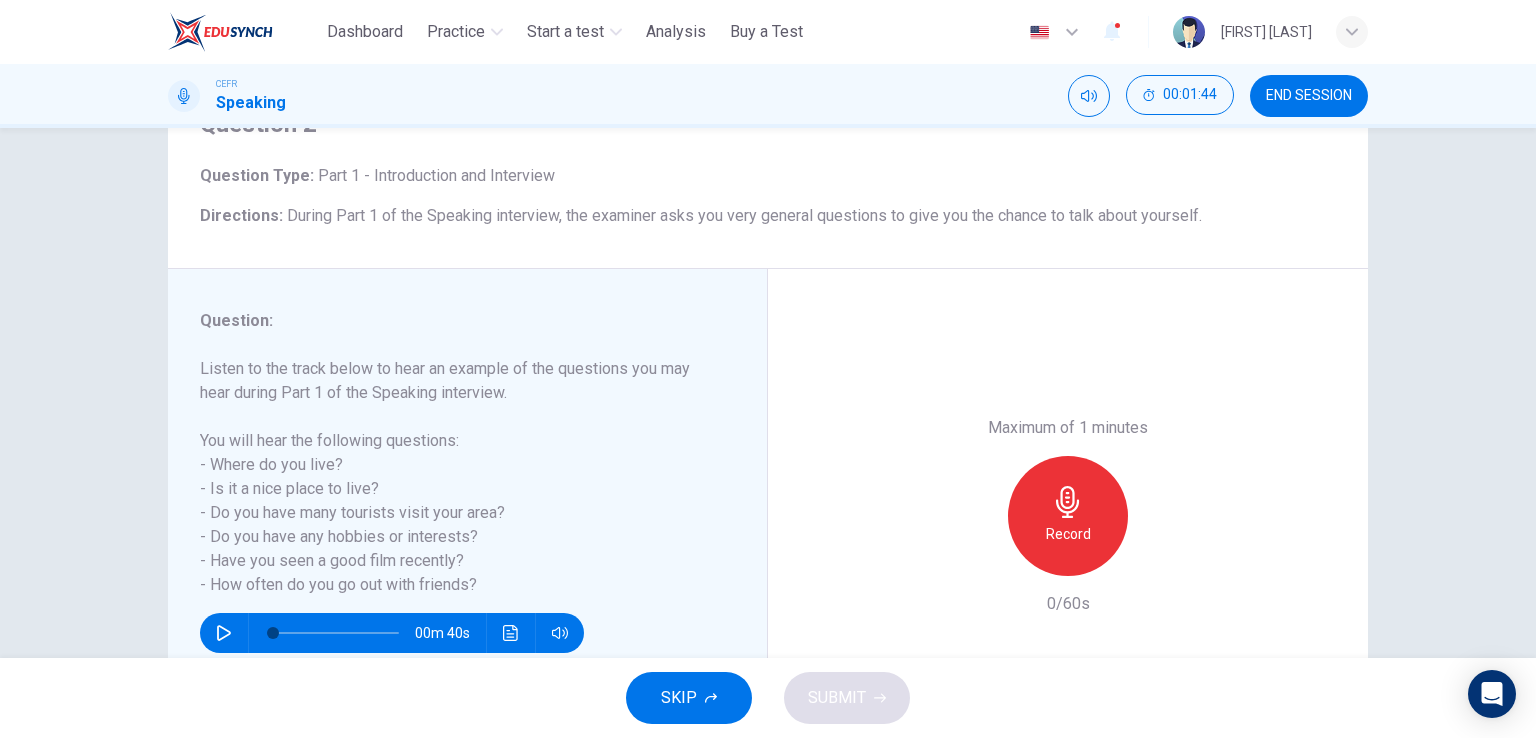 scroll, scrollTop: 200, scrollLeft: 0, axis: vertical 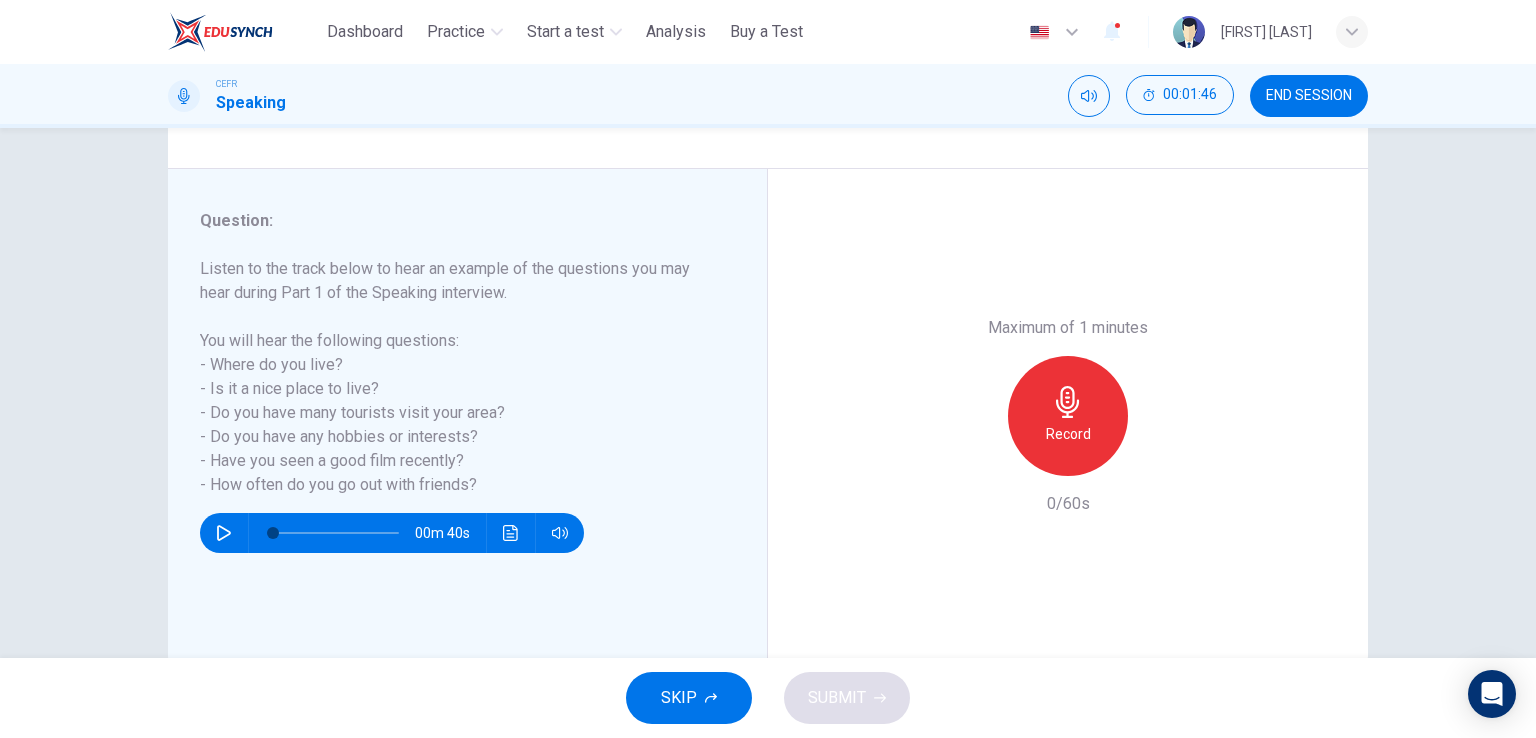 click at bounding box center (224, 533) 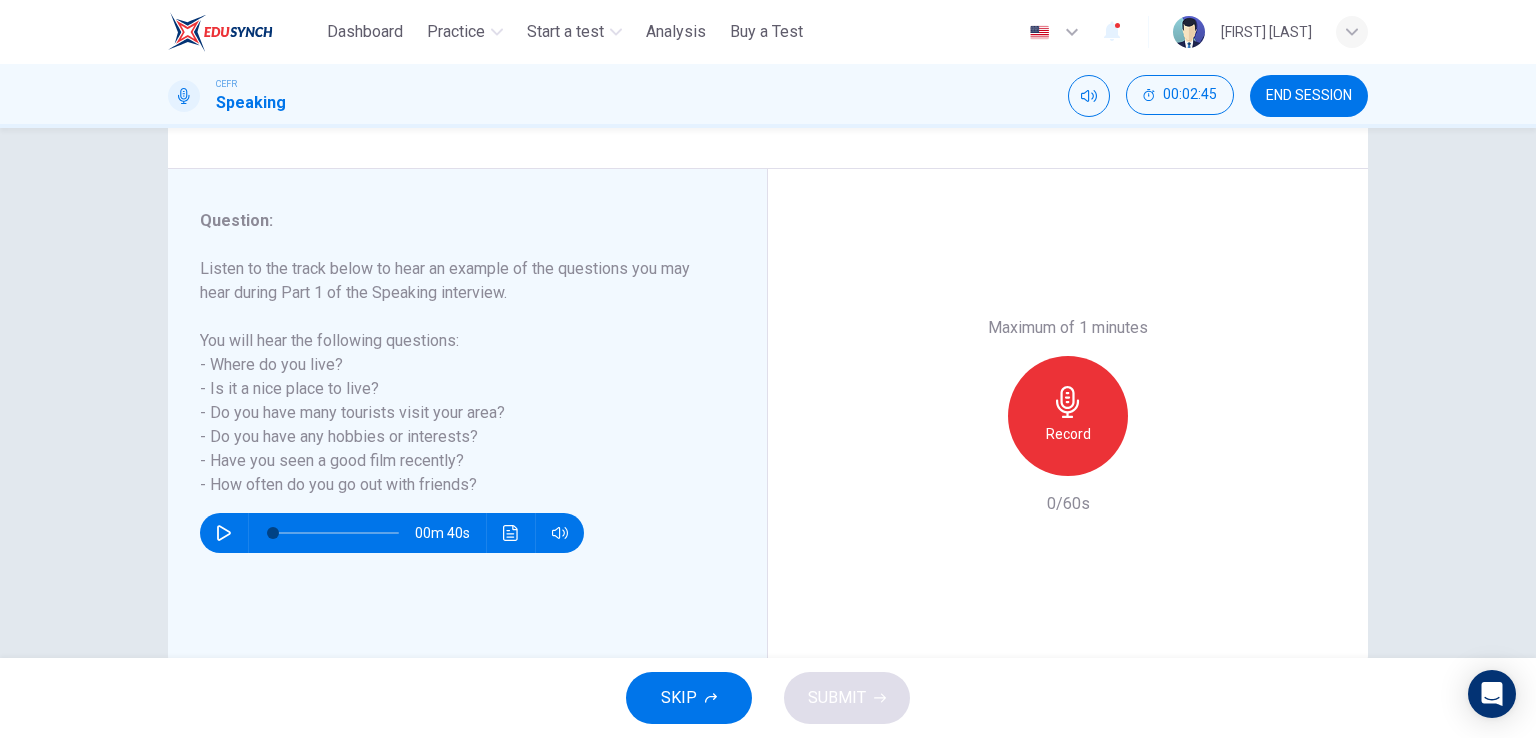 click on "Record" at bounding box center [1068, 434] 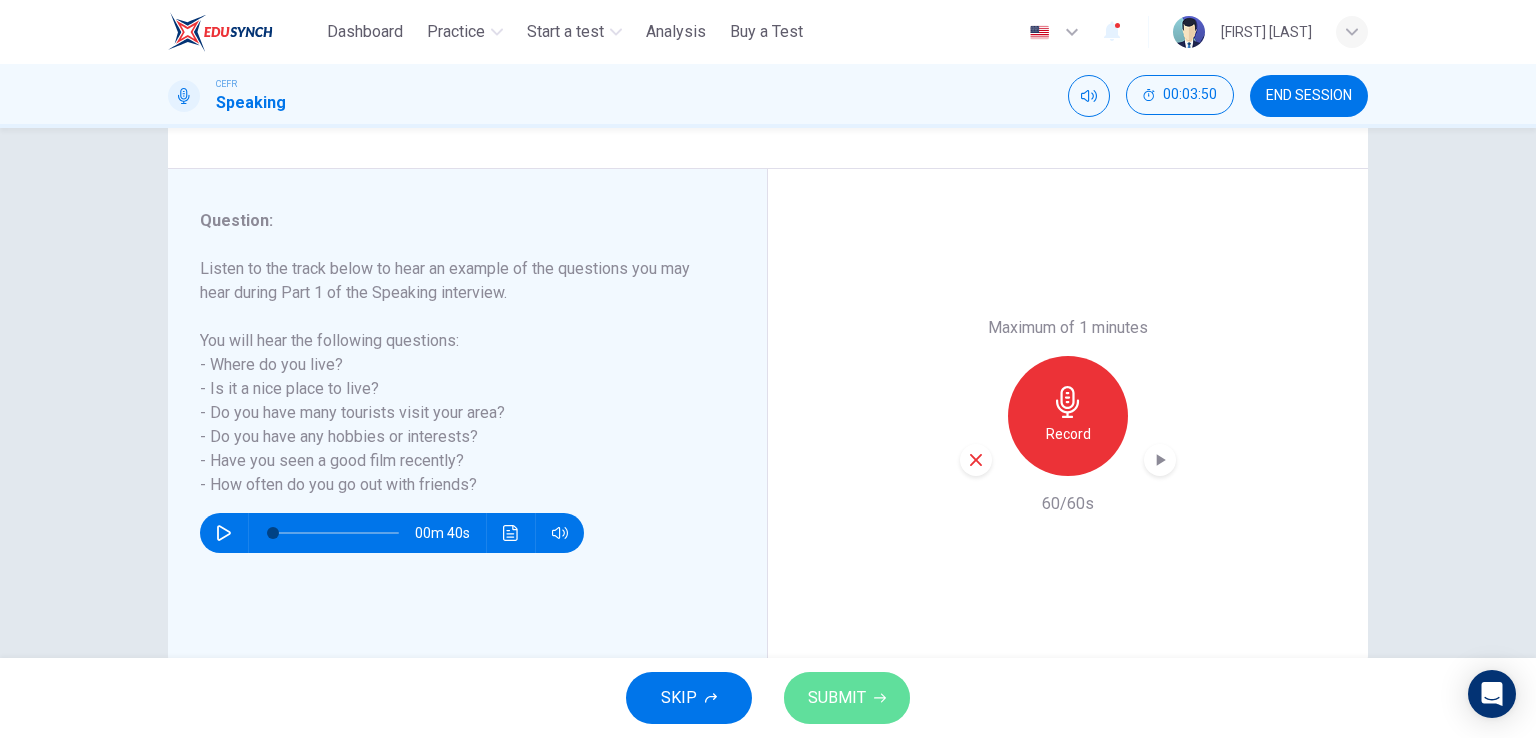 click on "SUBMIT" at bounding box center [837, 698] 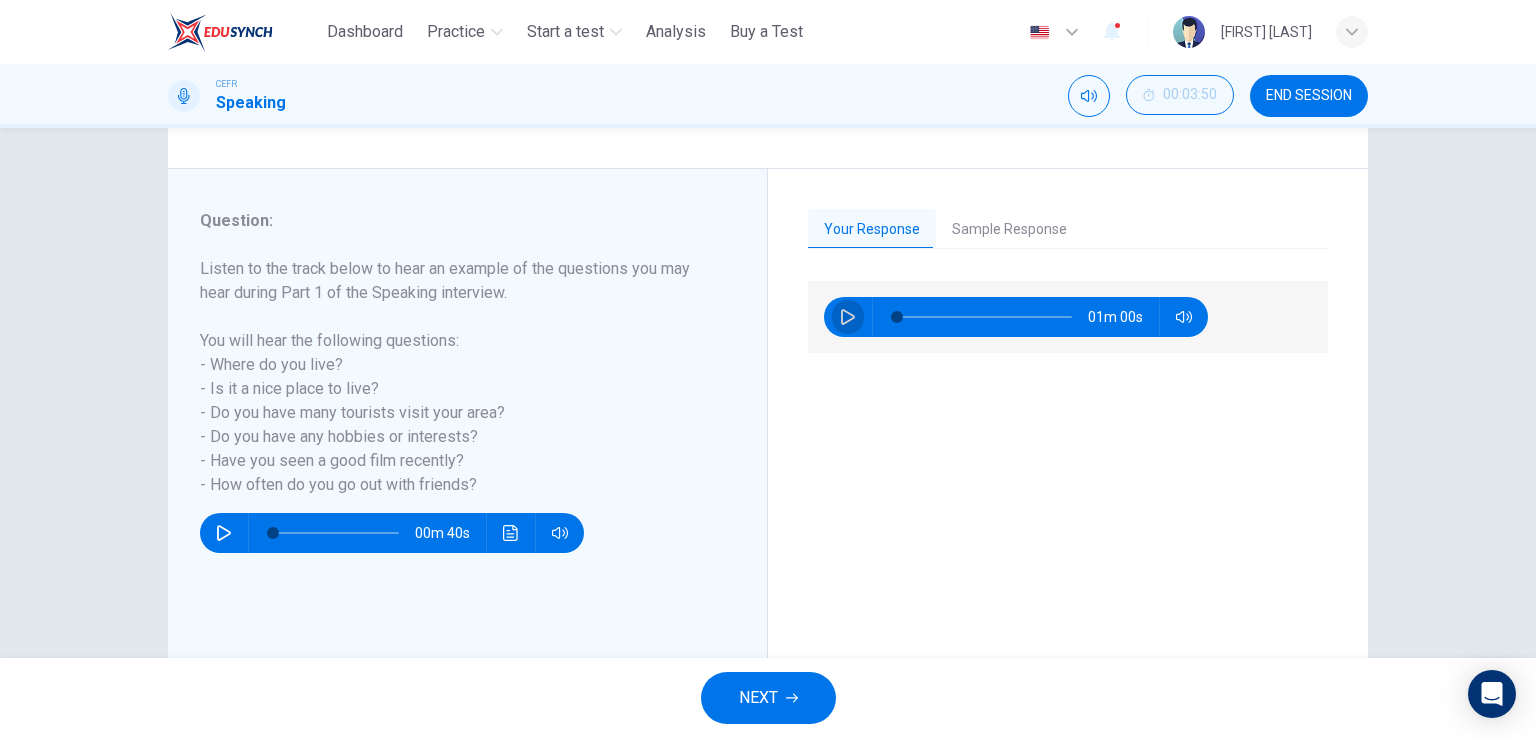click at bounding box center [848, 317] 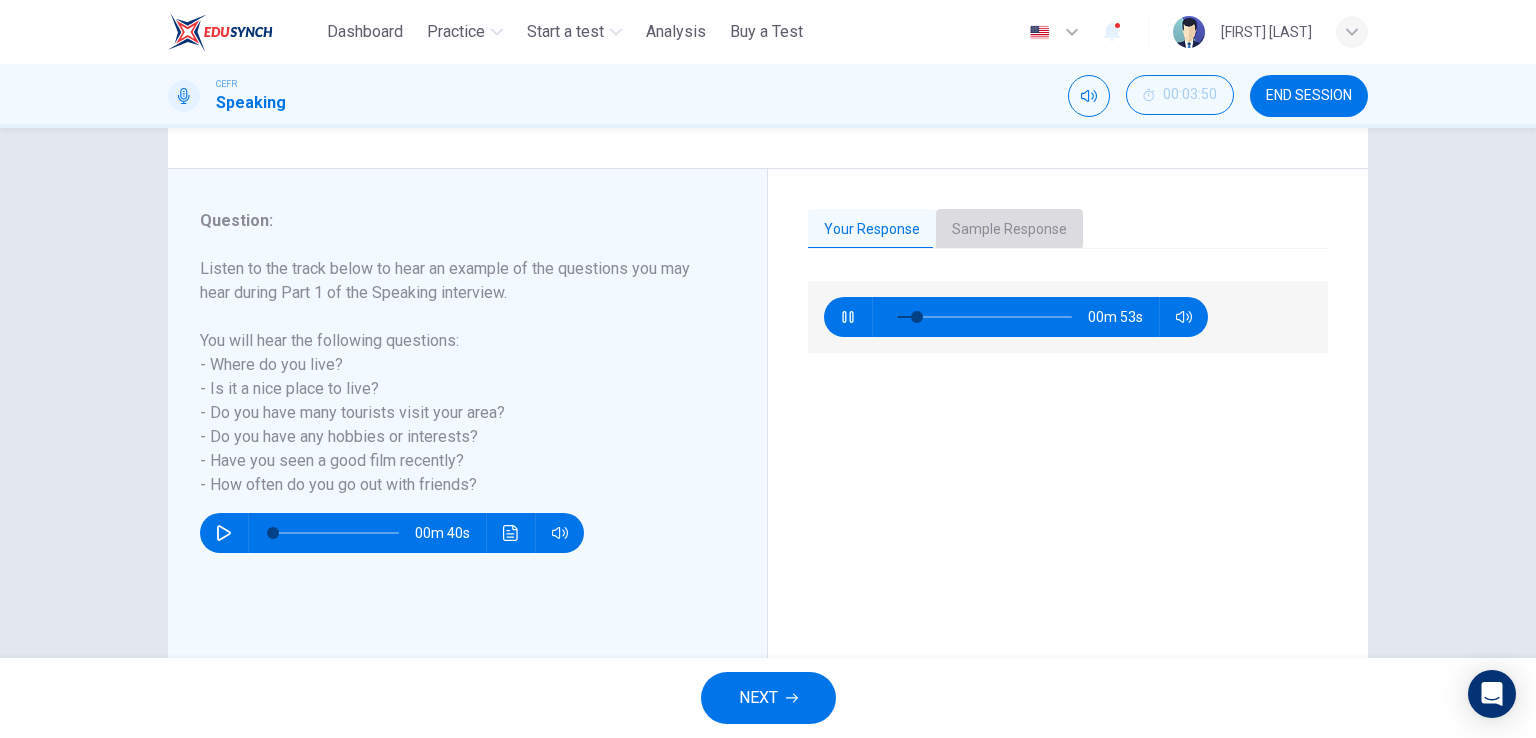 click on "Sample Response" at bounding box center [1009, 230] 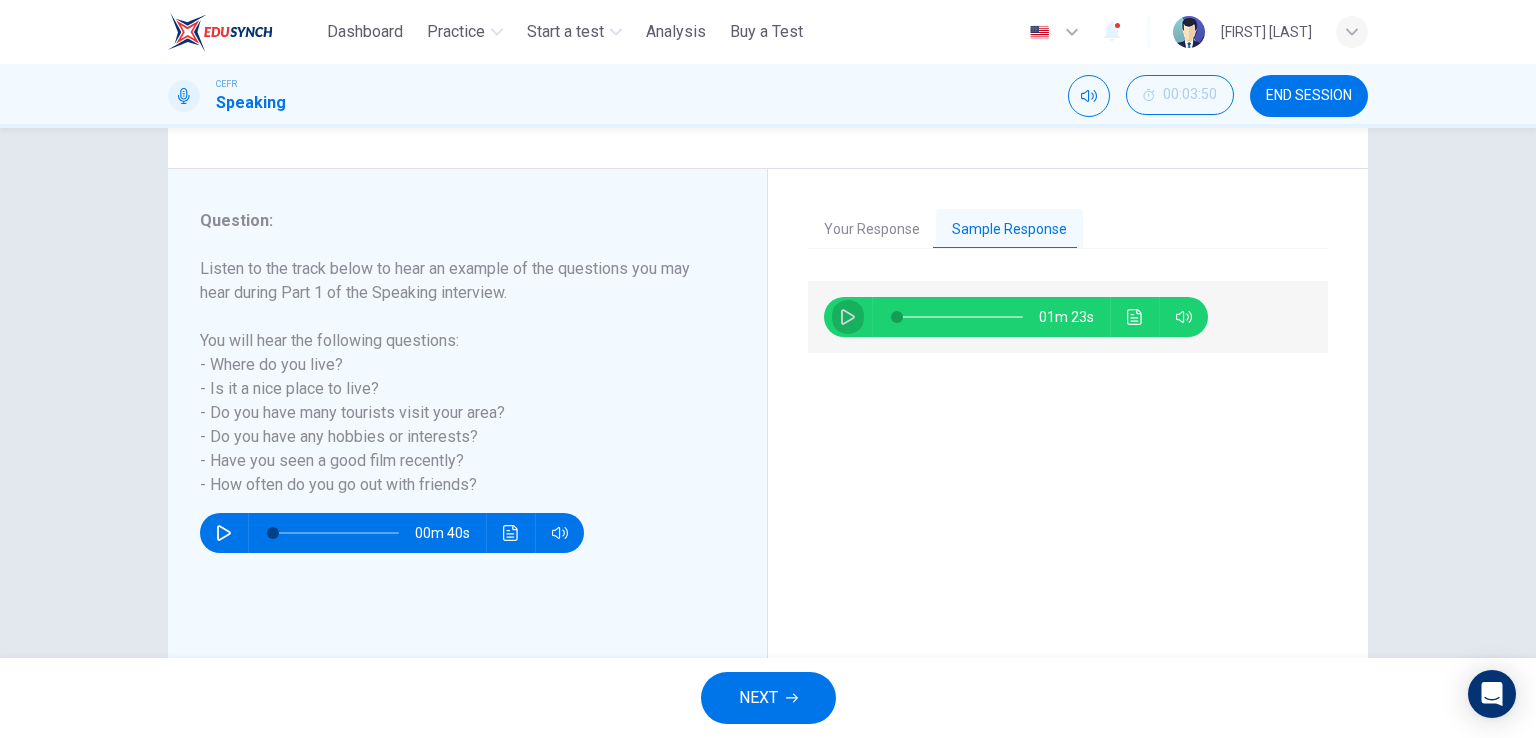 click at bounding box center (848, 317) 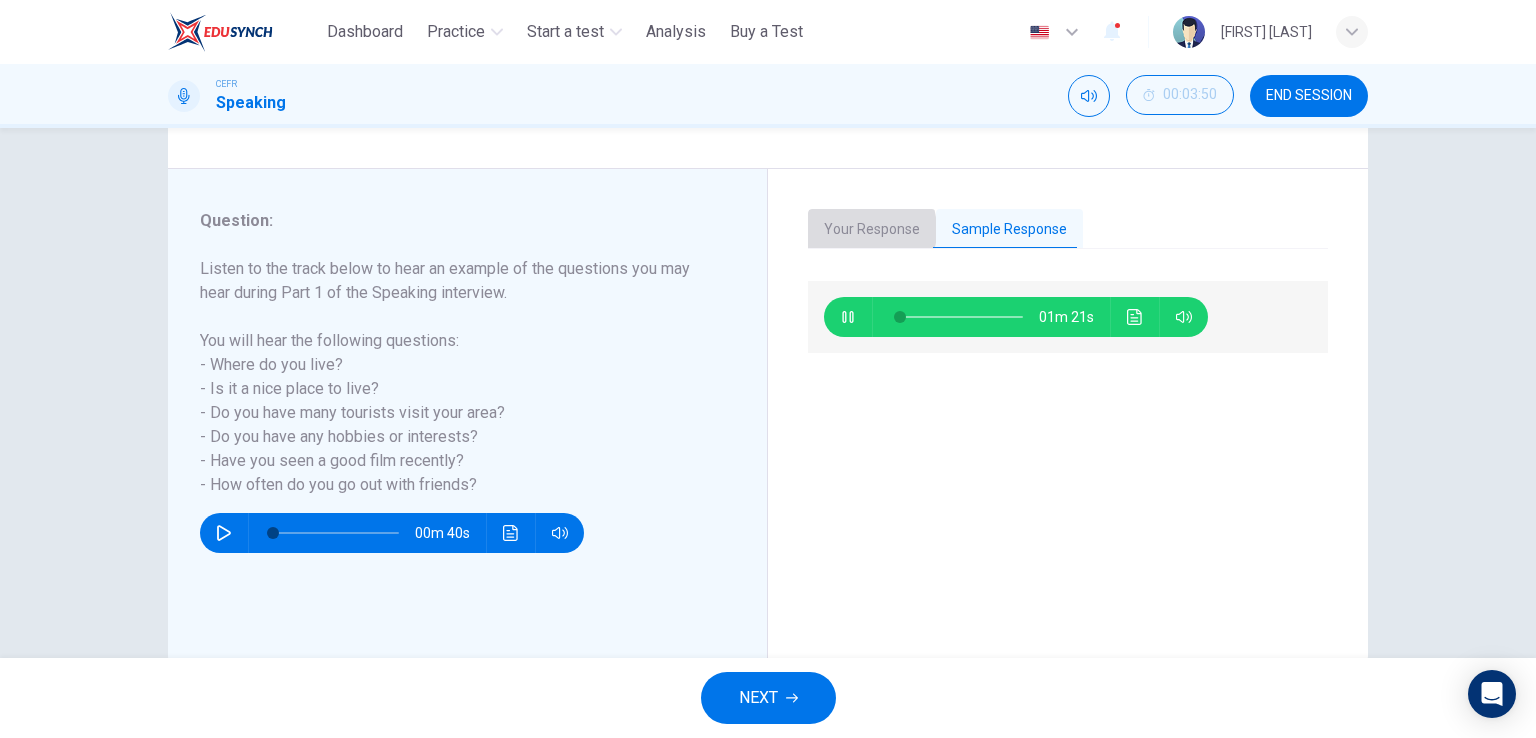click on "Your Response" at bounding box center (872, 230) 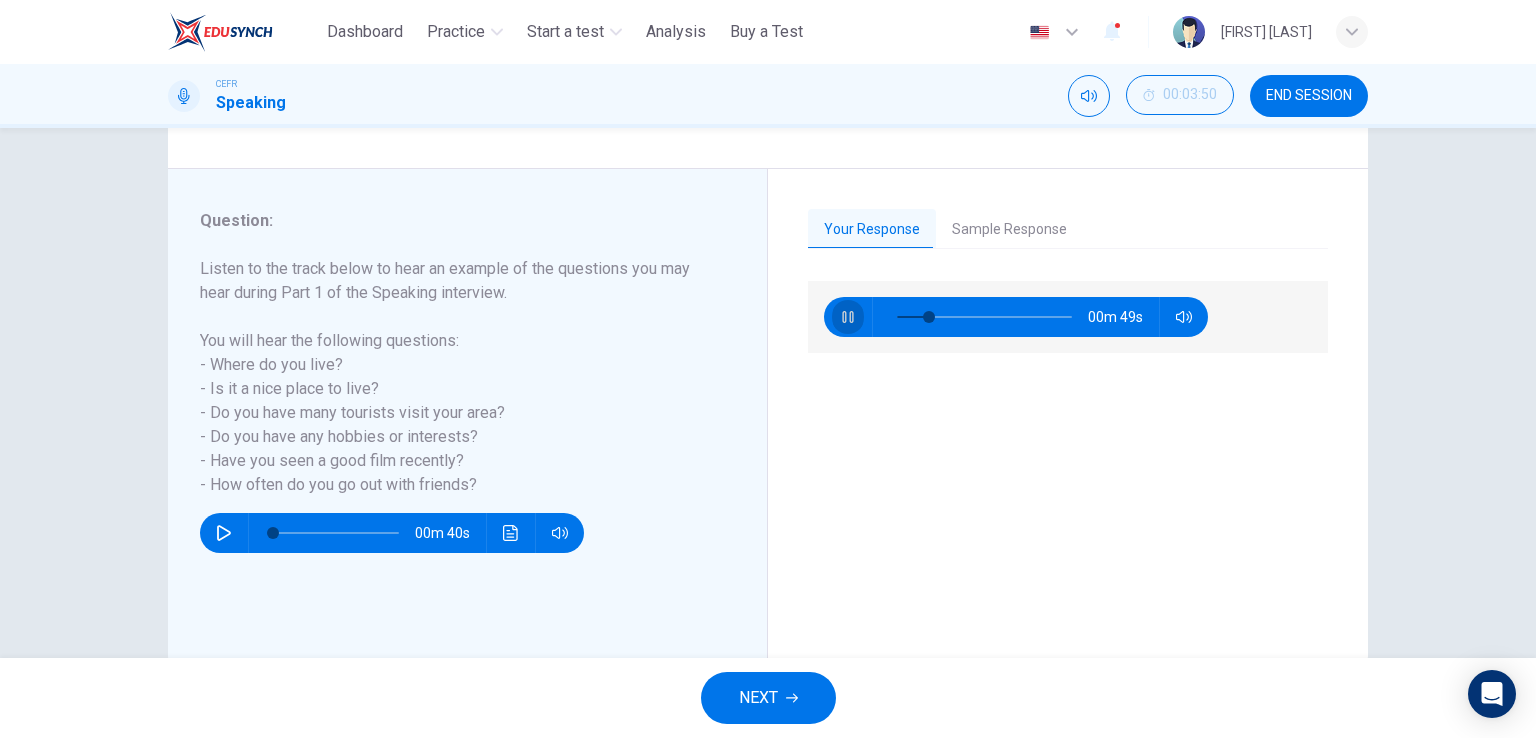 click at bounding box center (848, 317) 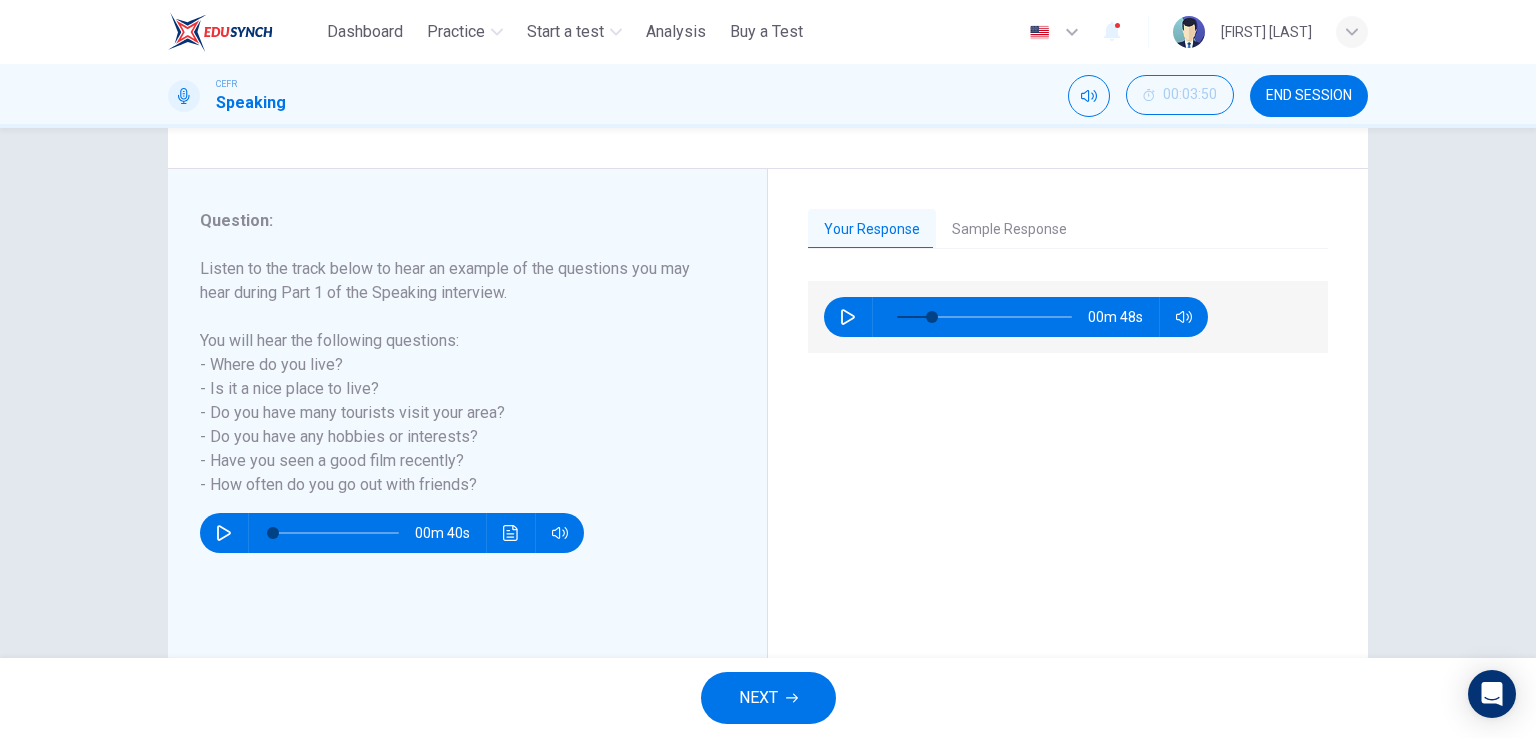 click on "Sample Response" at bounding box center [1009, 230] 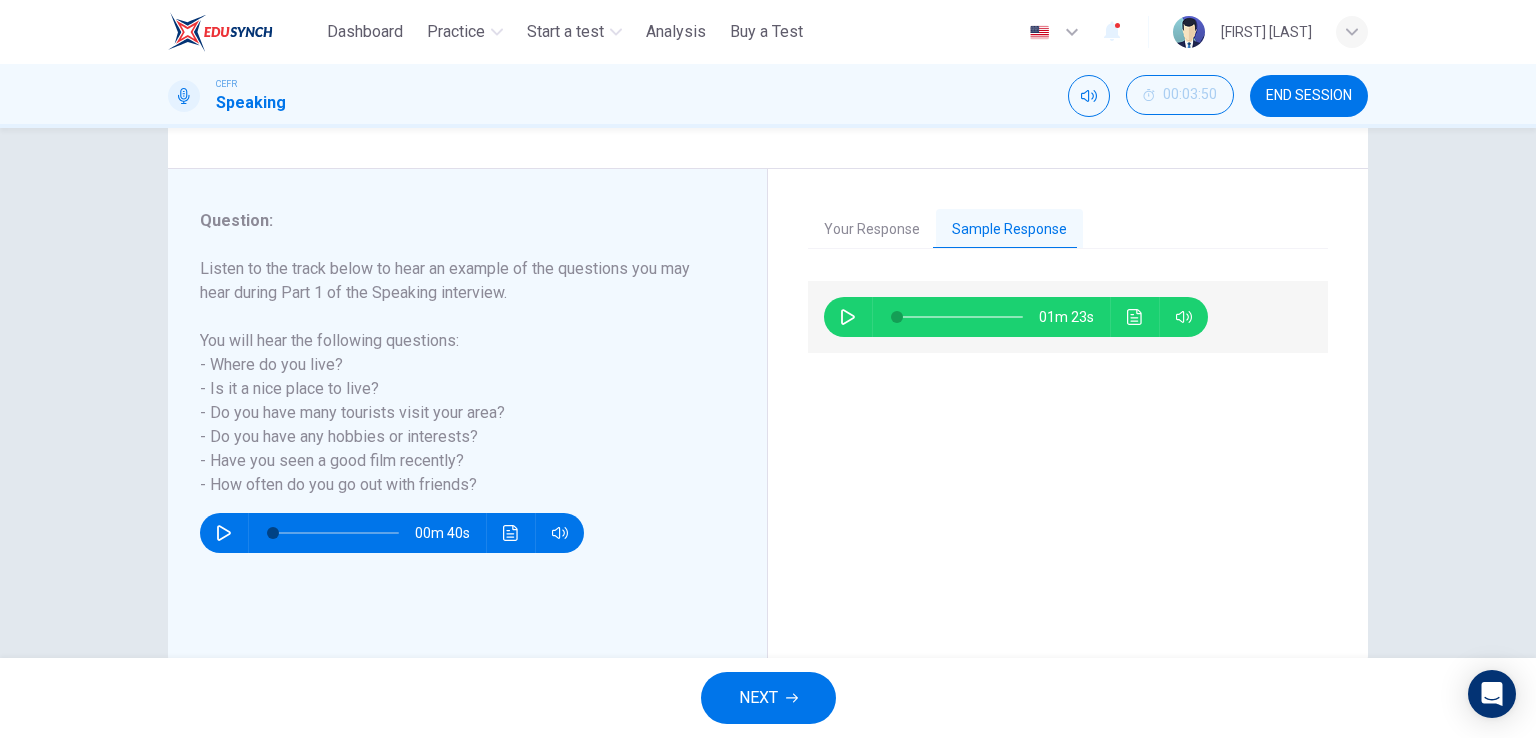 click on "NEXT" at bounding box center (758, 698) 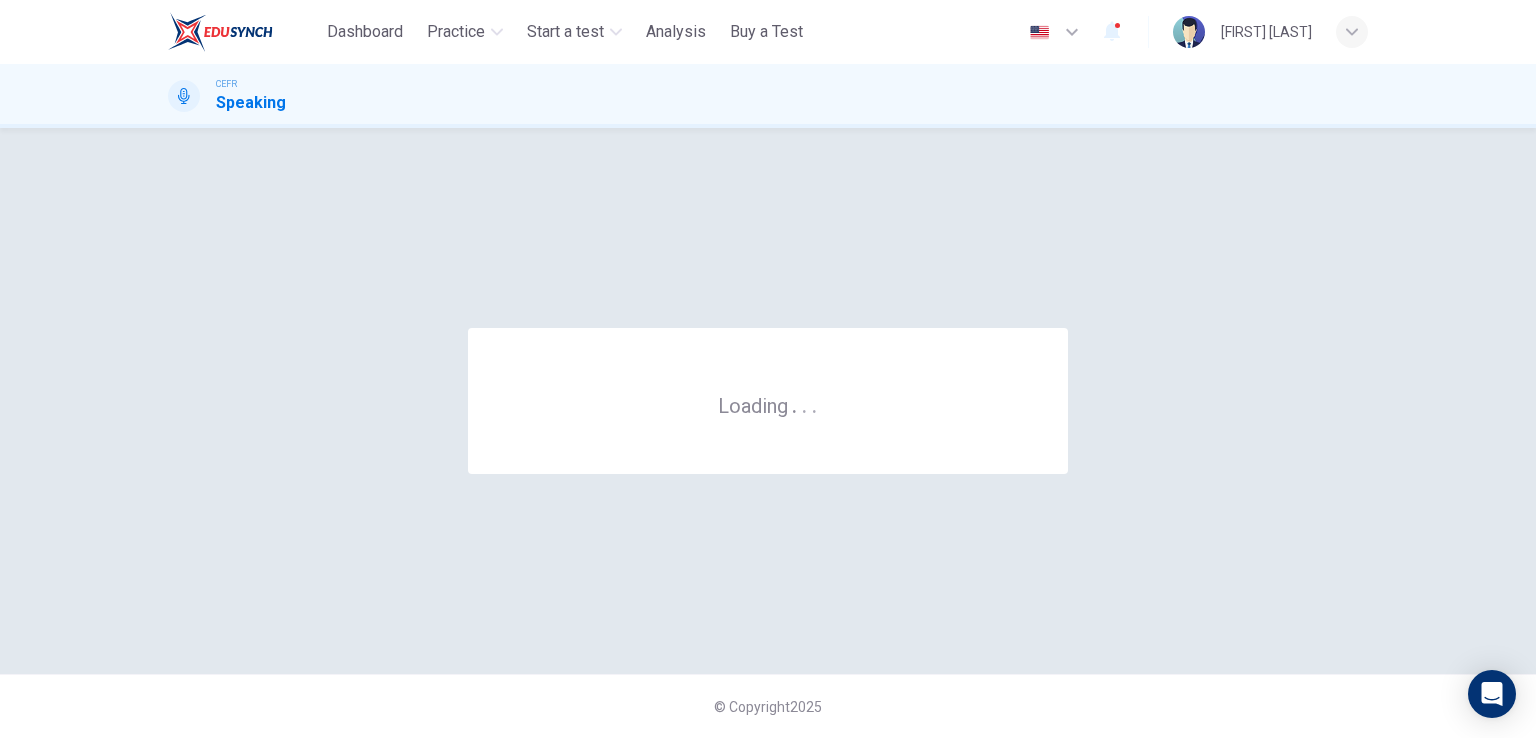 scroll, scrollTop: 0, scrollLeft: 0, axis: both 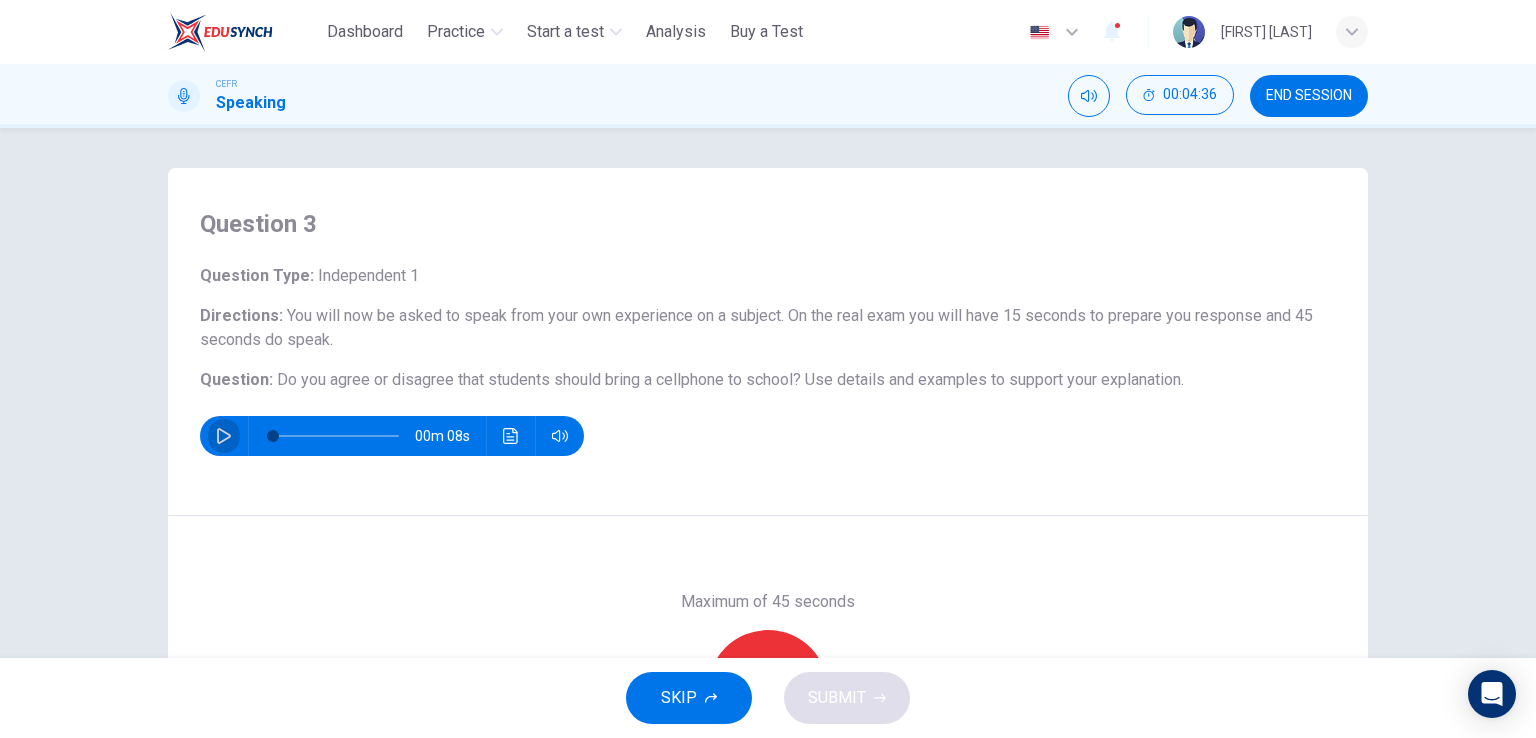 click at bounding box center (224, 436) 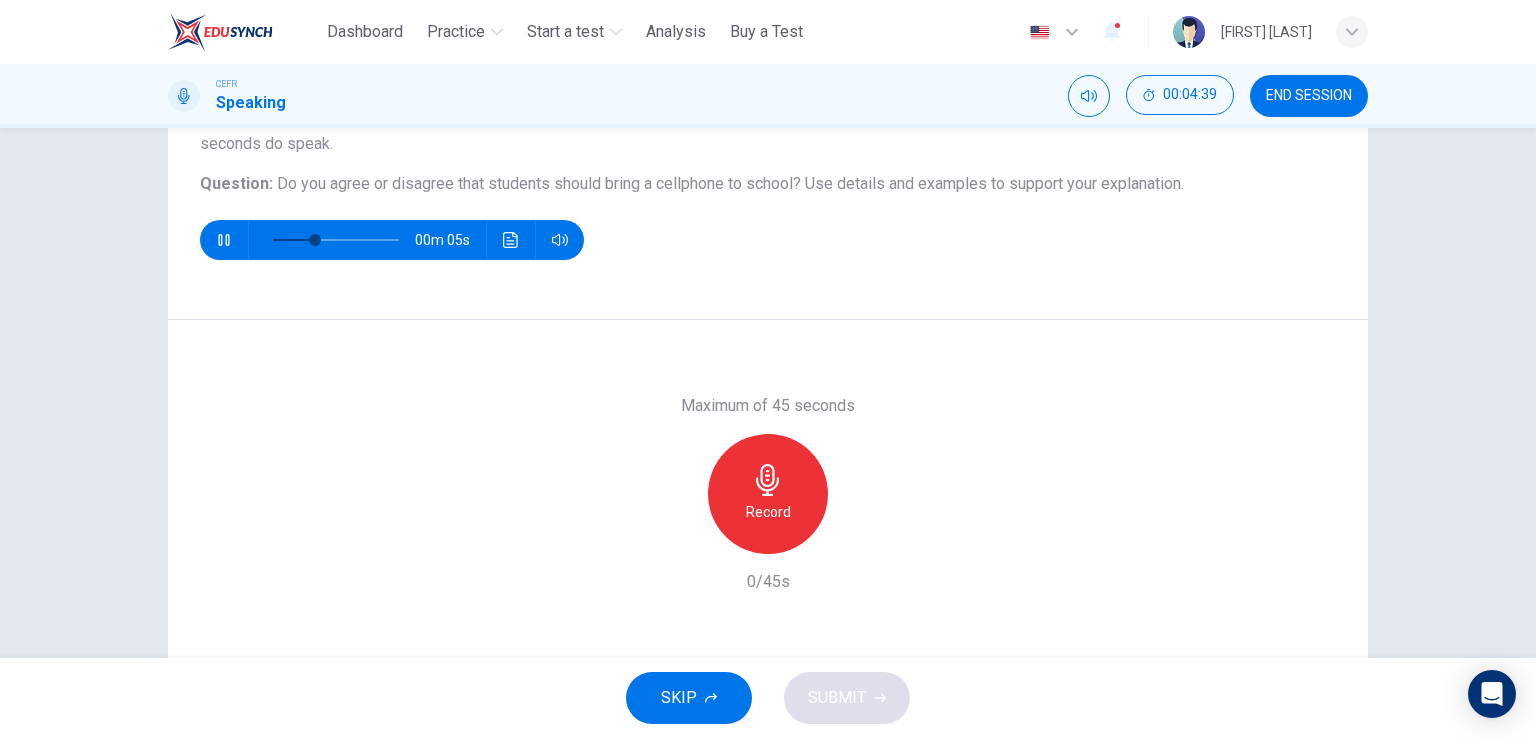 scroll, scrollTop: 200, scrollLeft: 0, axis: vertical 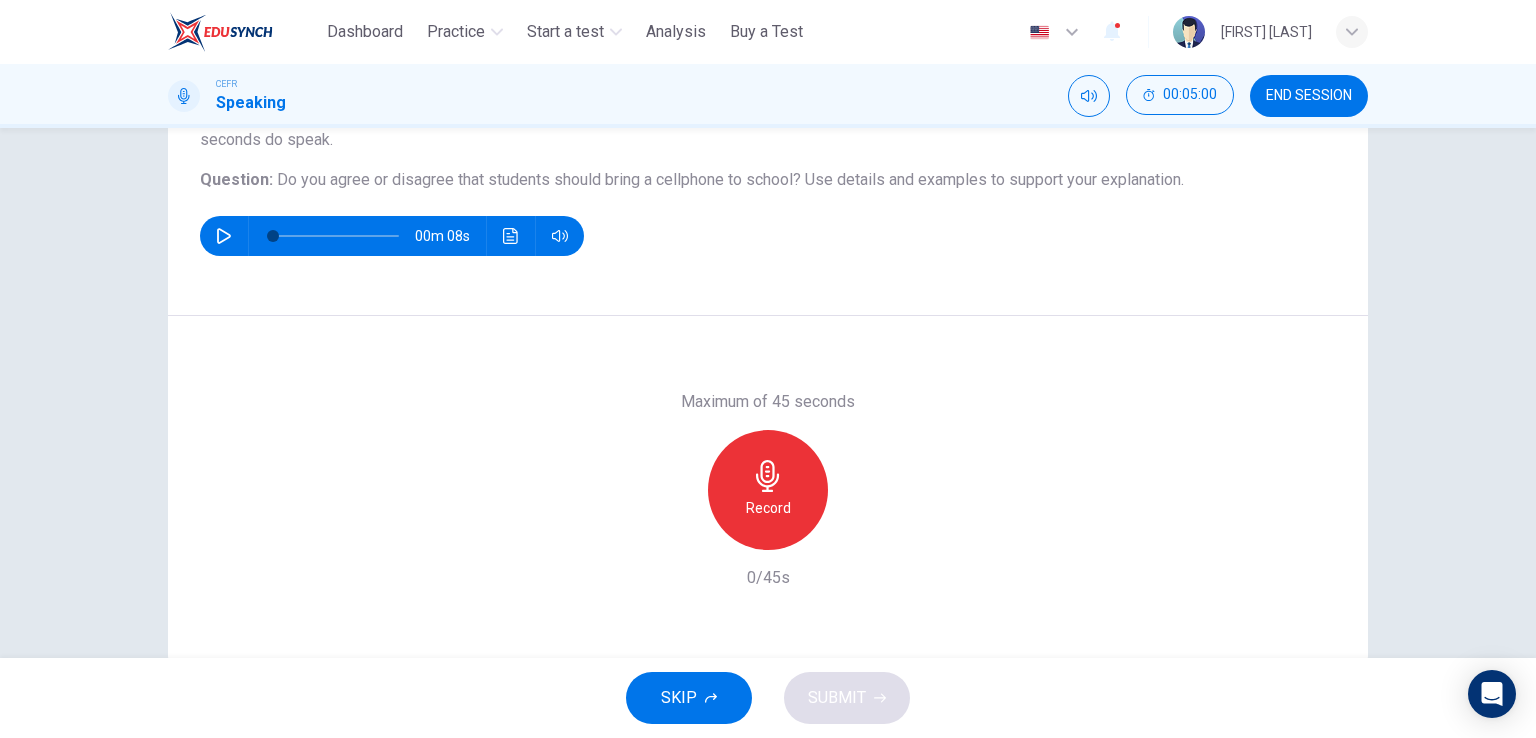 click on "Record" at bounding box center (768, 508) 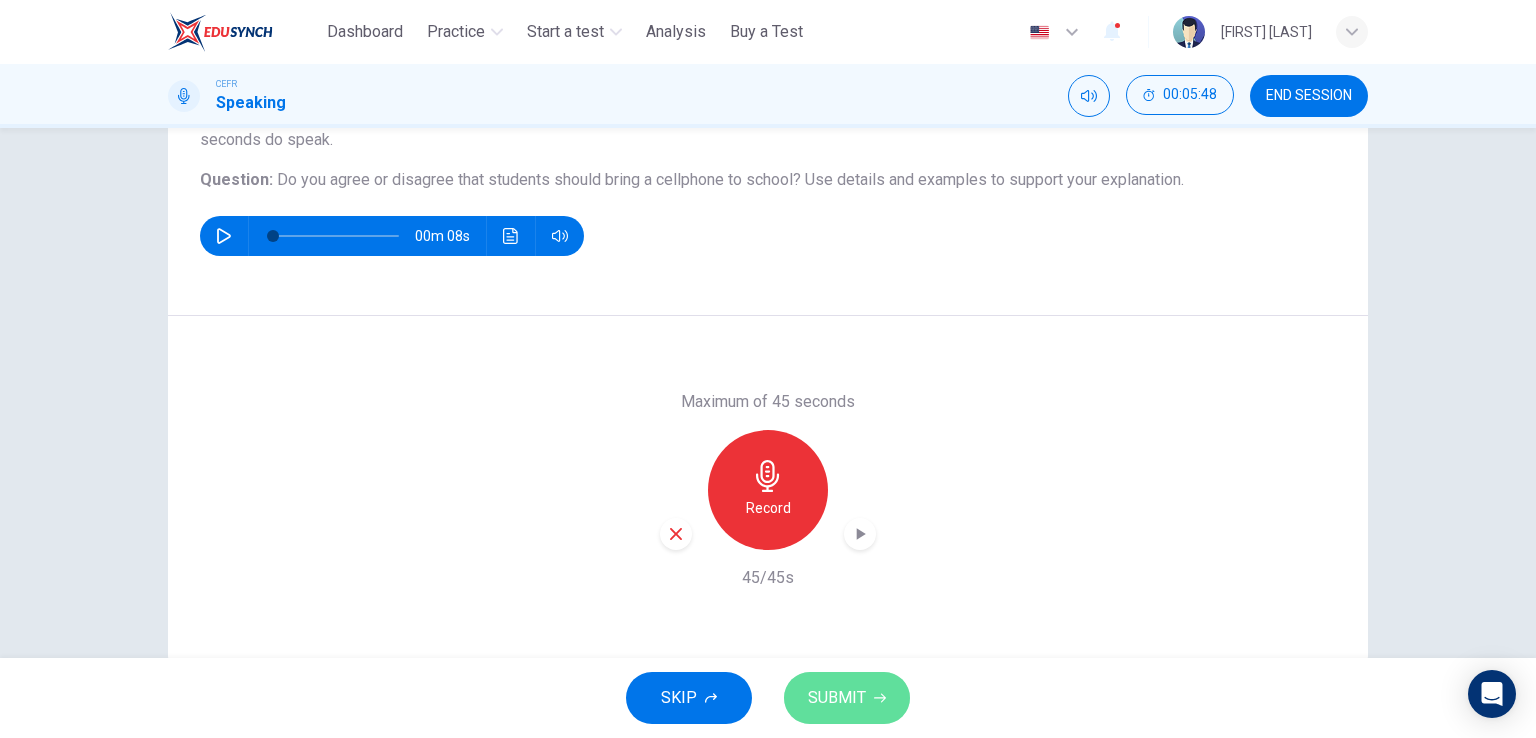 click on "SUBMIT" at bounding box center [837, 698] 